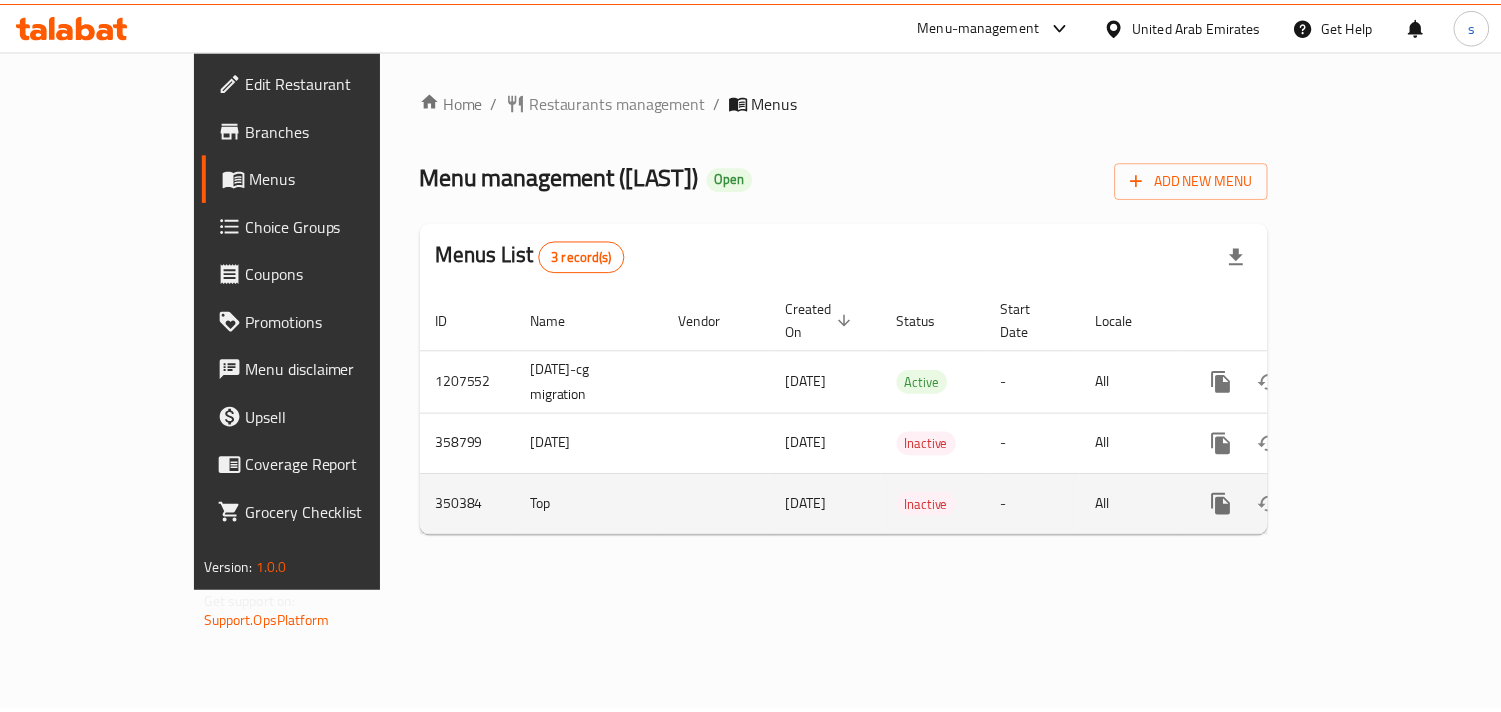 scroll, scrollTop: 0, scrollLeft: 0, axis: both 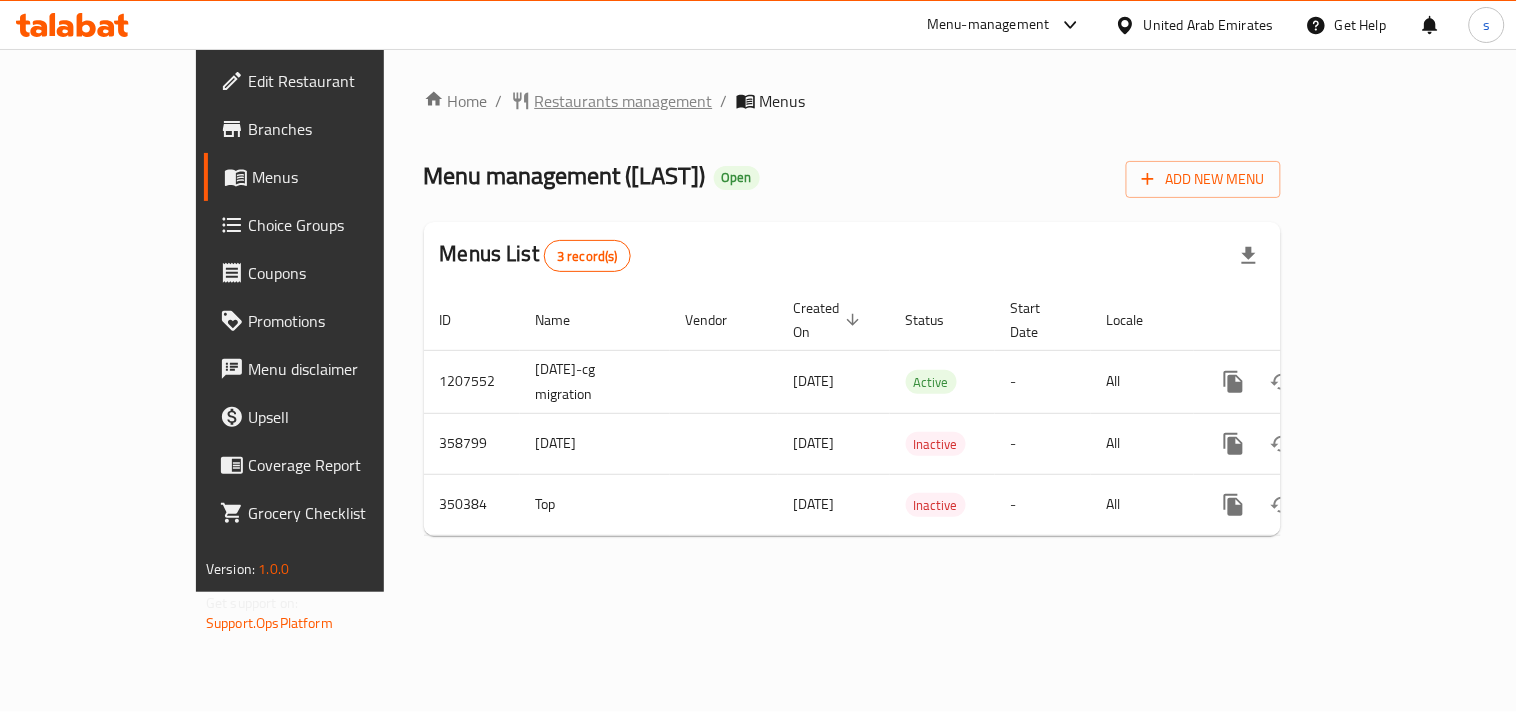 click on "Restaurants management" at bounding box center [624, 101] 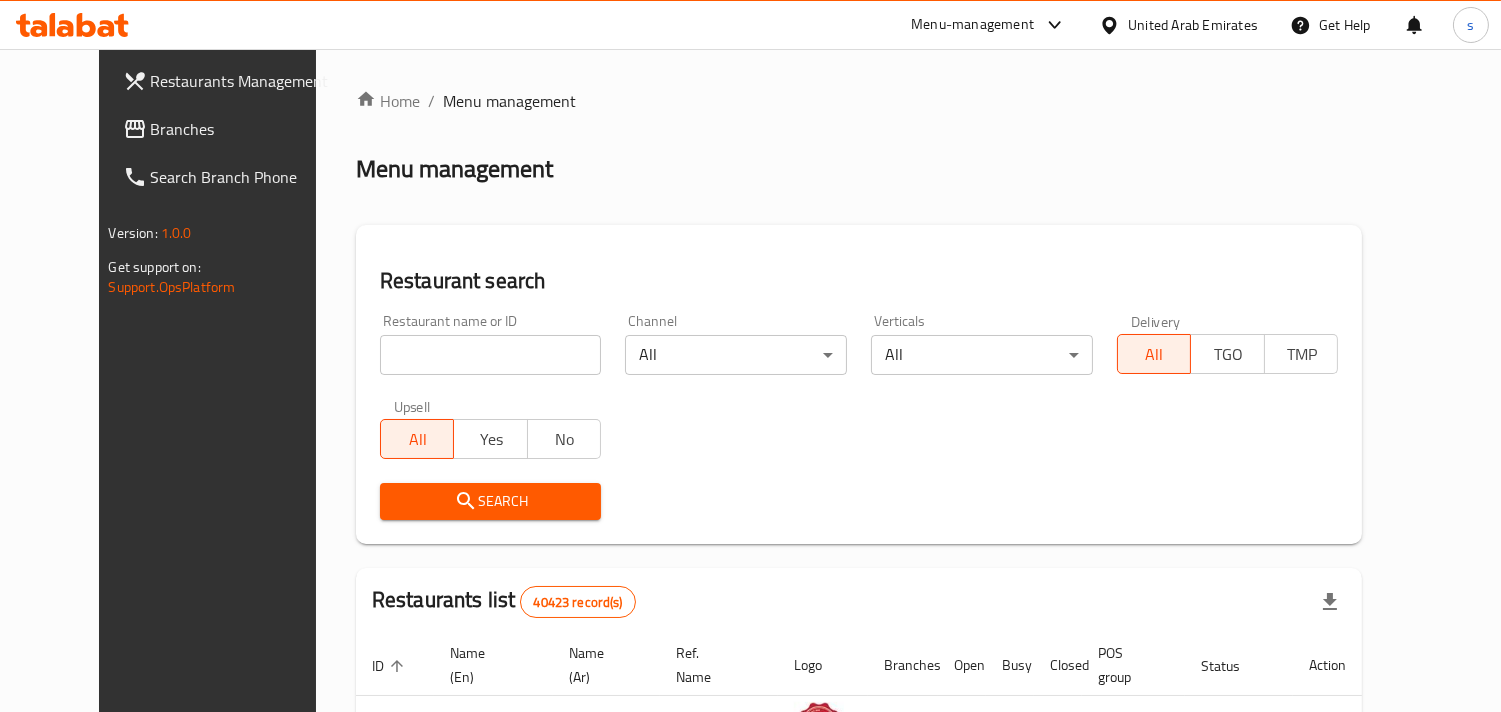 click at bounding box center (491, 355) 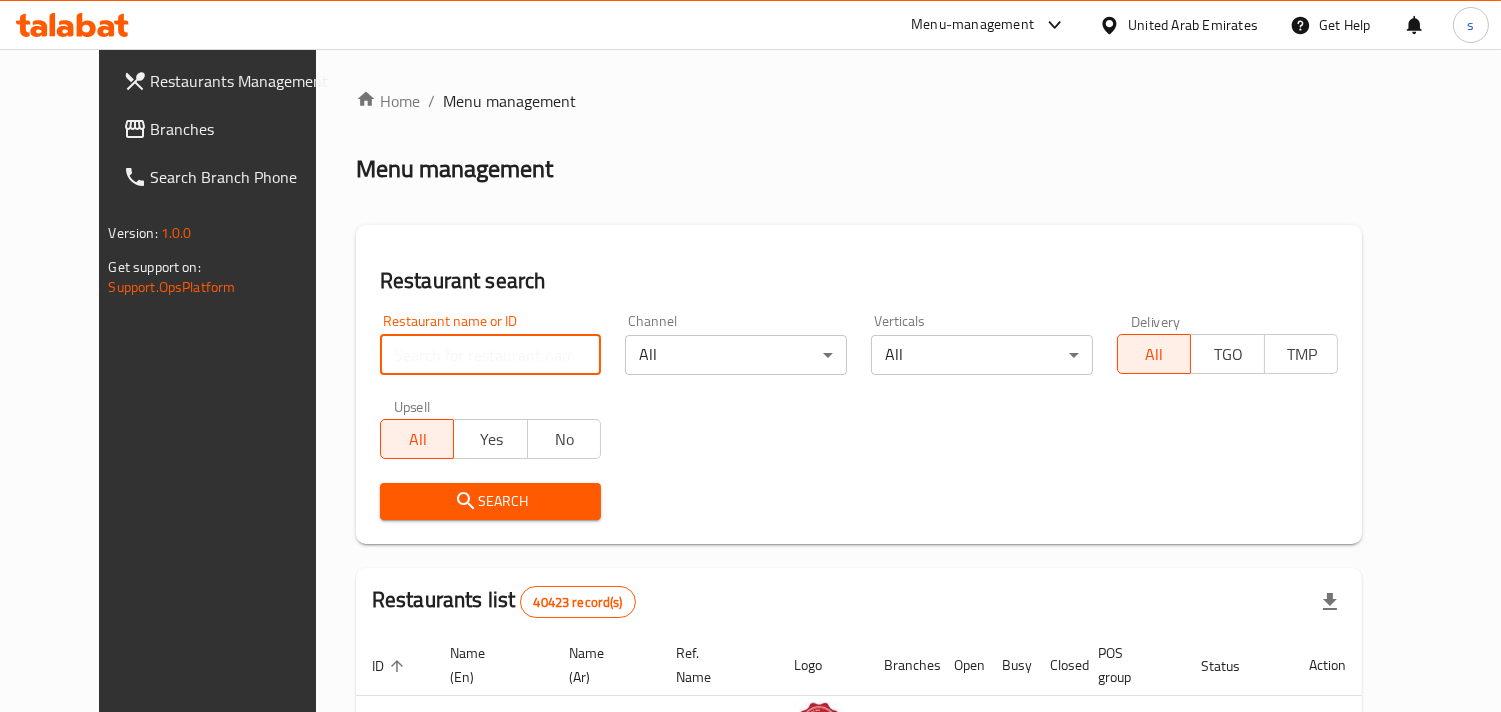 paste on "630507" 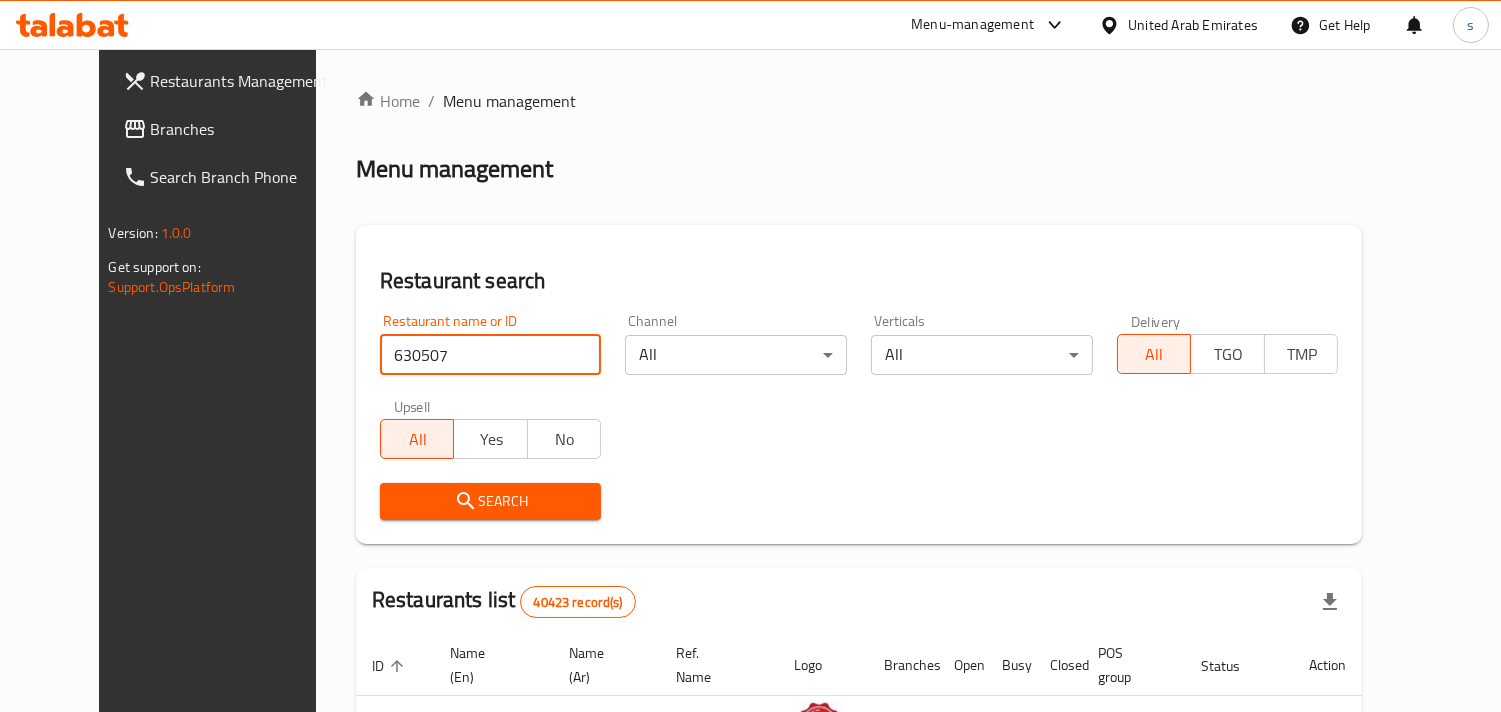type on "630507" 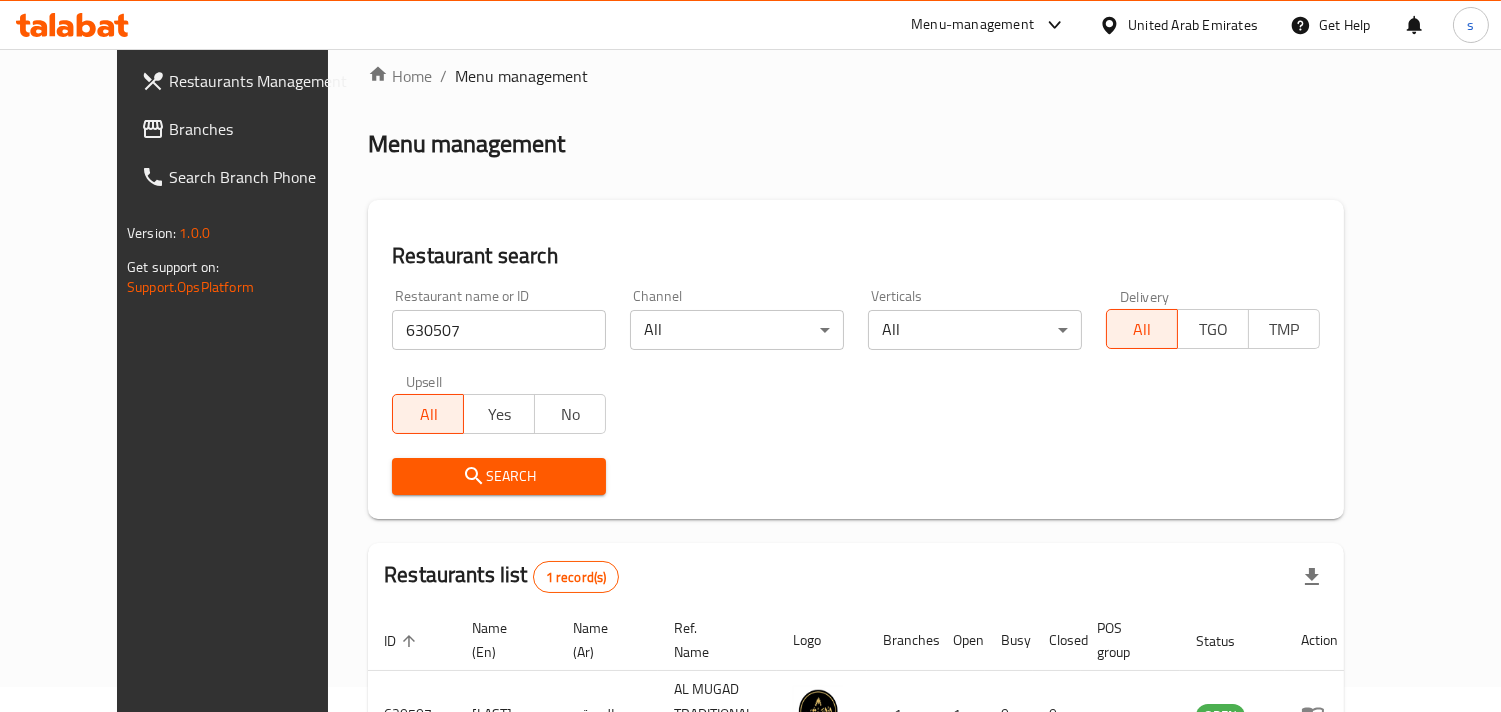 scroll, scrollTop: 0, scrollLeft: 0, axis: both 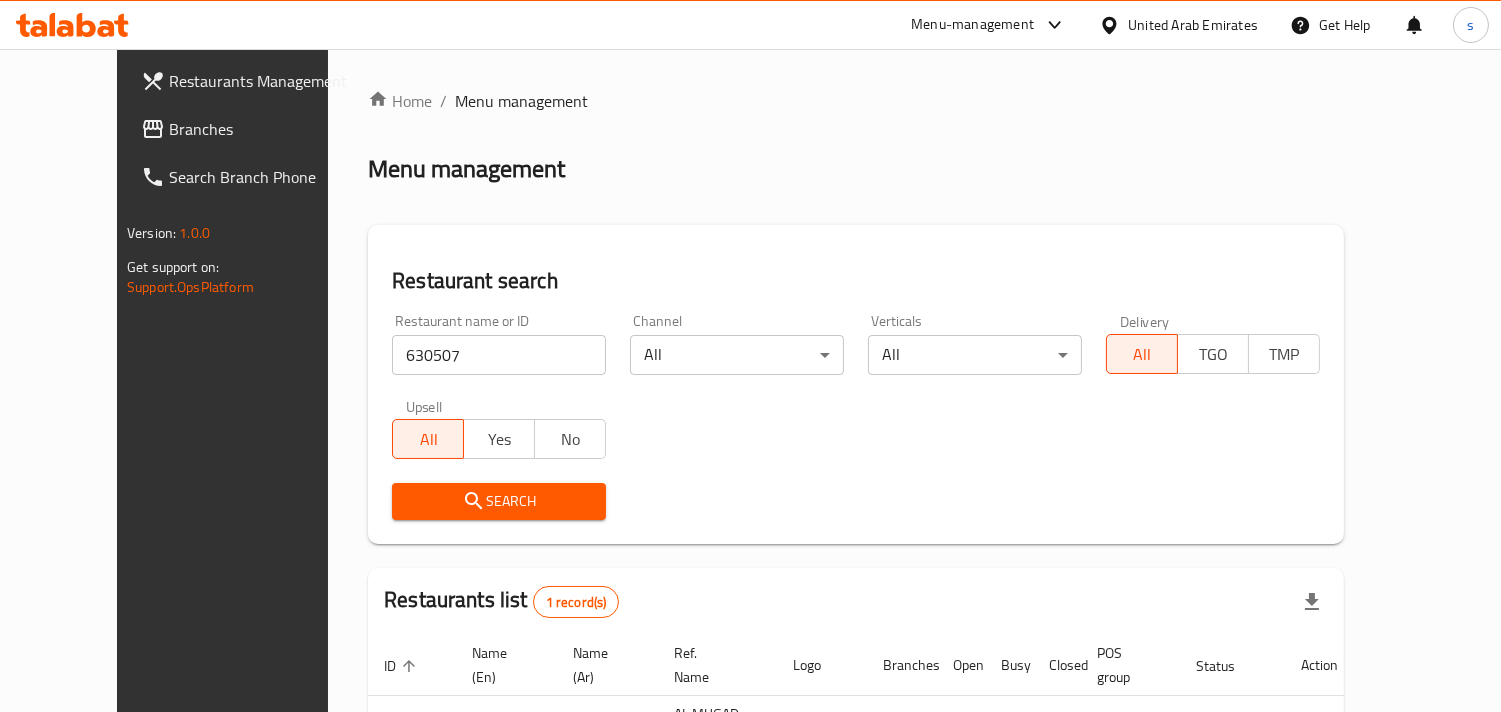 click on "Branches" at bounding box center [260, 129] 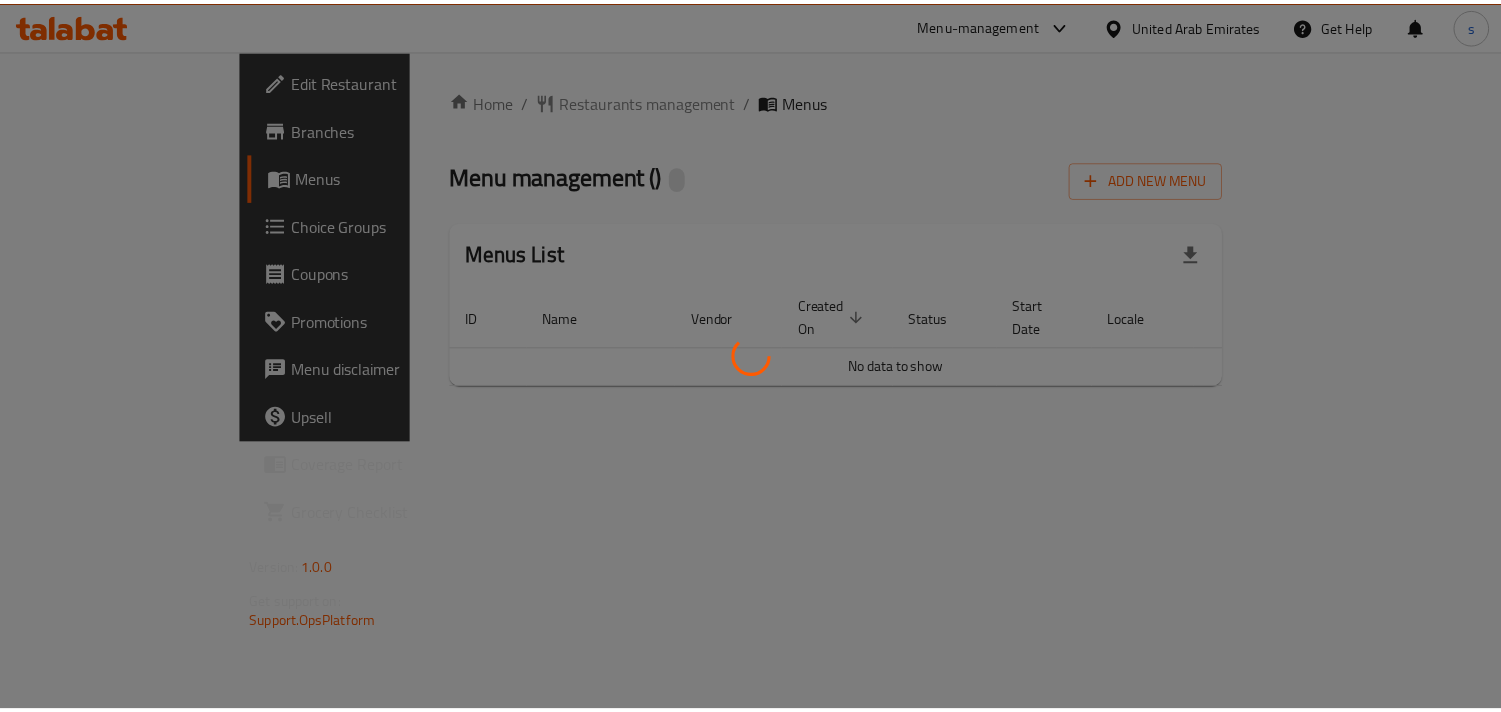 scroll, scrollTop: 0, scrollLeft: 0, axis: both 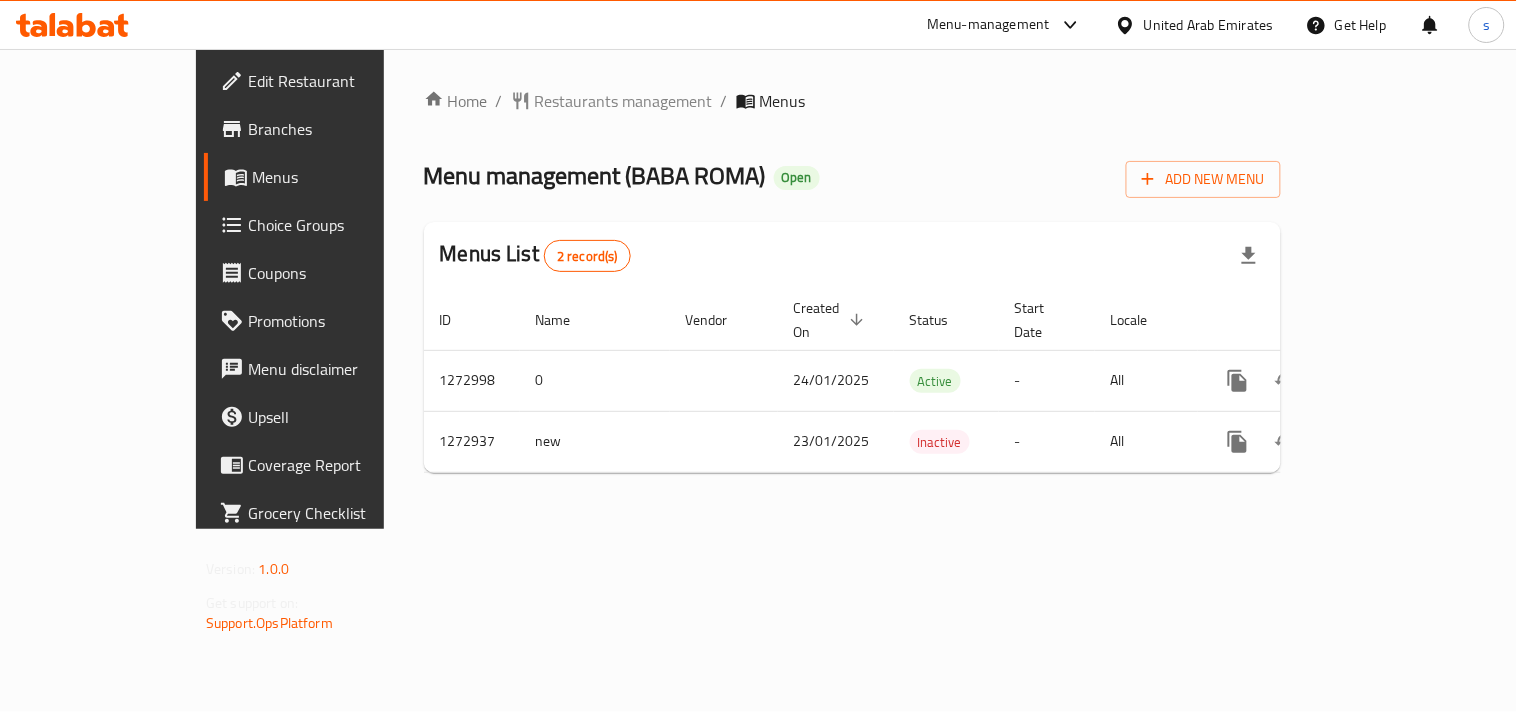 click on "Home / Restaurants management / Menus Menu management ( BABA ROMA )  Open Add New Menu Menus List   2 record(s) ID Name Vendor Created On sorted descending Status Start Date Locale Actions 1272998 0 24/01/2025 Active - All 1272937 new 23/01/2025 Inactive - All" at bounding box center [852, 289] 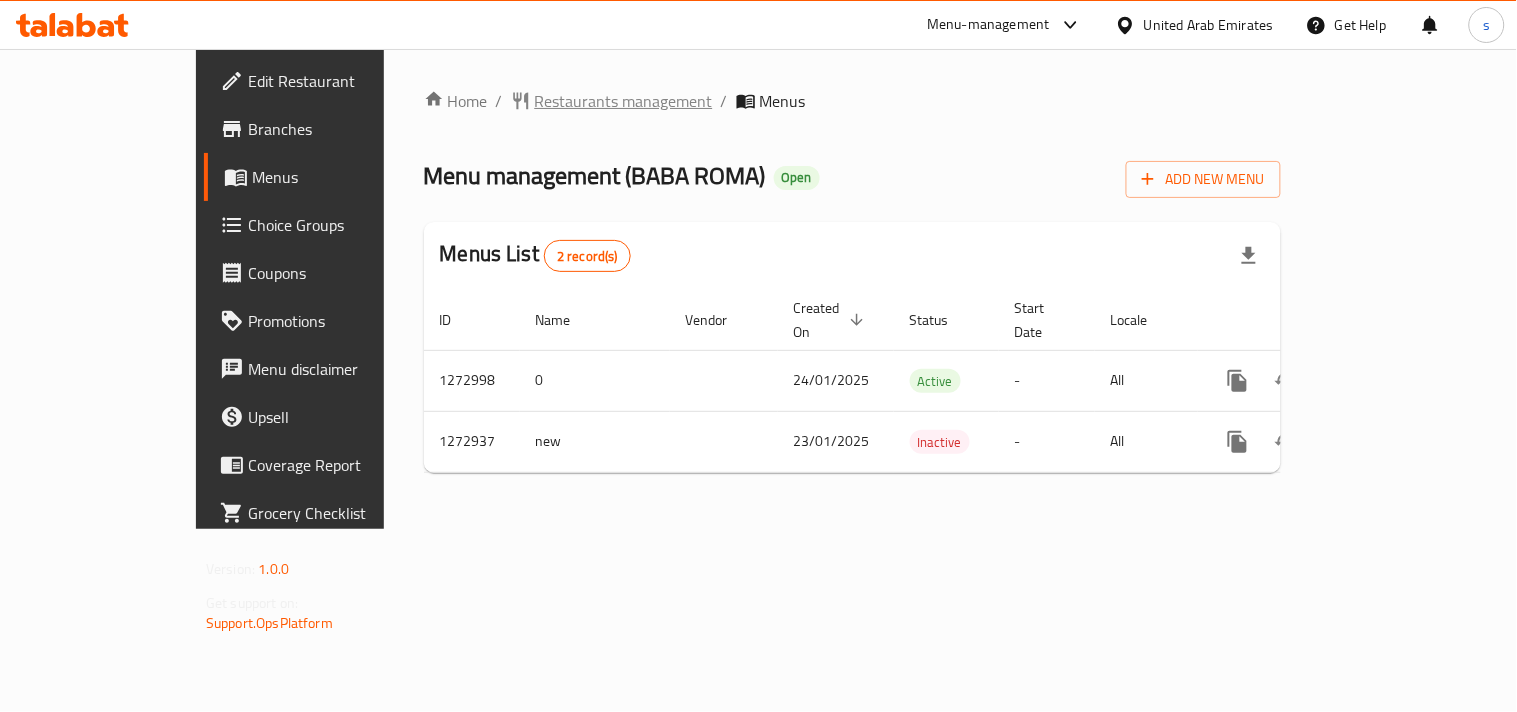 click on "Restaurants management" at bounding box center [624, 101] 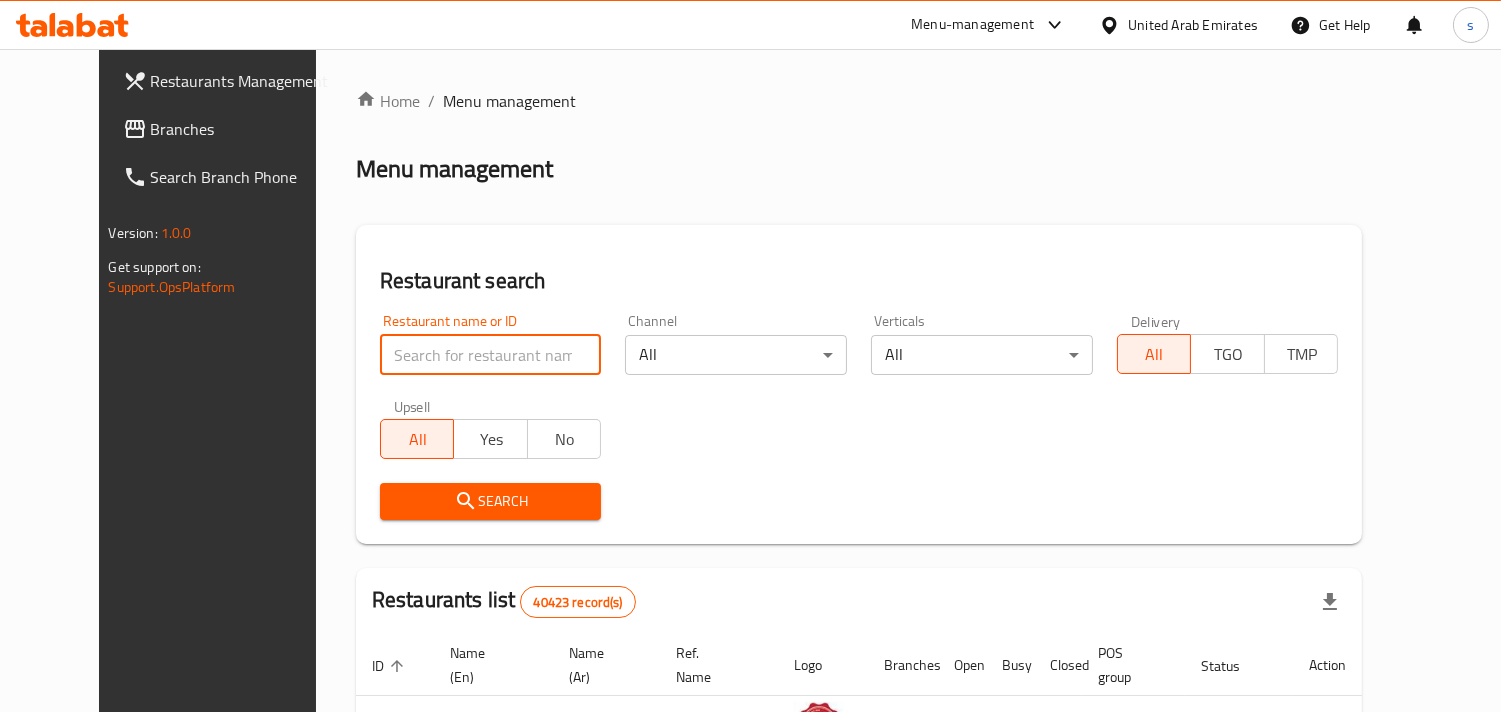 click at bounding box center [491, 355] 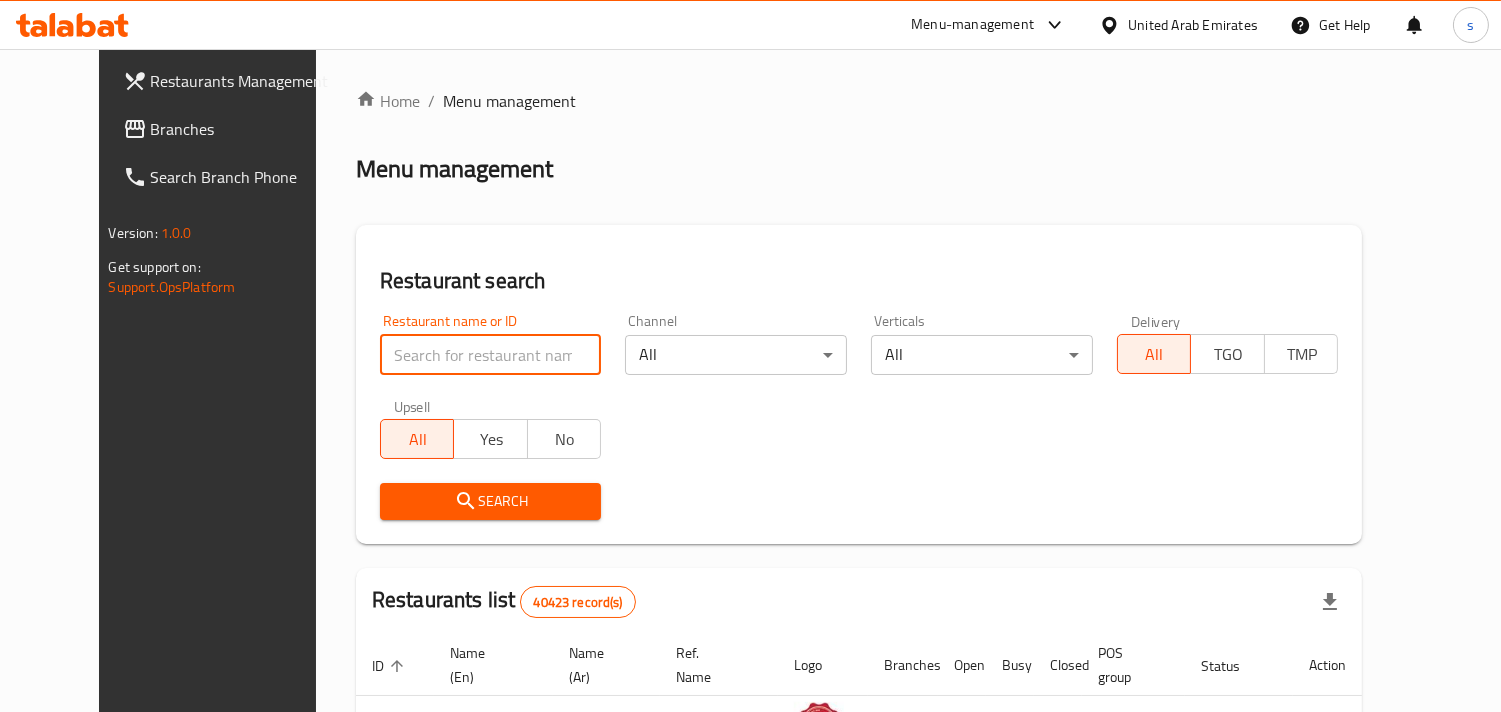 paste on "690456" 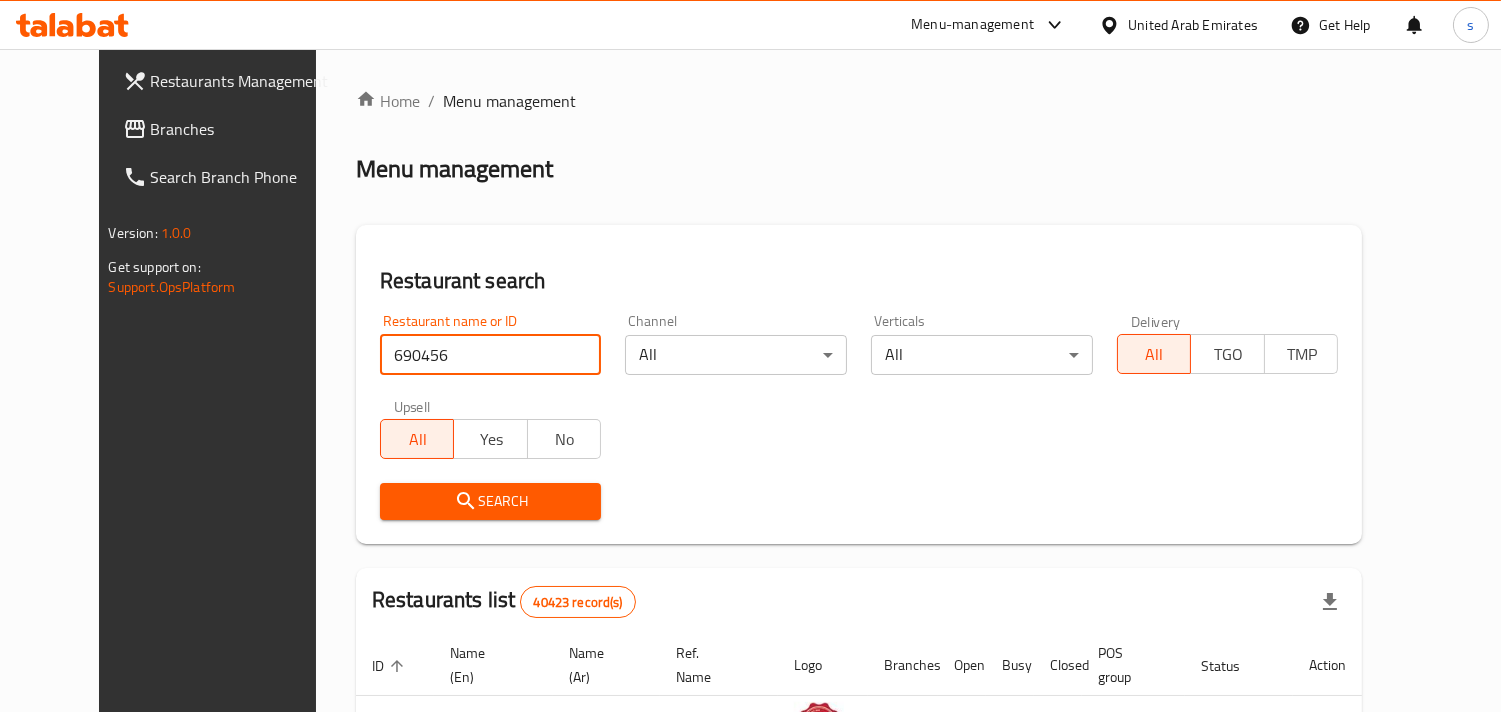 type on "690456" 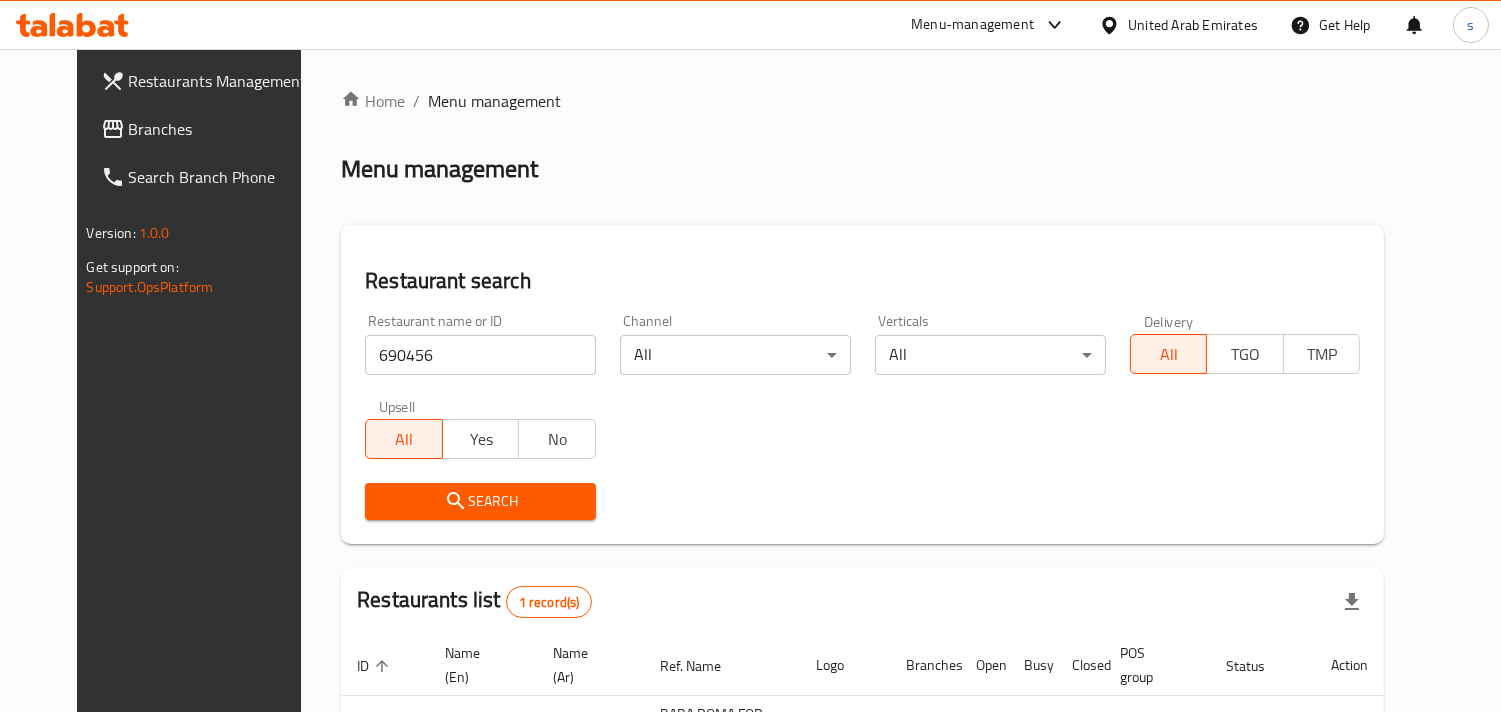 scroll, scrollTop: 111, scrollLeft: 0, axis: vertical 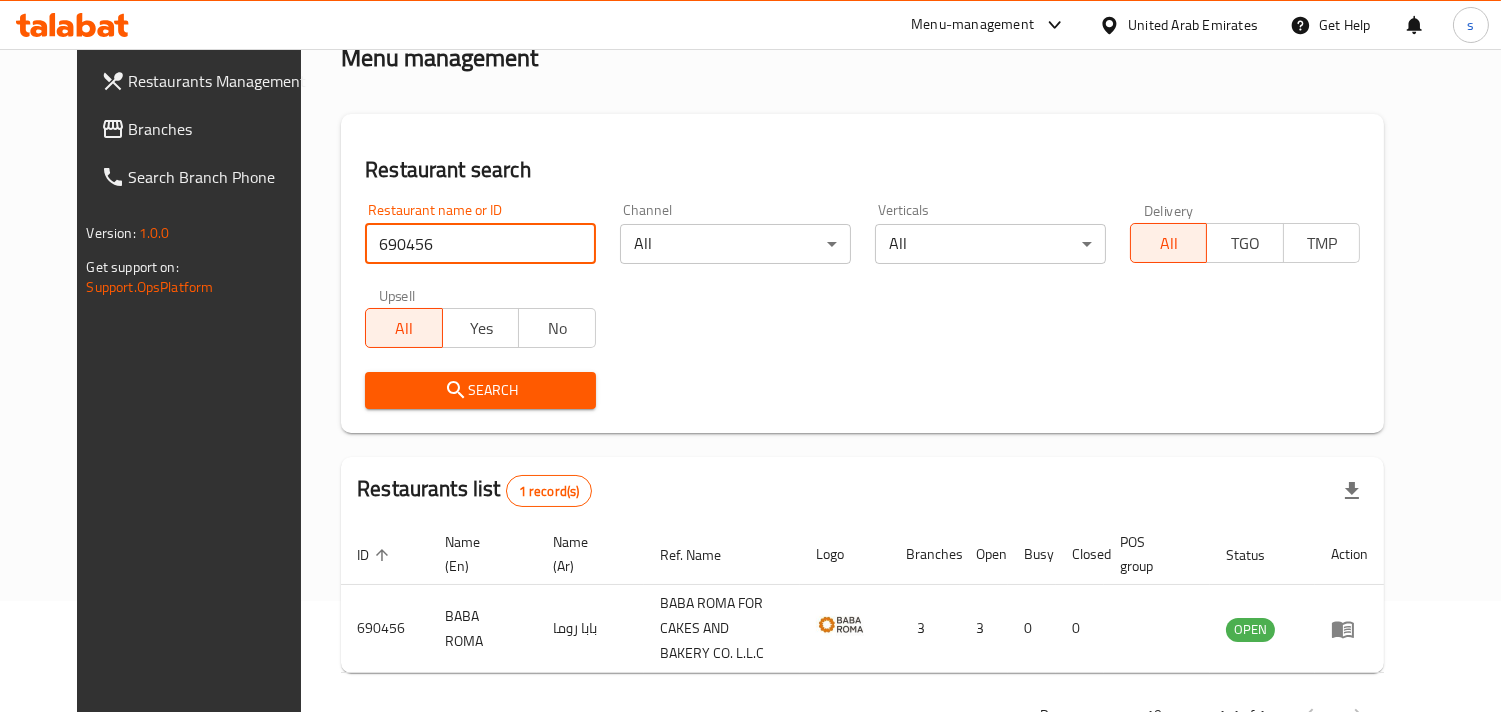 click on "Branches" at bounding box center (220, 129) 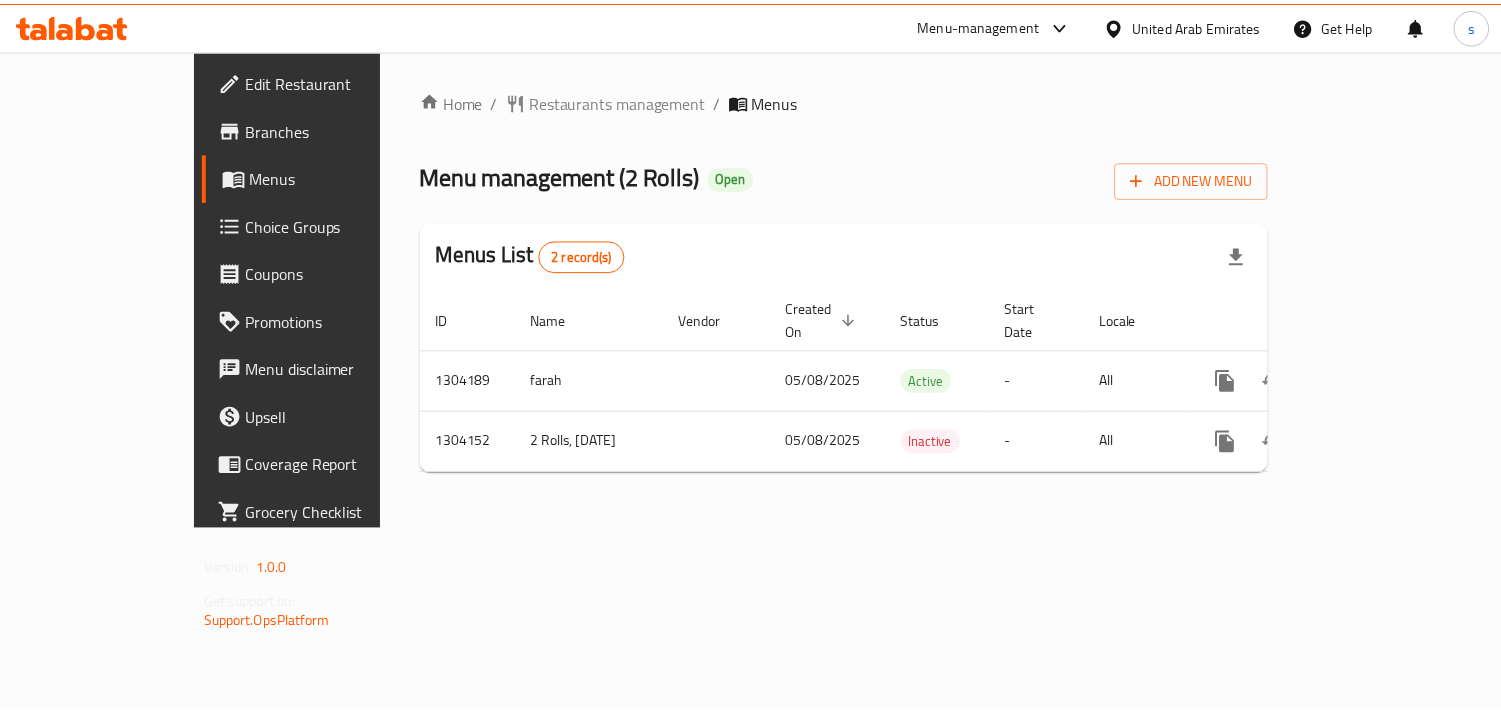 scroll, scrollTop: 0, scrollLeft: 0, axis: both 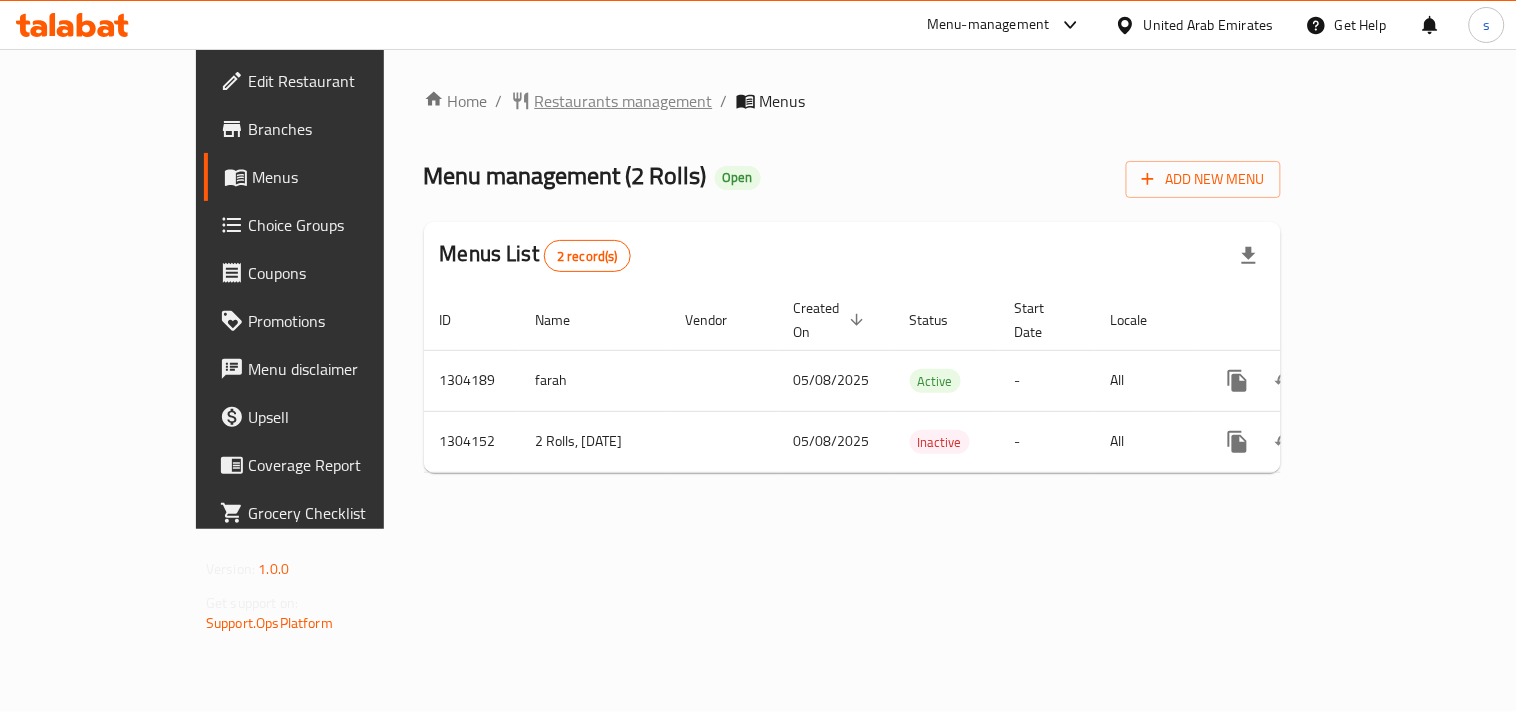 click on "Restaurants management" at bounding box center [624, 101] 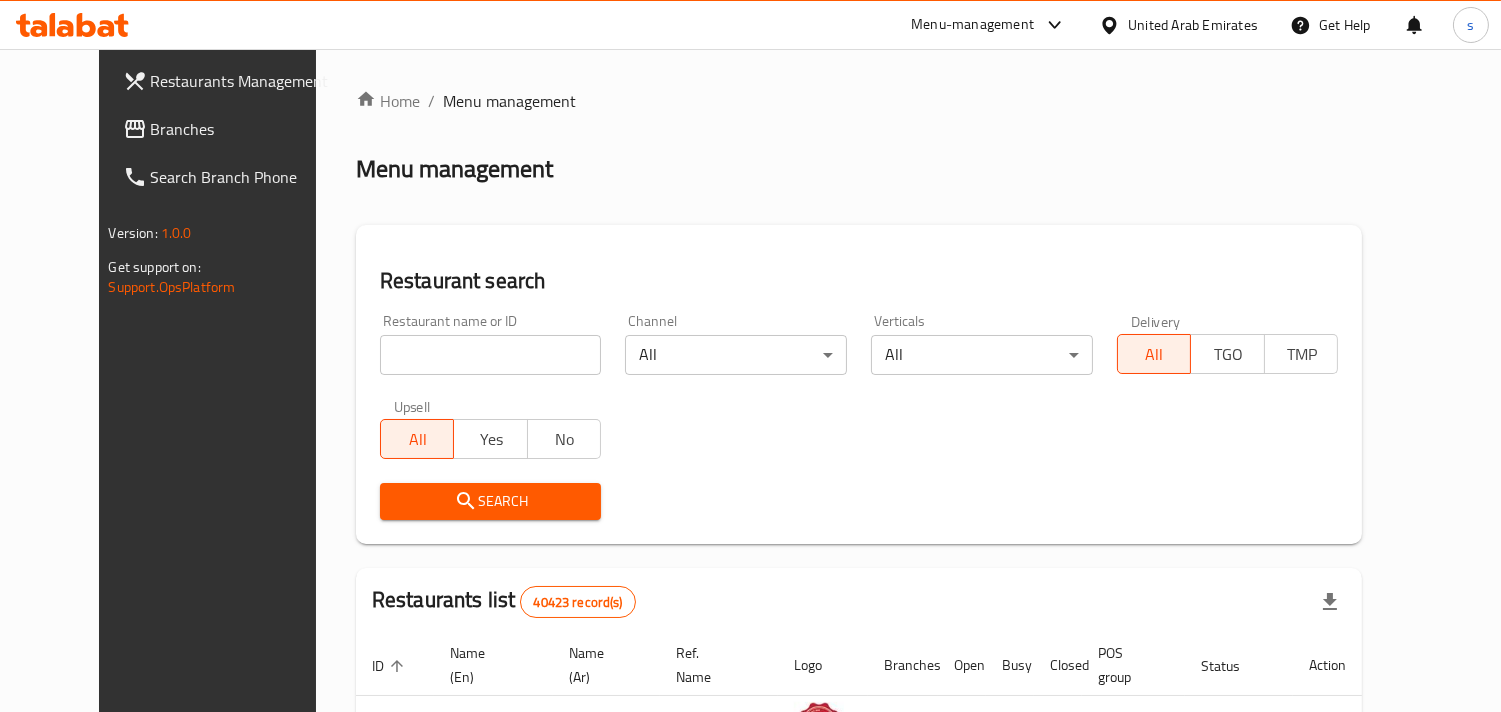 click at bounding box center [491, 355] 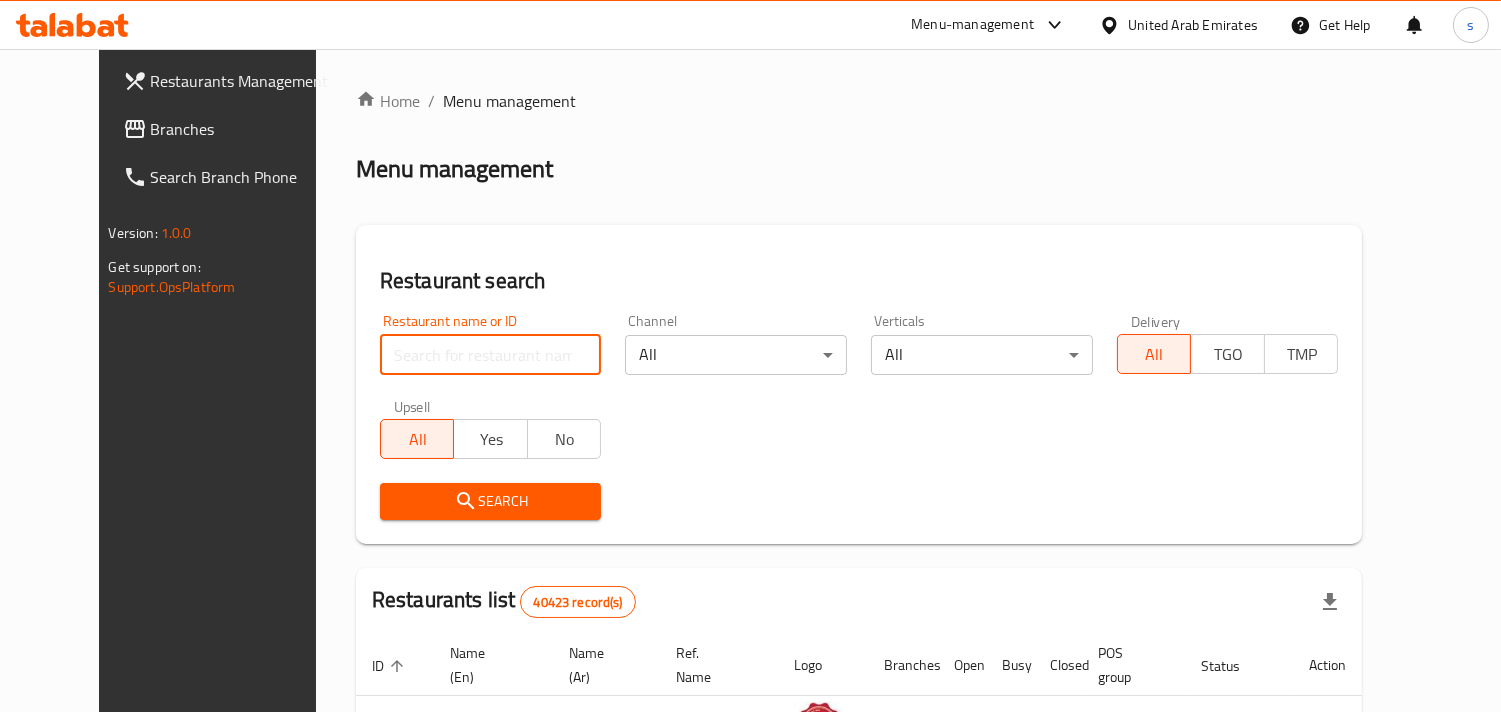 paste on "703103" 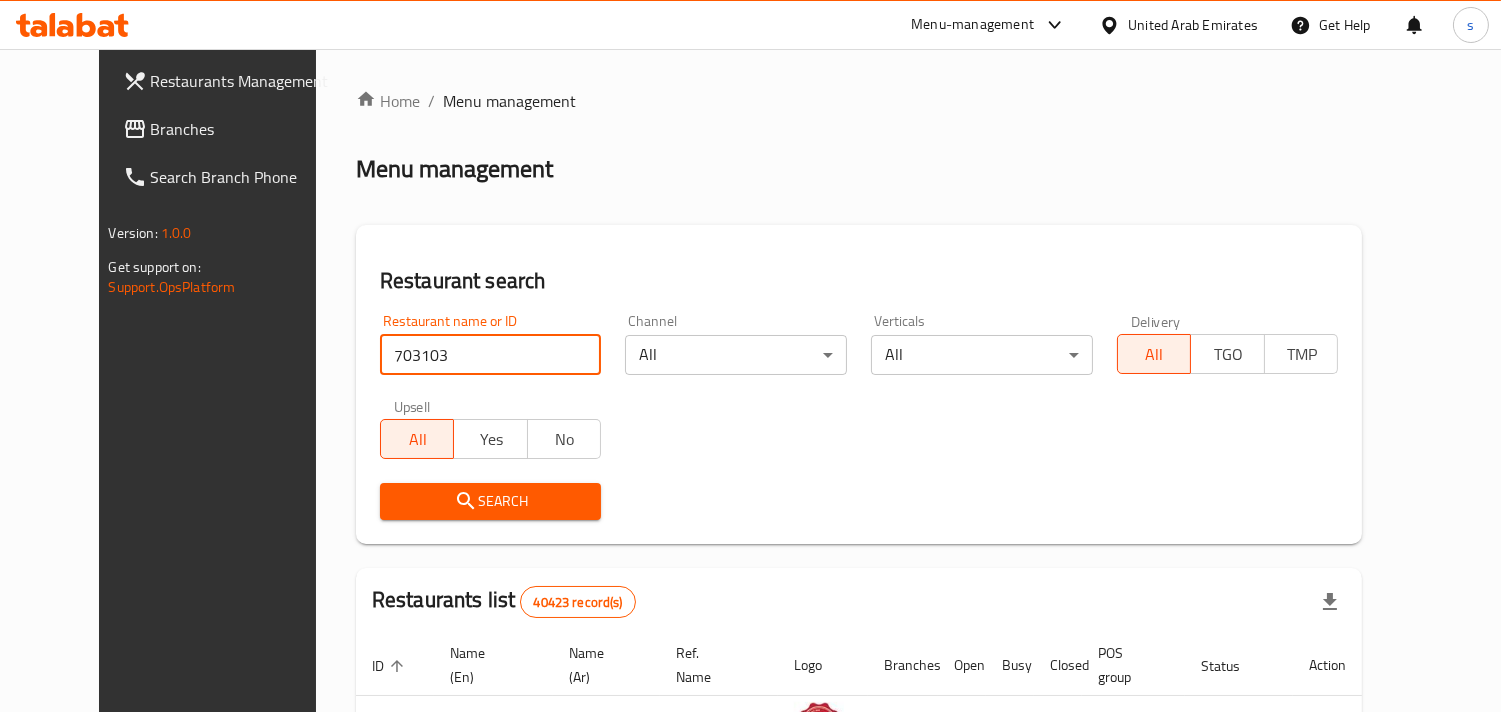 type on "703103" 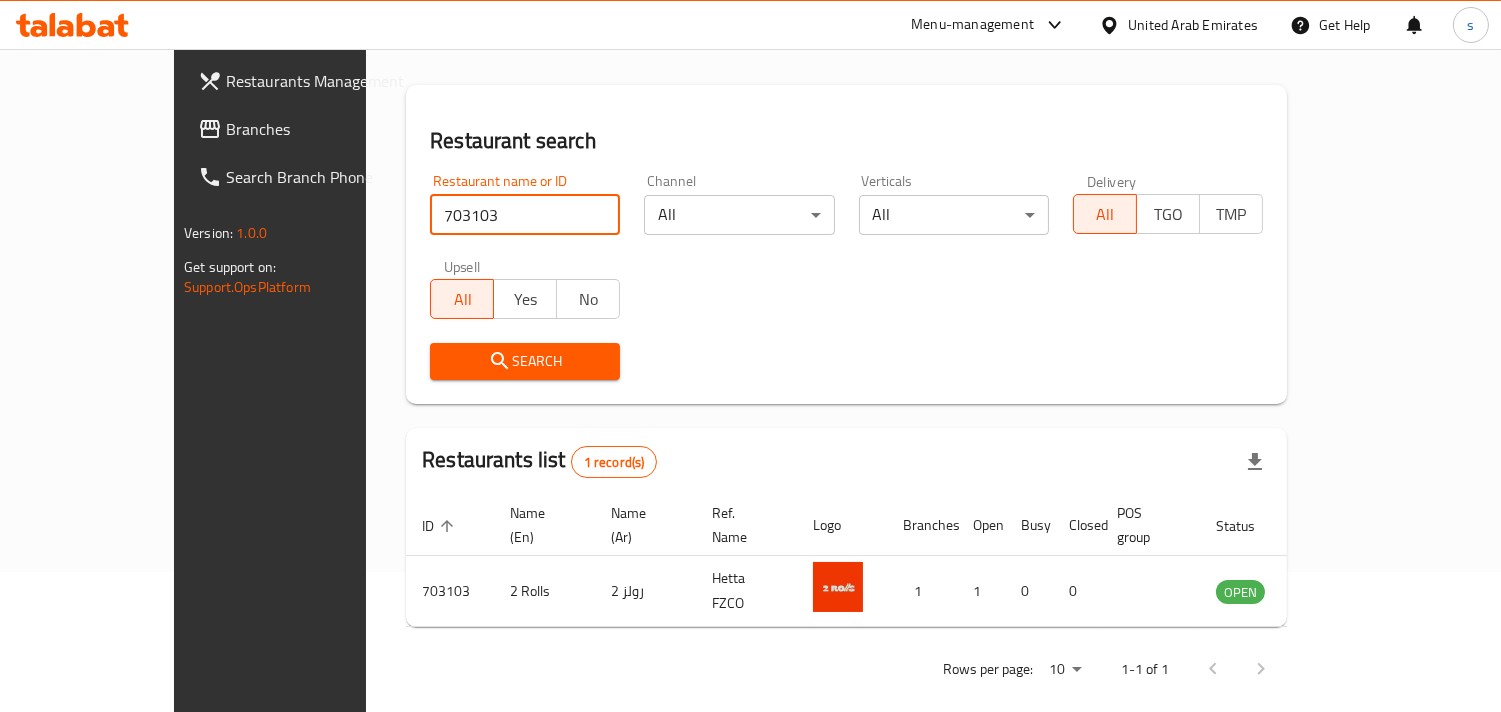 scroll, scrollTop: 141, scrollLeft: 0, axis: vertical 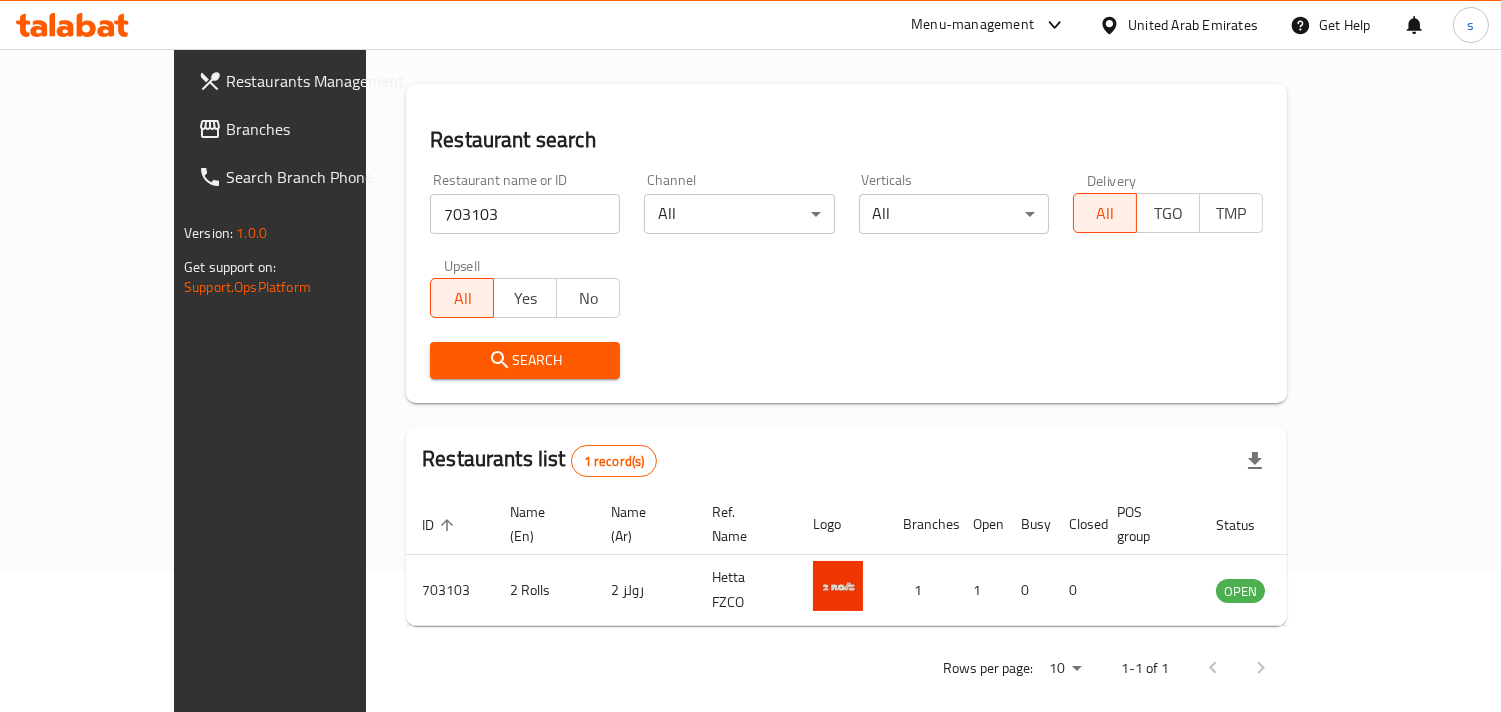 drag, startPoint x: 125, startPoint y: 124, endPoint x: 20, endPoint y: 150, distance: 108.17116 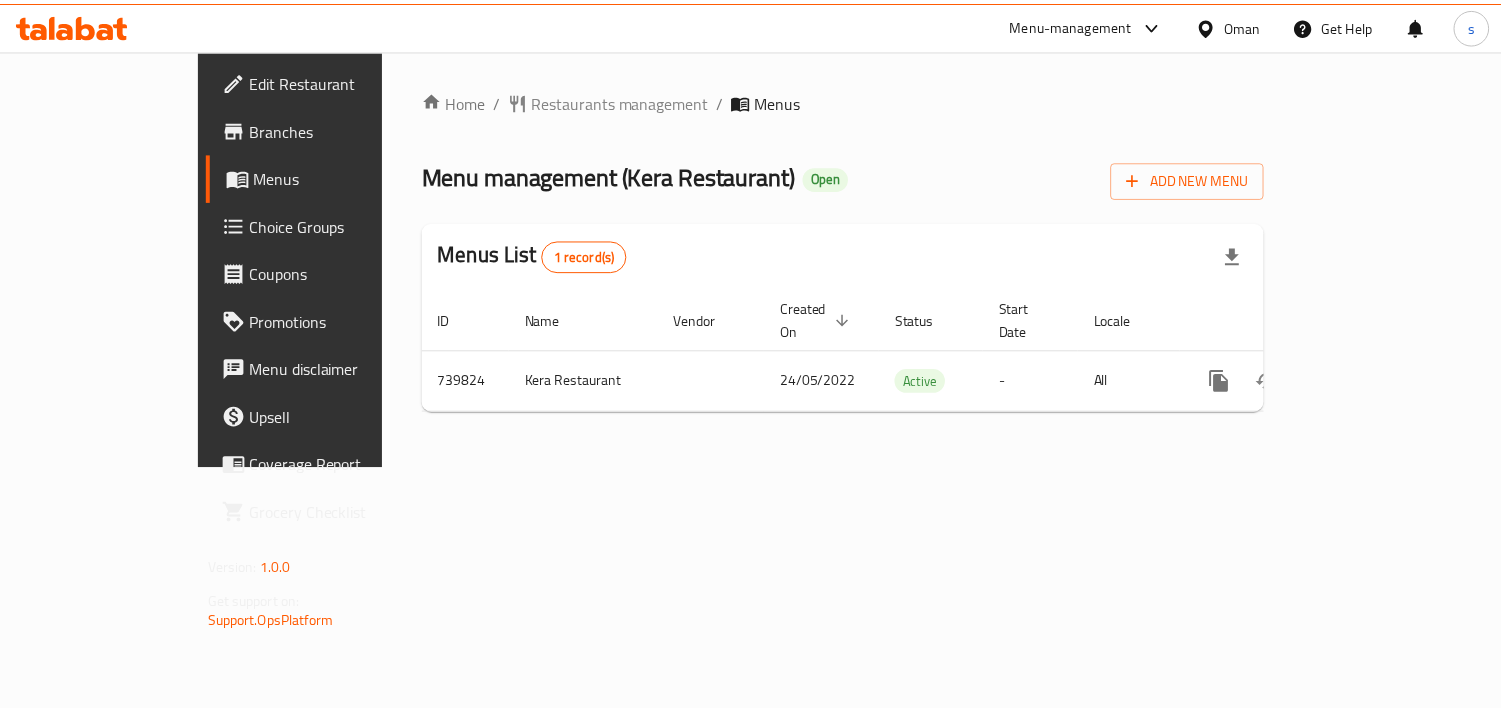 scroll, scrollTop: 0, scrollLeft: 0, axis: both 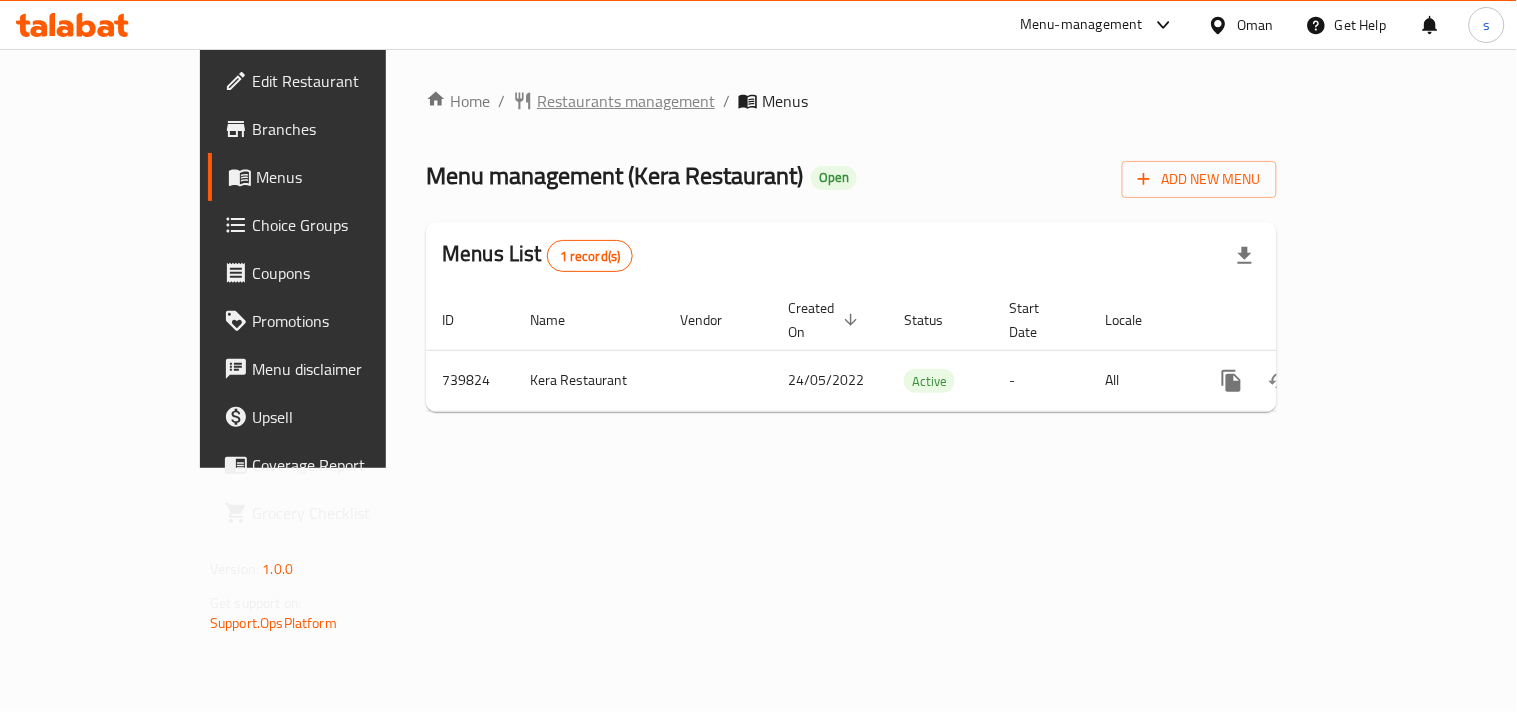 click on "Restaurants management" at bounding box center (626, 101) 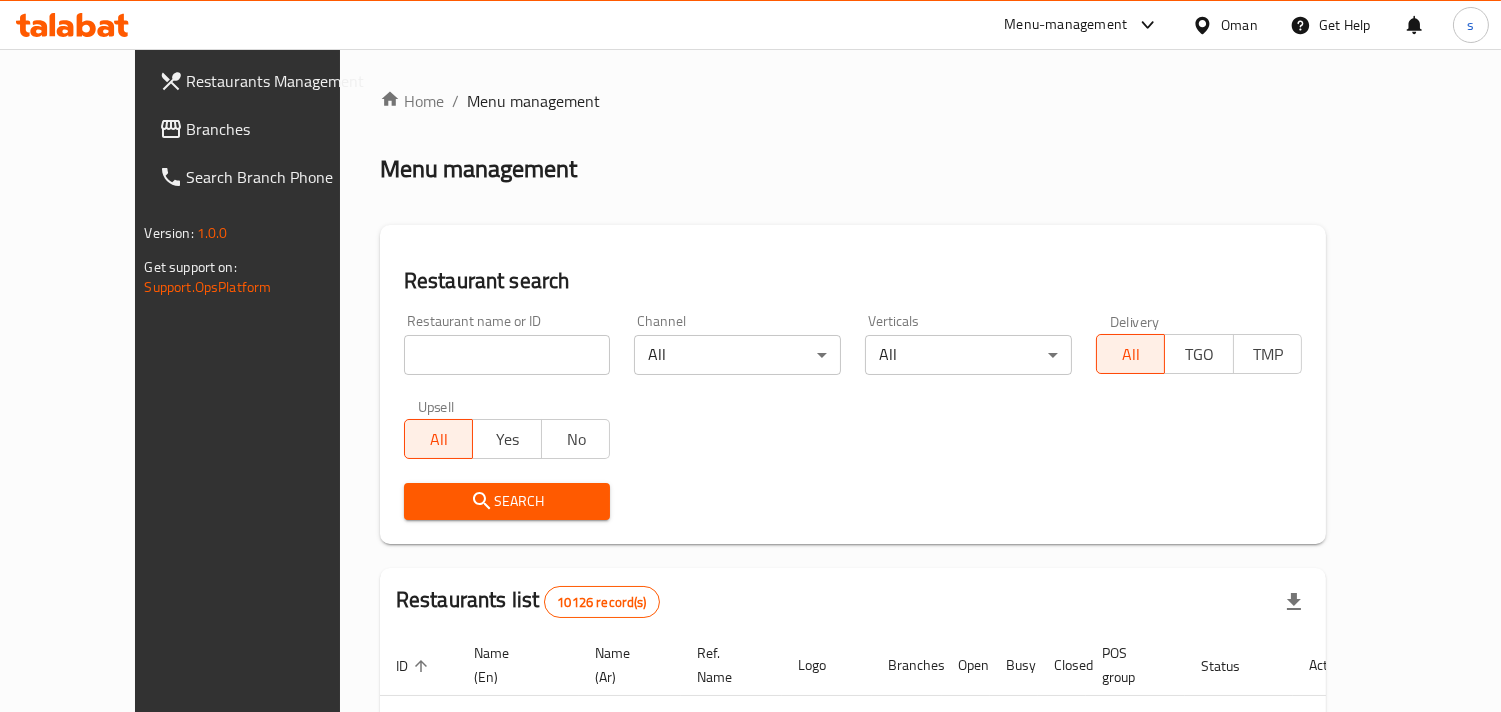 click at bounding box center [507, 355] 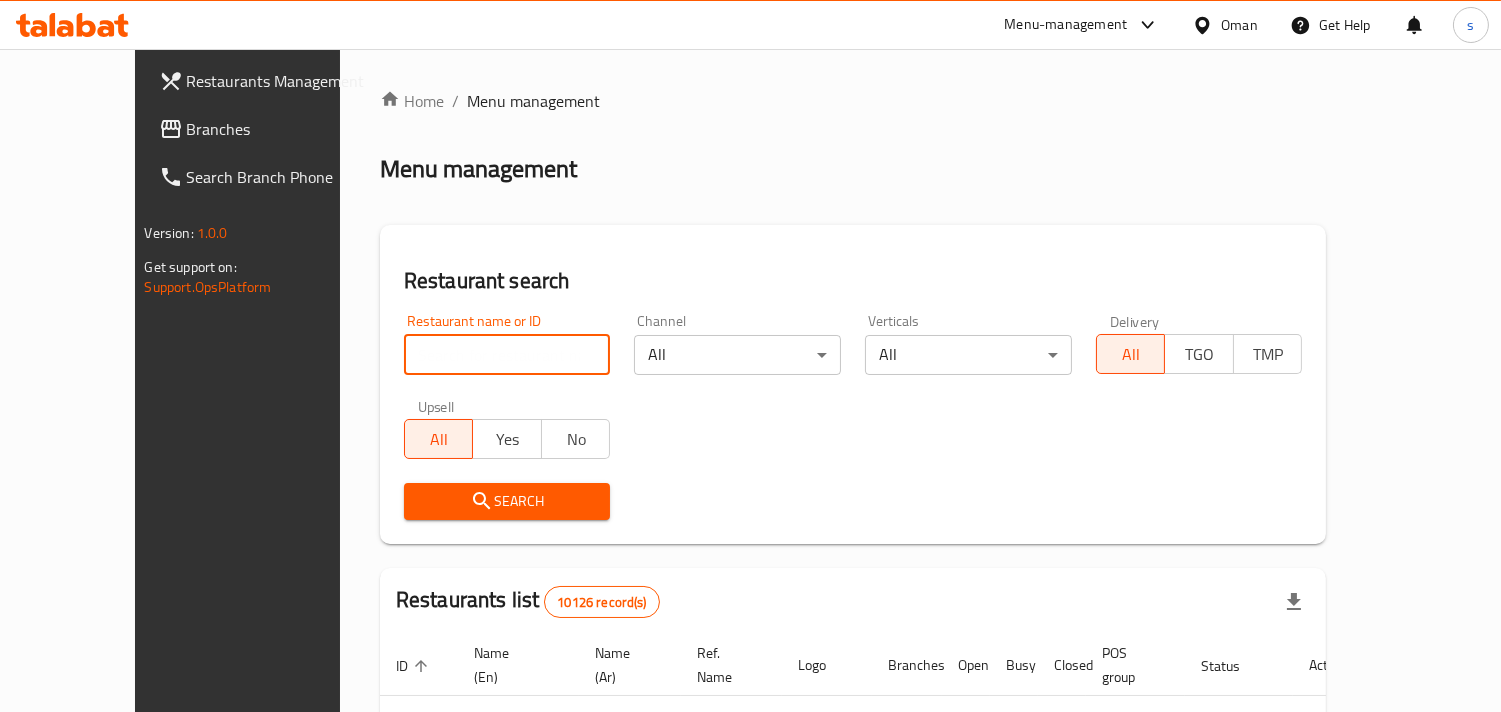 paste on "647939" 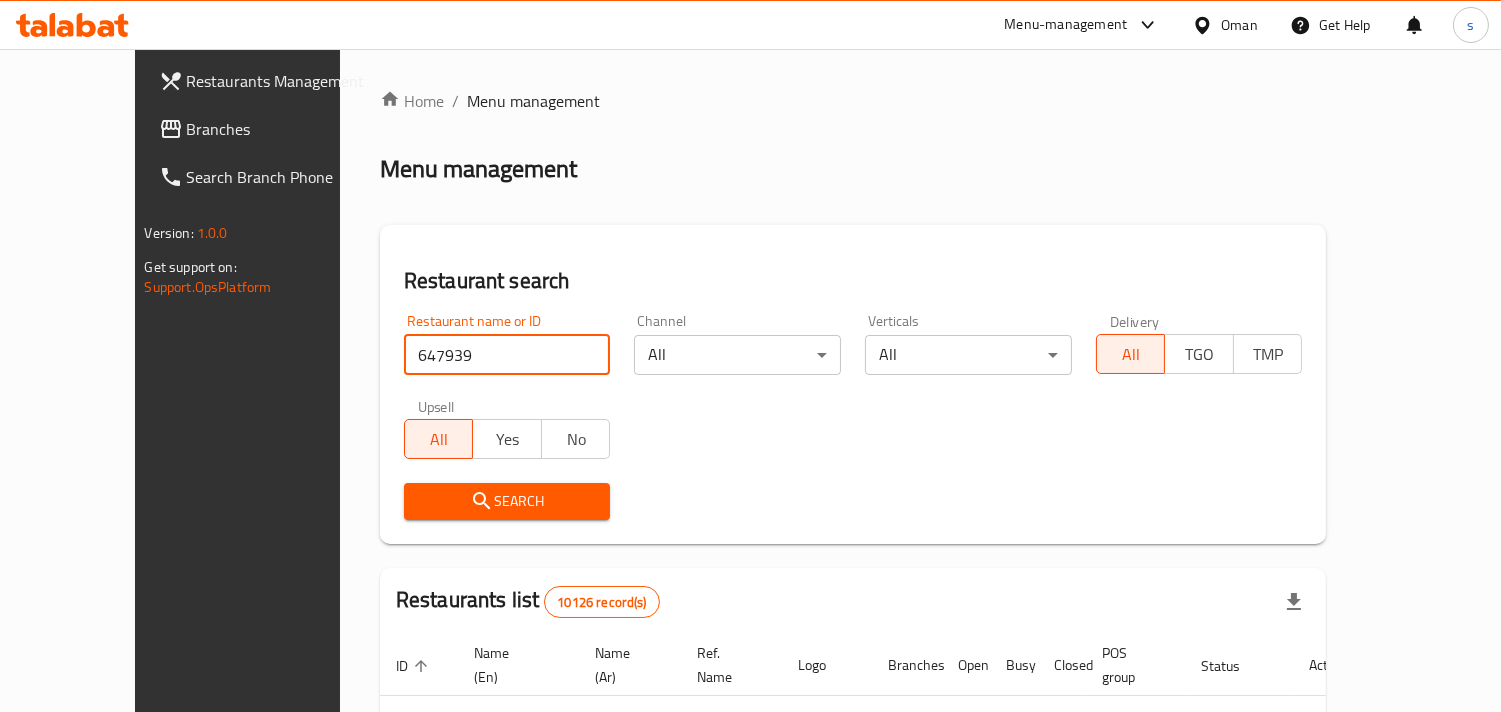 type on "647939" 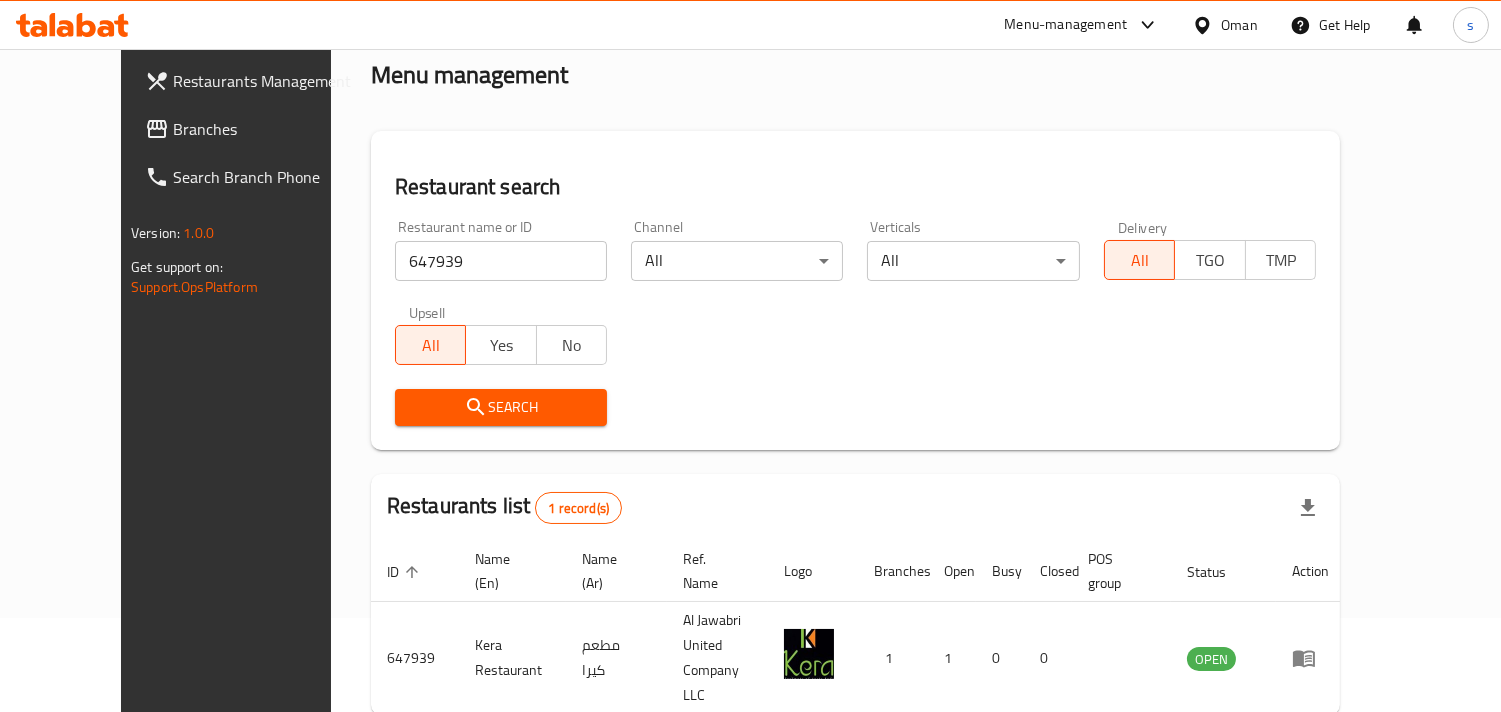 scroll, scrollTop: 163, scrollLeft: 0, axis: vertical 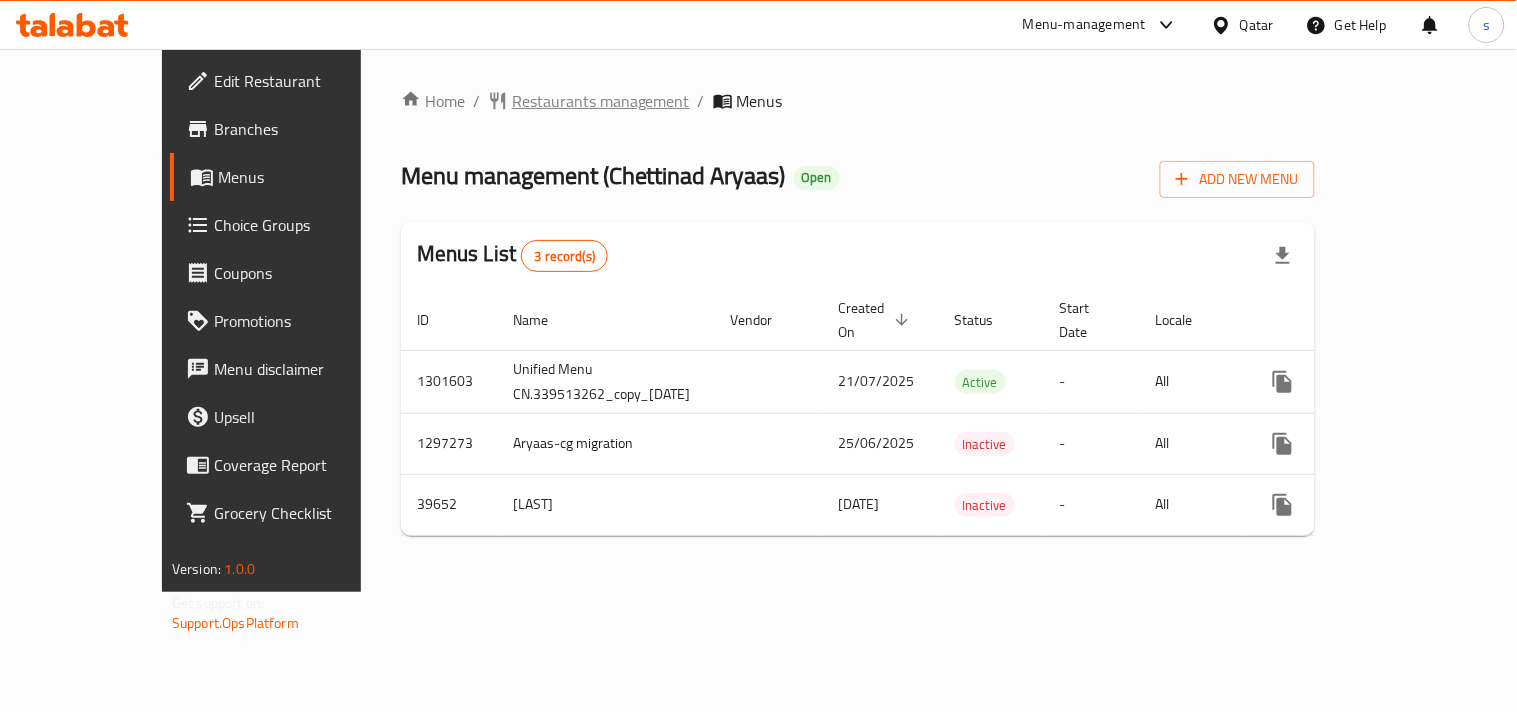 click on "Restaurants management" at bounding box center [601, 101] 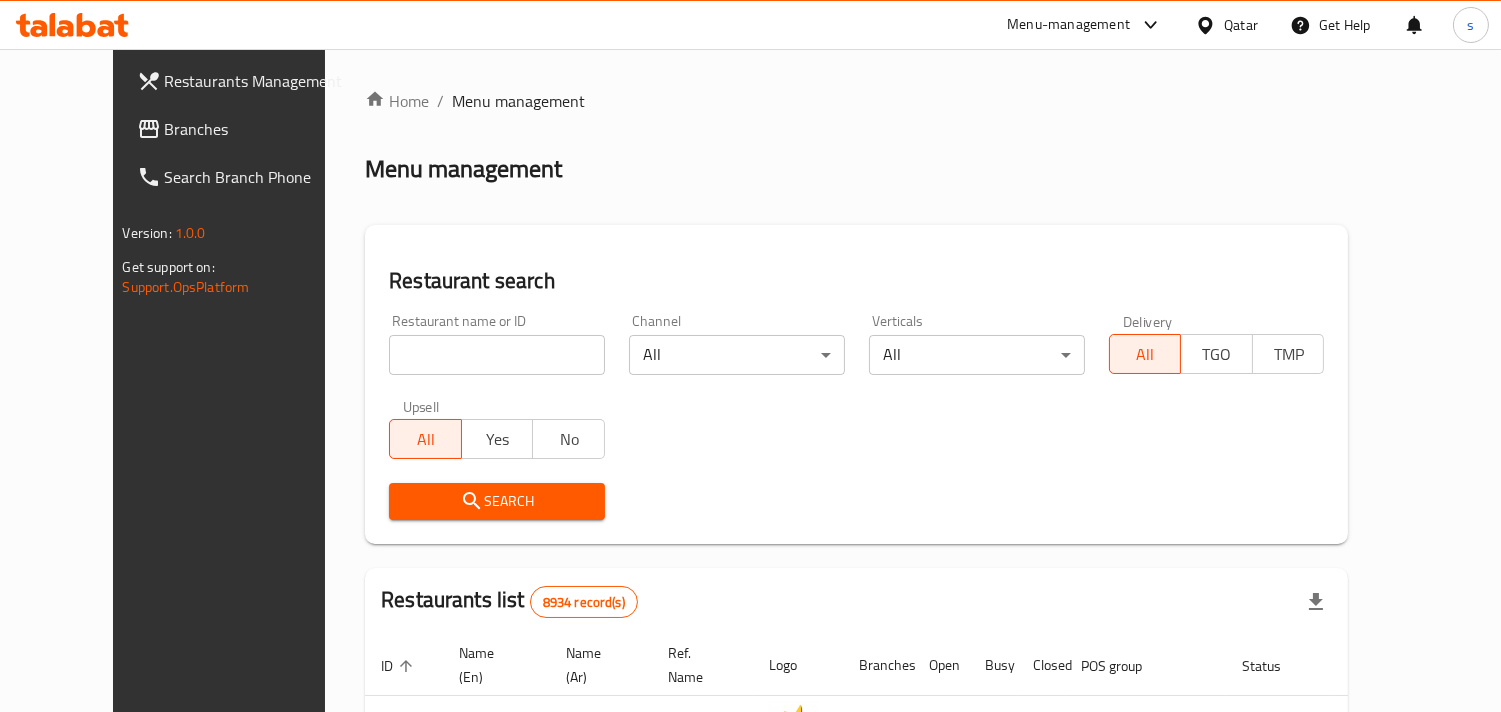 click at bounding box center [497, 355] 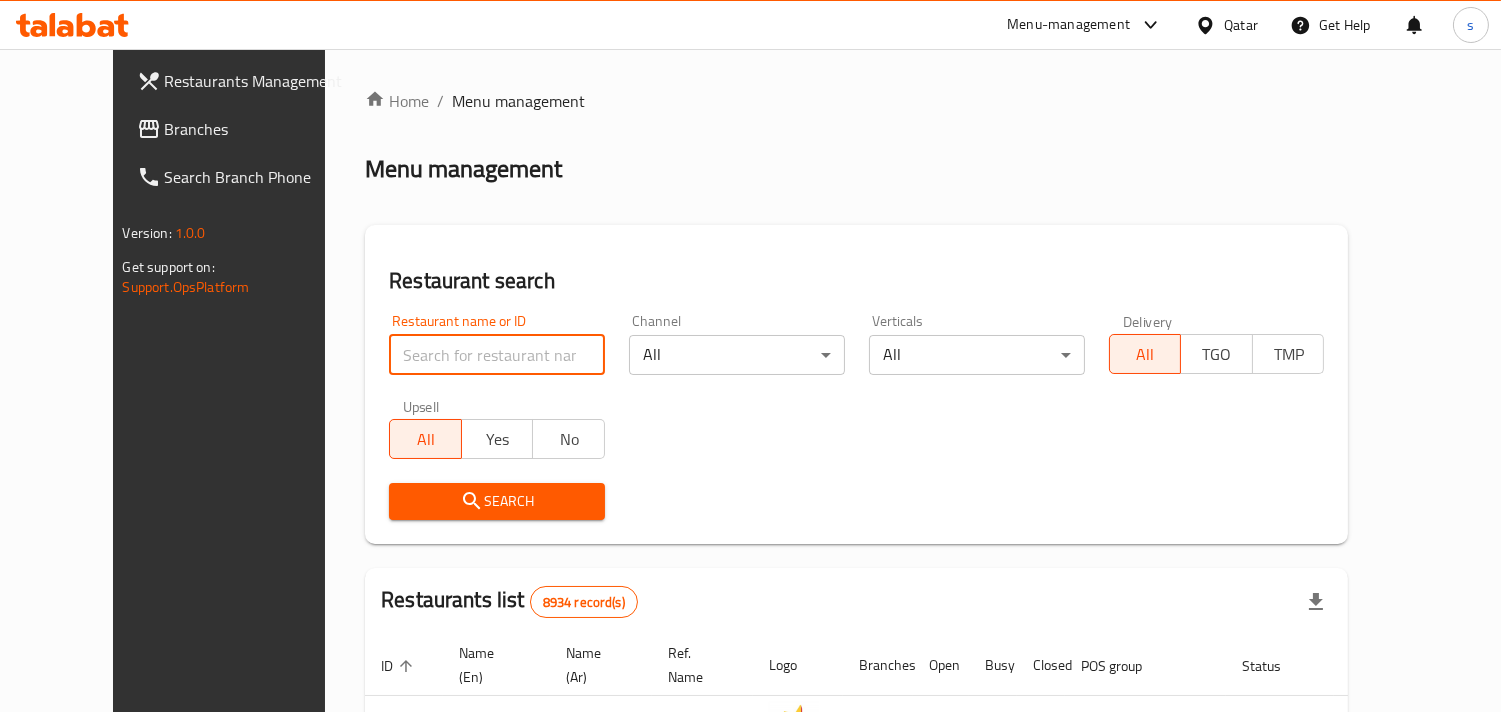 paste on "13386" 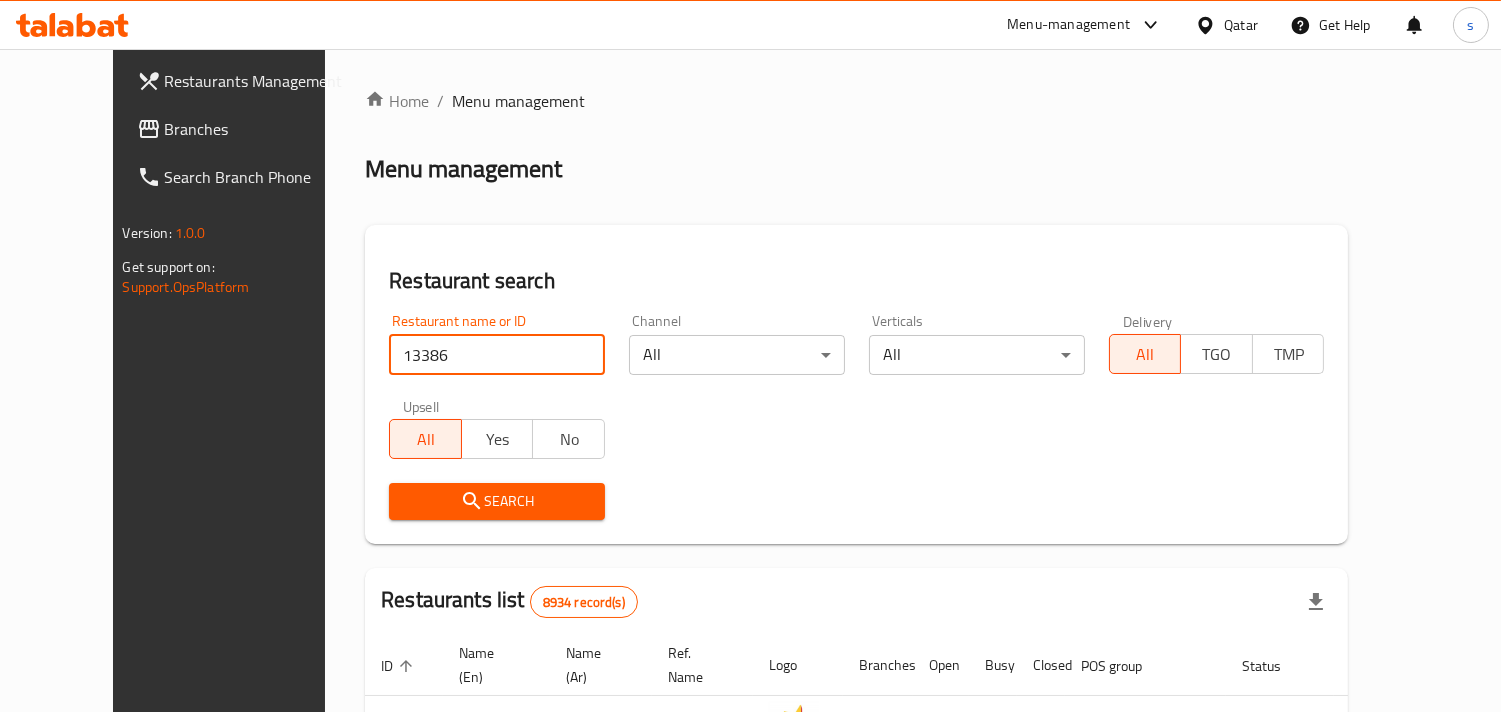 type on "13386" 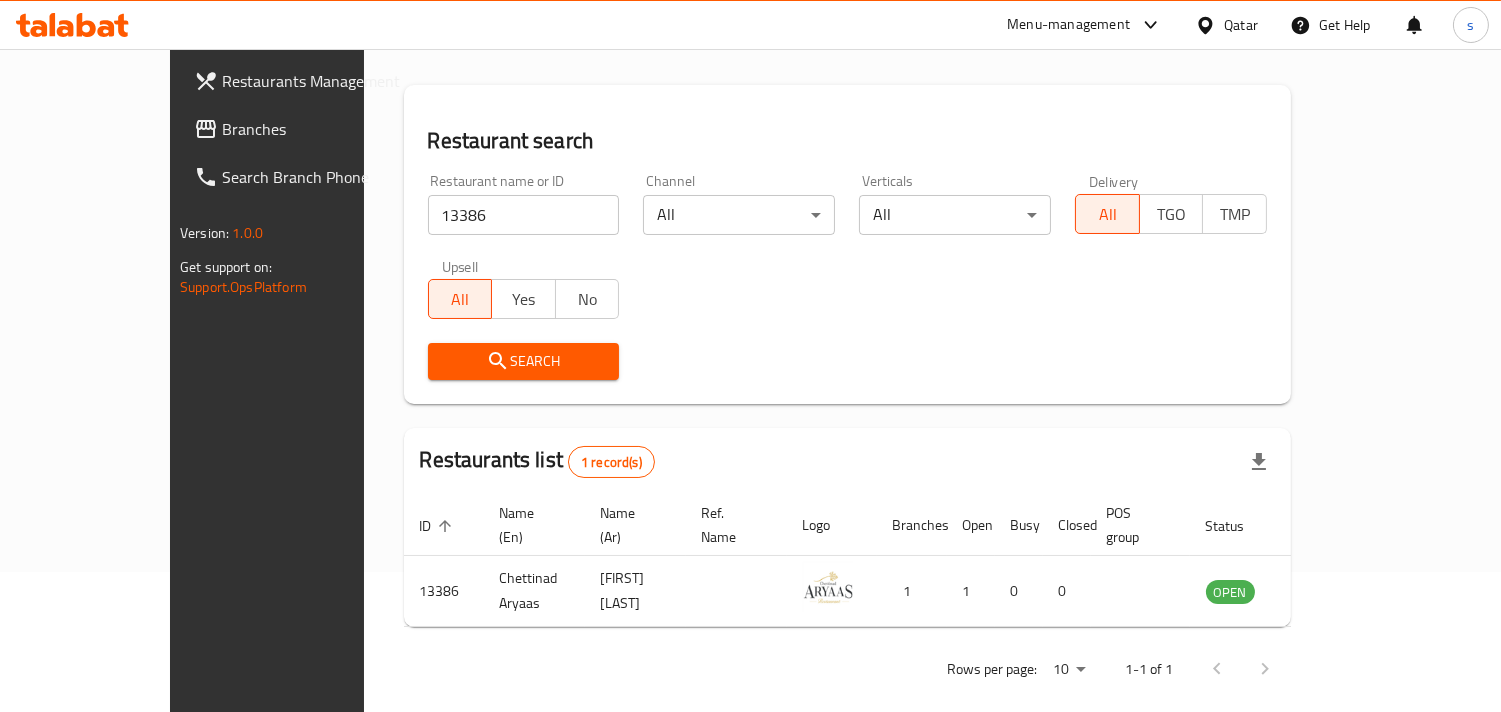 scroll, scrollTop: 141, scrollLeft: 0, axis: vertical 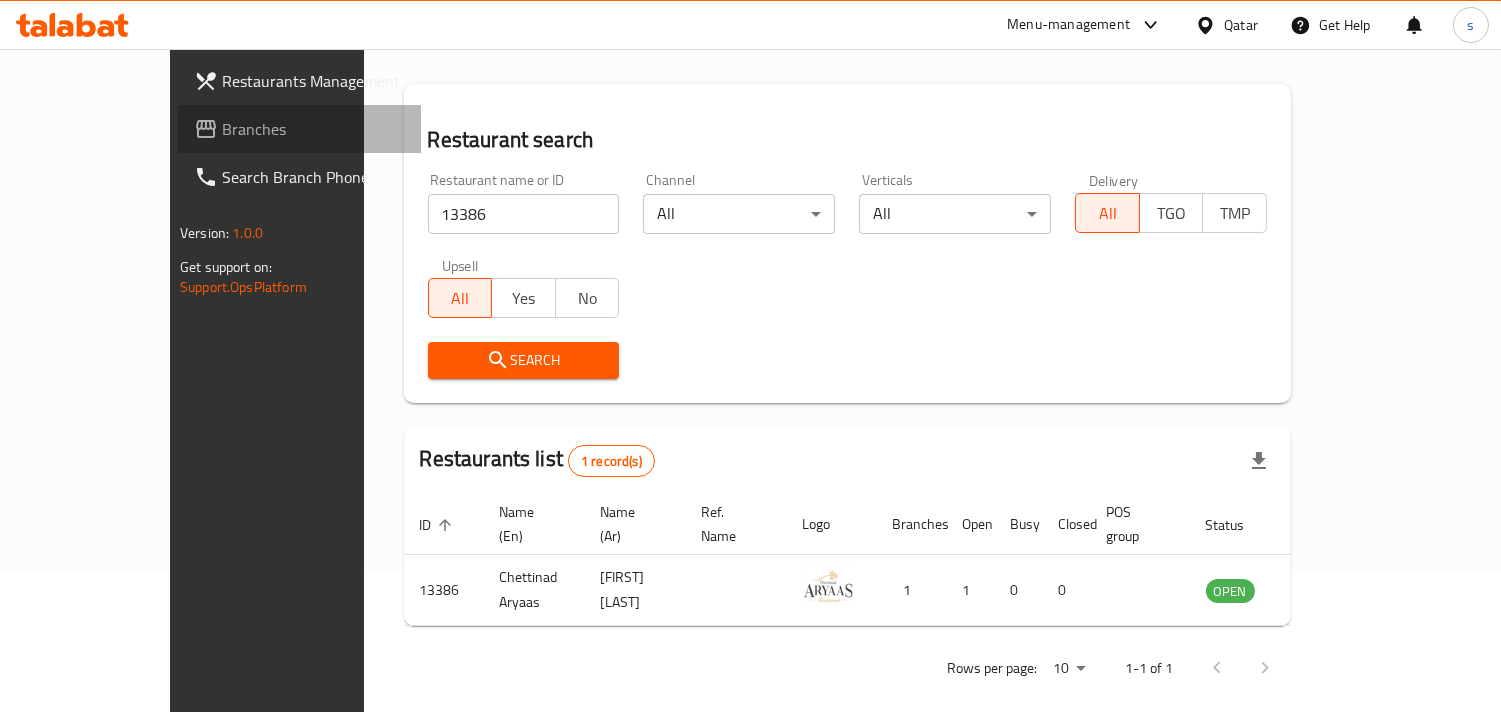 click on "Branches" at bounding box center [313, 129] 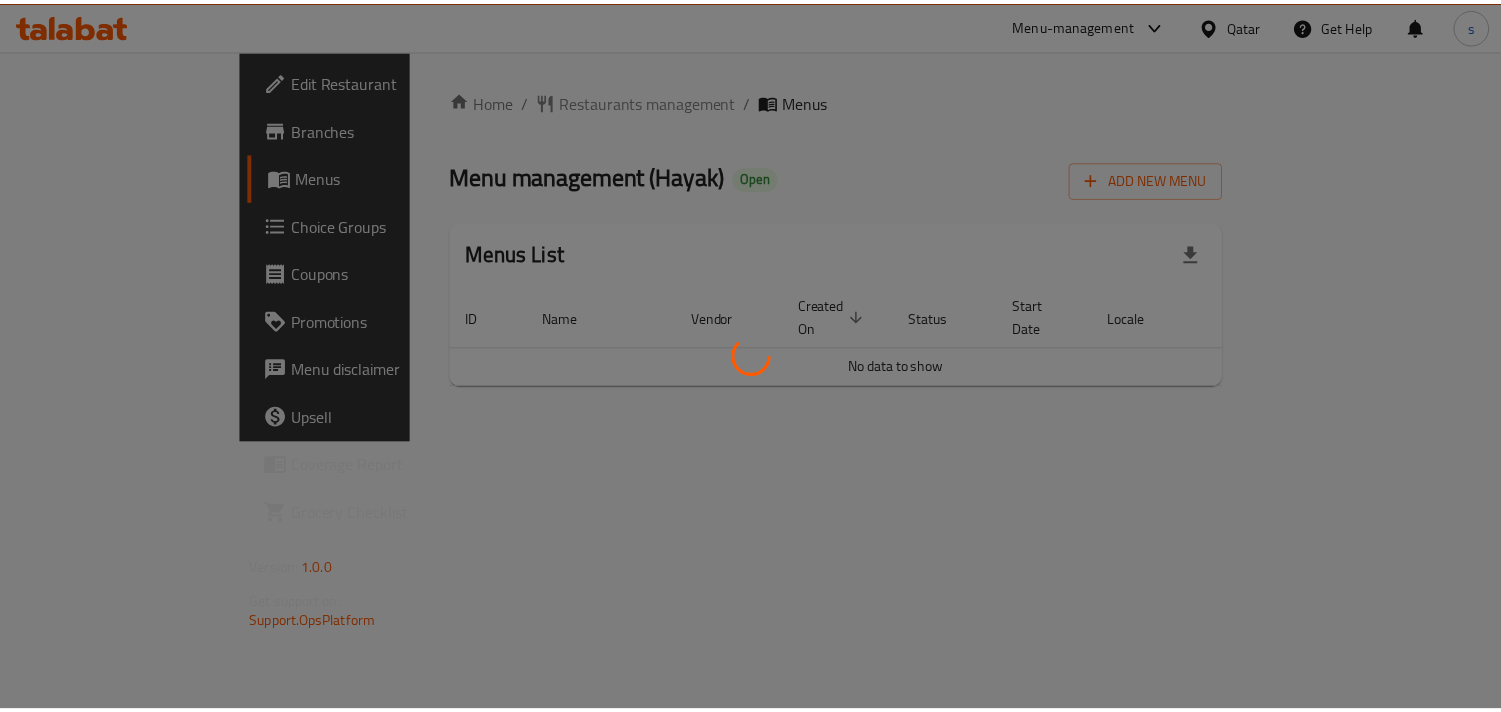 scroll, scrollTop: 0, scrollLeft: 0, axis: both 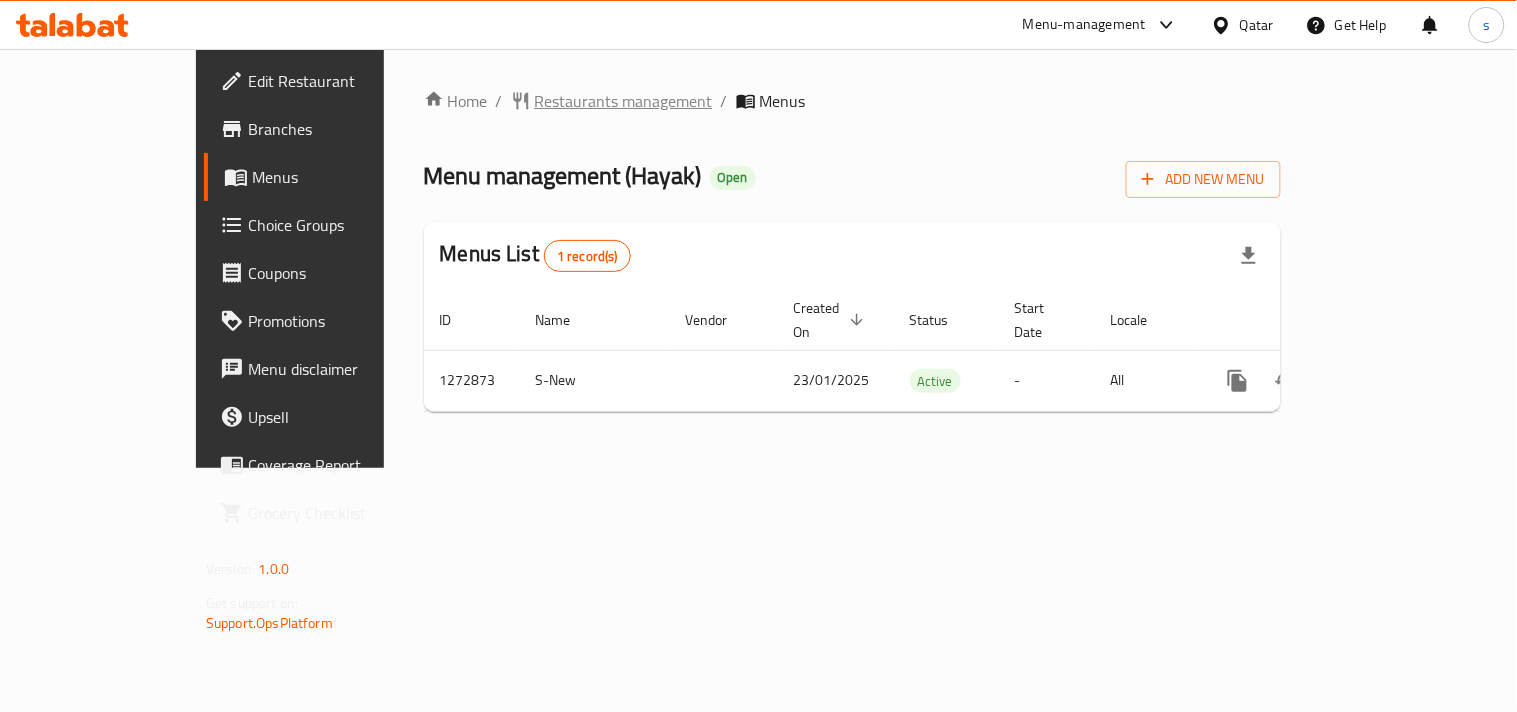 click on "Restaurants management" at bounding box center [624, 101] 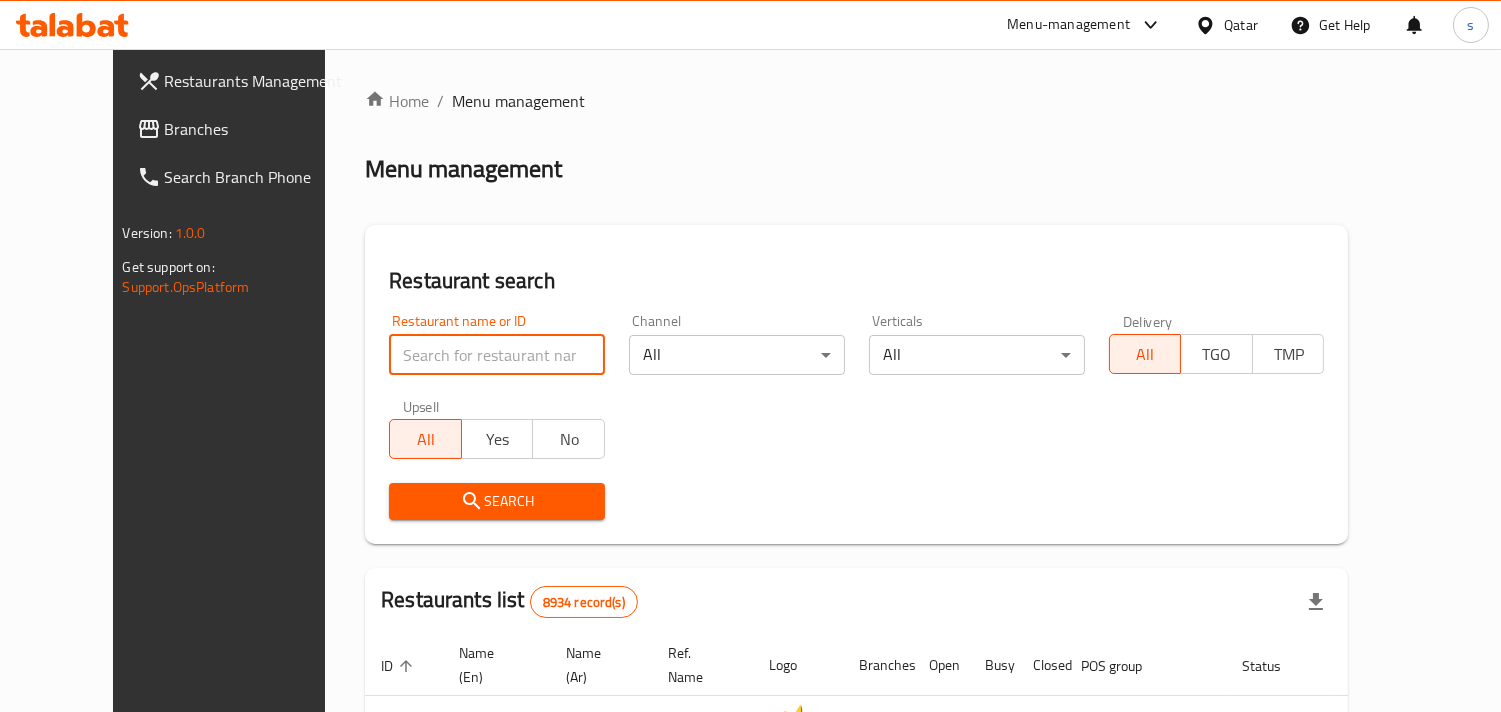 paste on "690468" 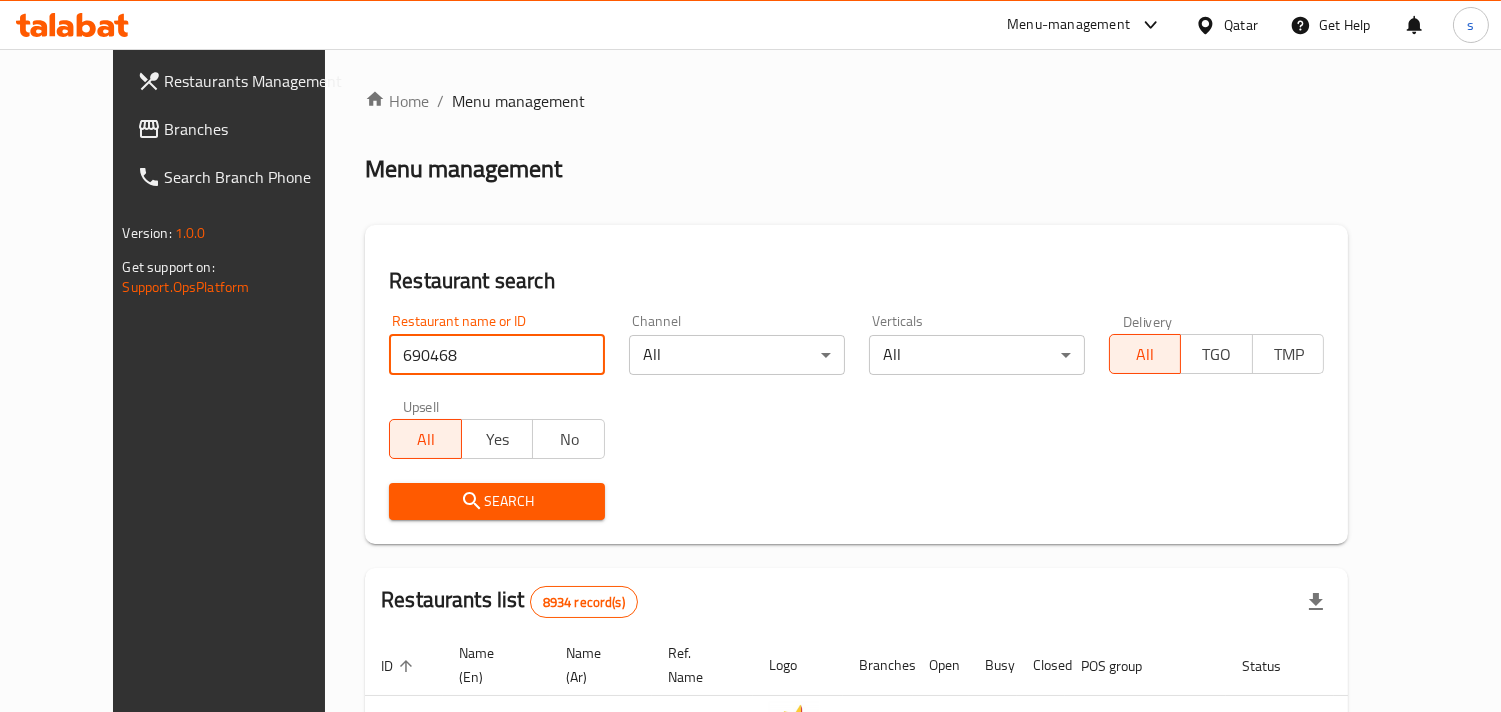 type on "690468" 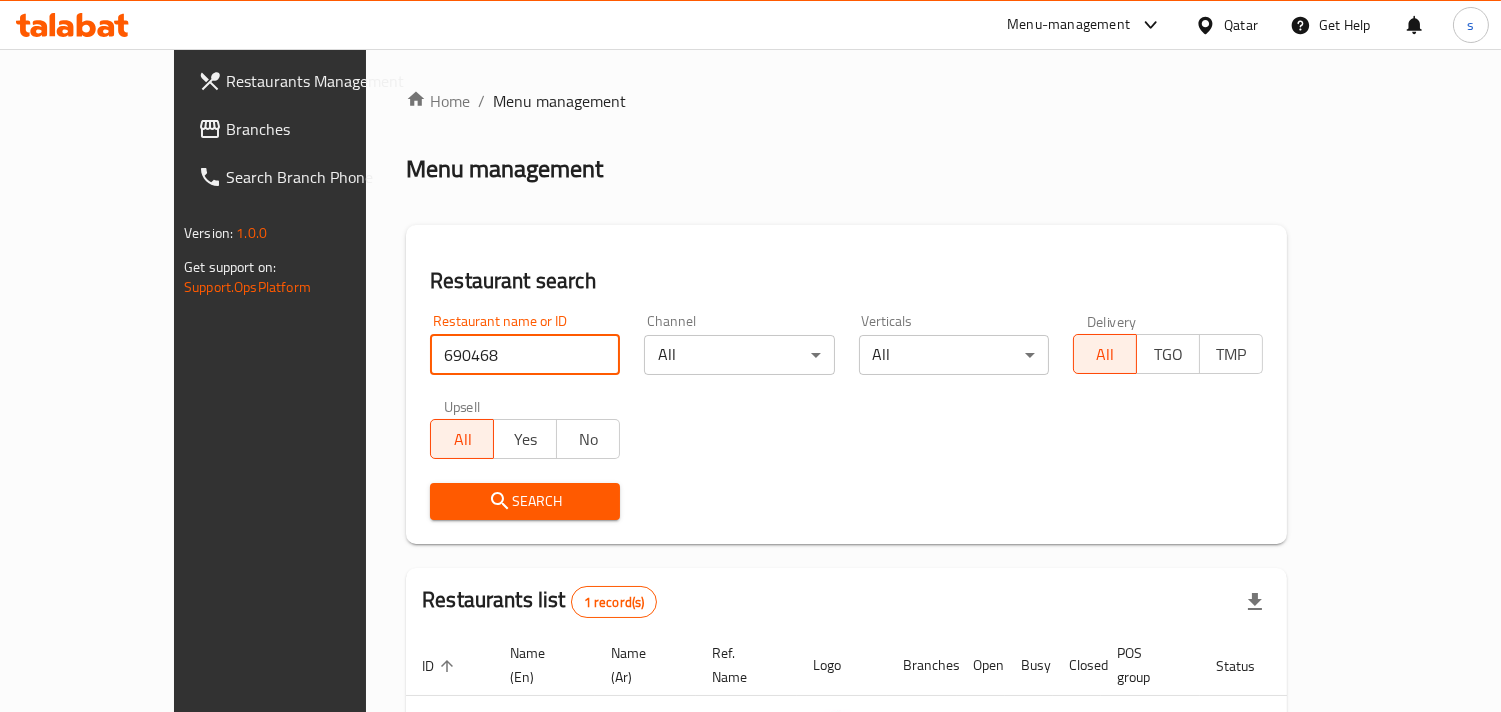 click on "Branches" at bounding box center (317, 129) 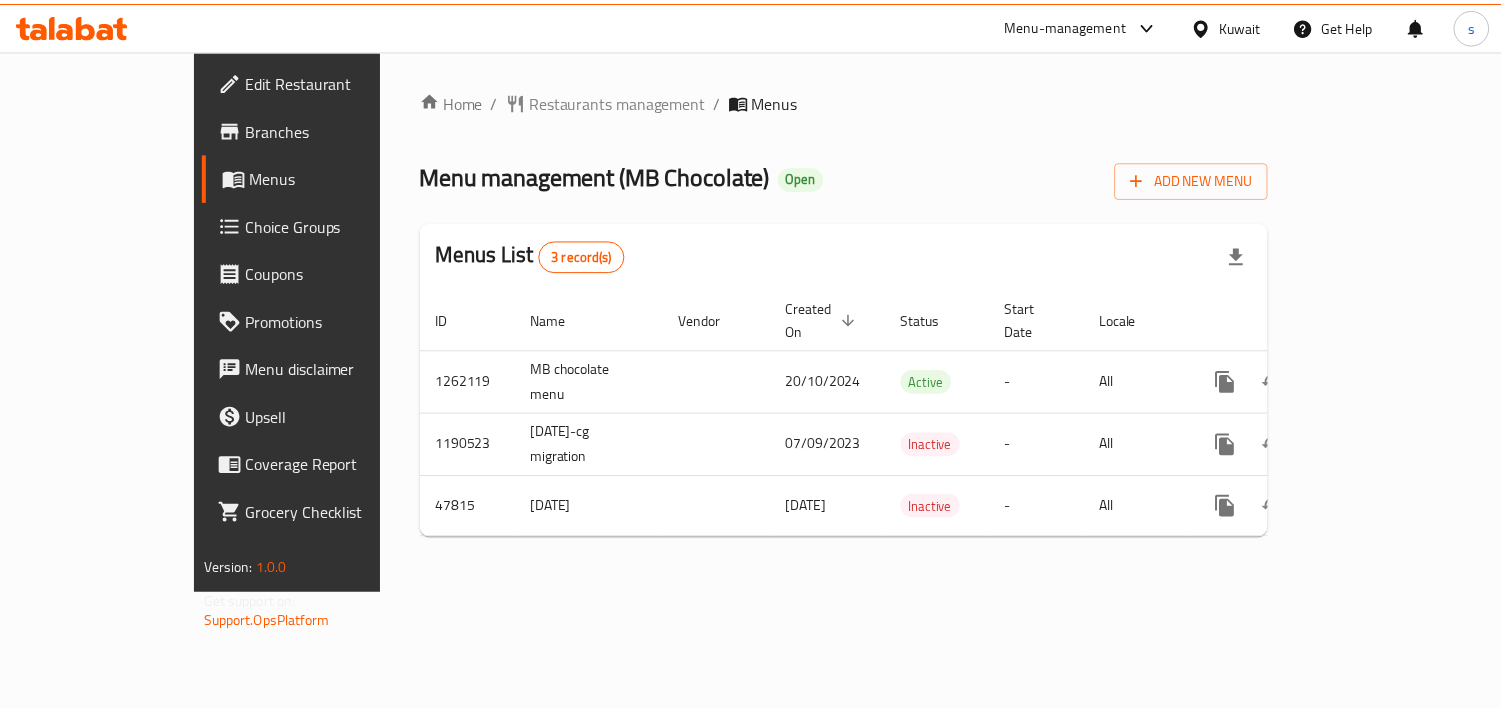 scroll, scrollTop: 0, scrollLeft: 0, axis: both 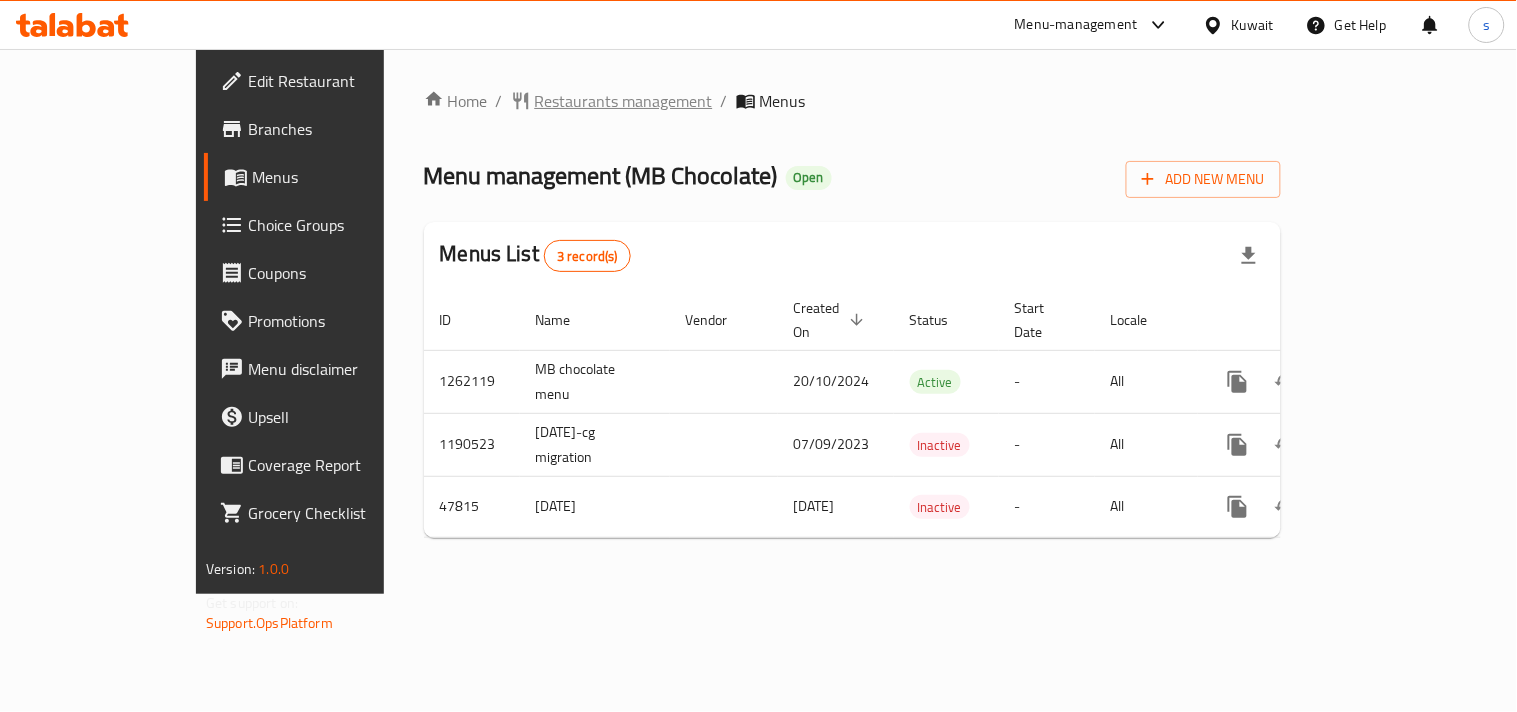 click on "Restaurants management" at bounding box center (624, 101) 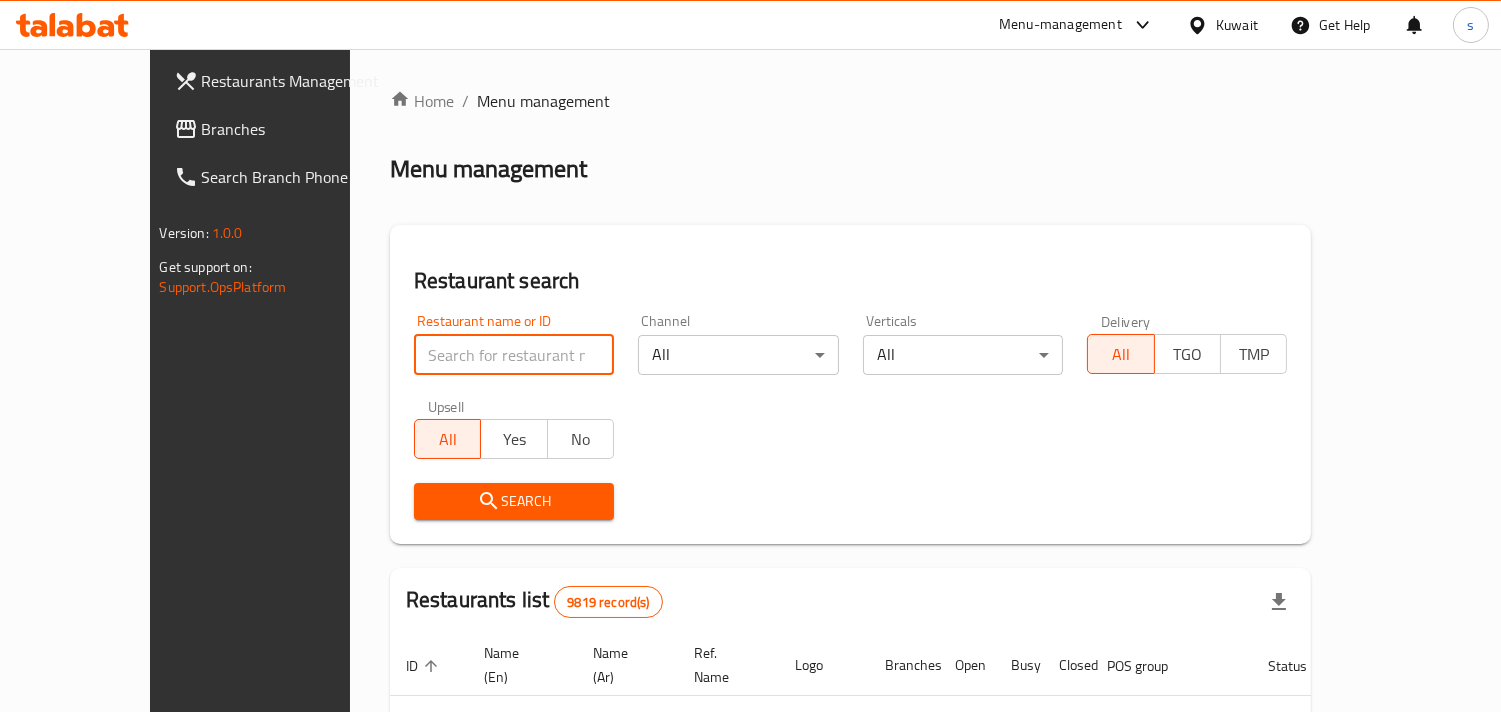 click at bounding box center (514, 355) 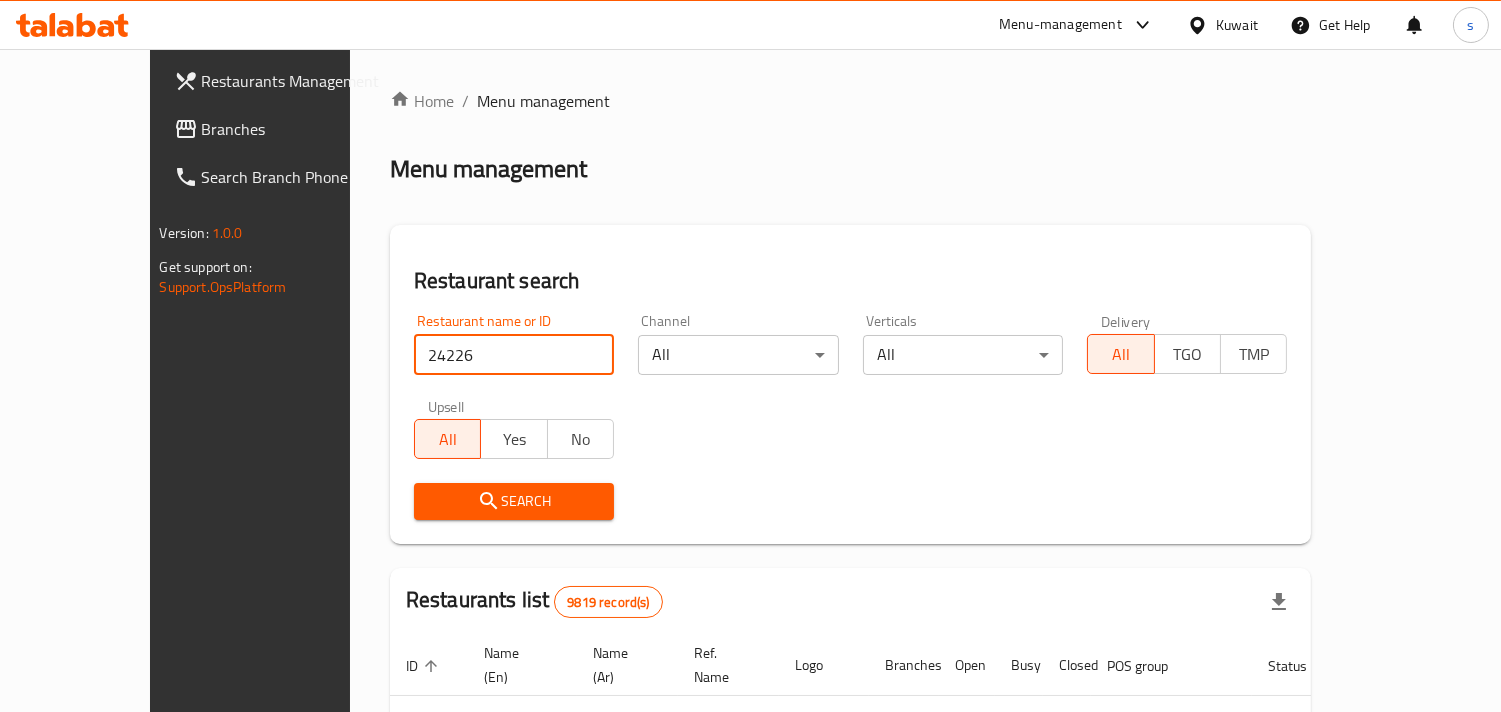 type on "24226" 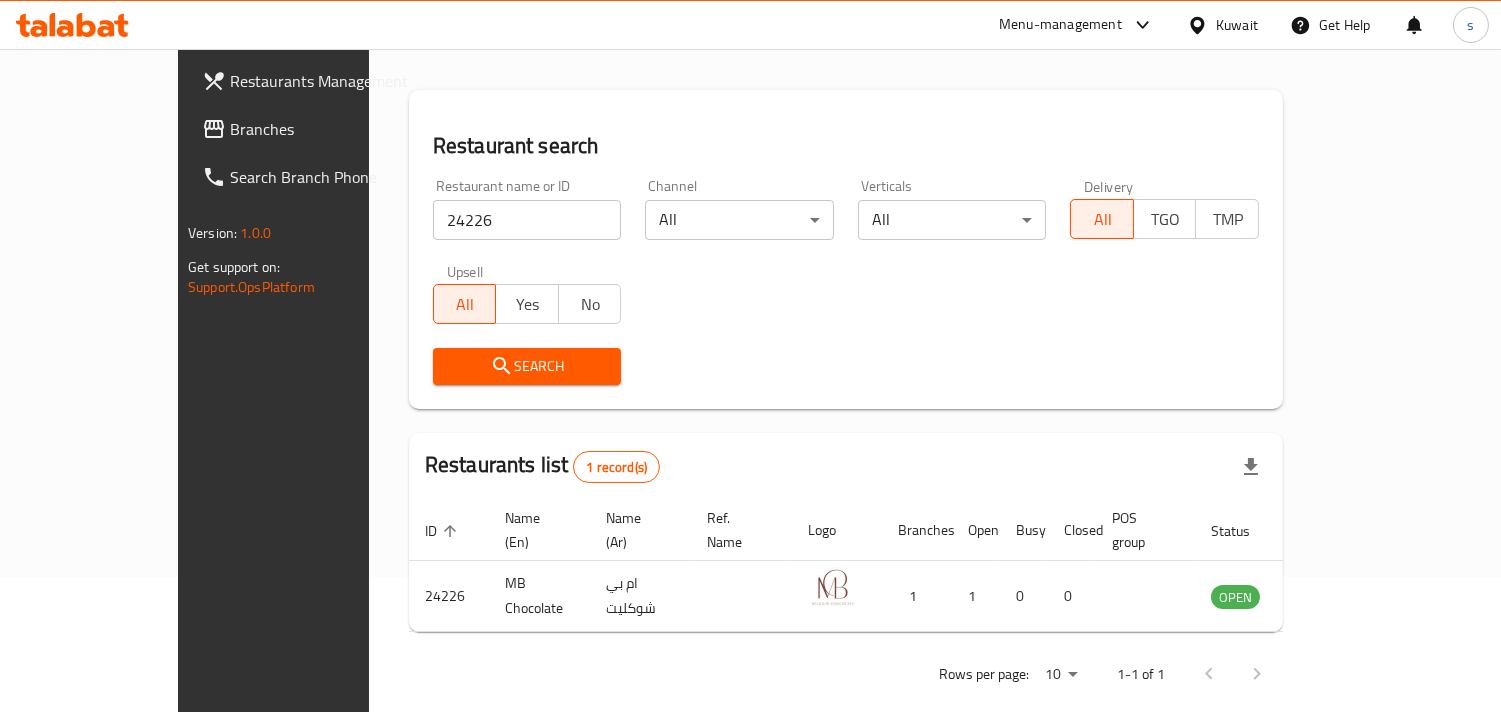 scroll, scrollTop: 141, scrollLeft: 0, axis: vertical 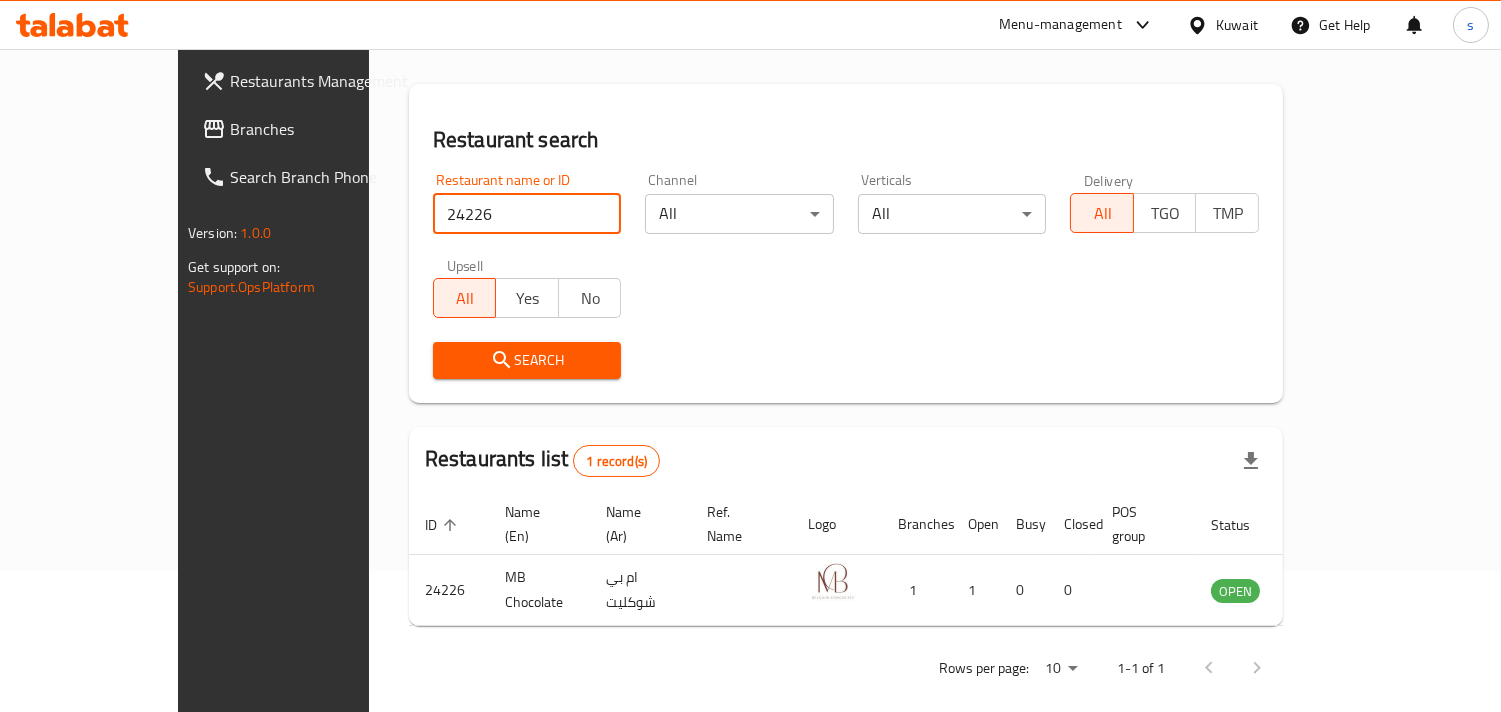 click on "Branches" at bounding box center (321, 129) 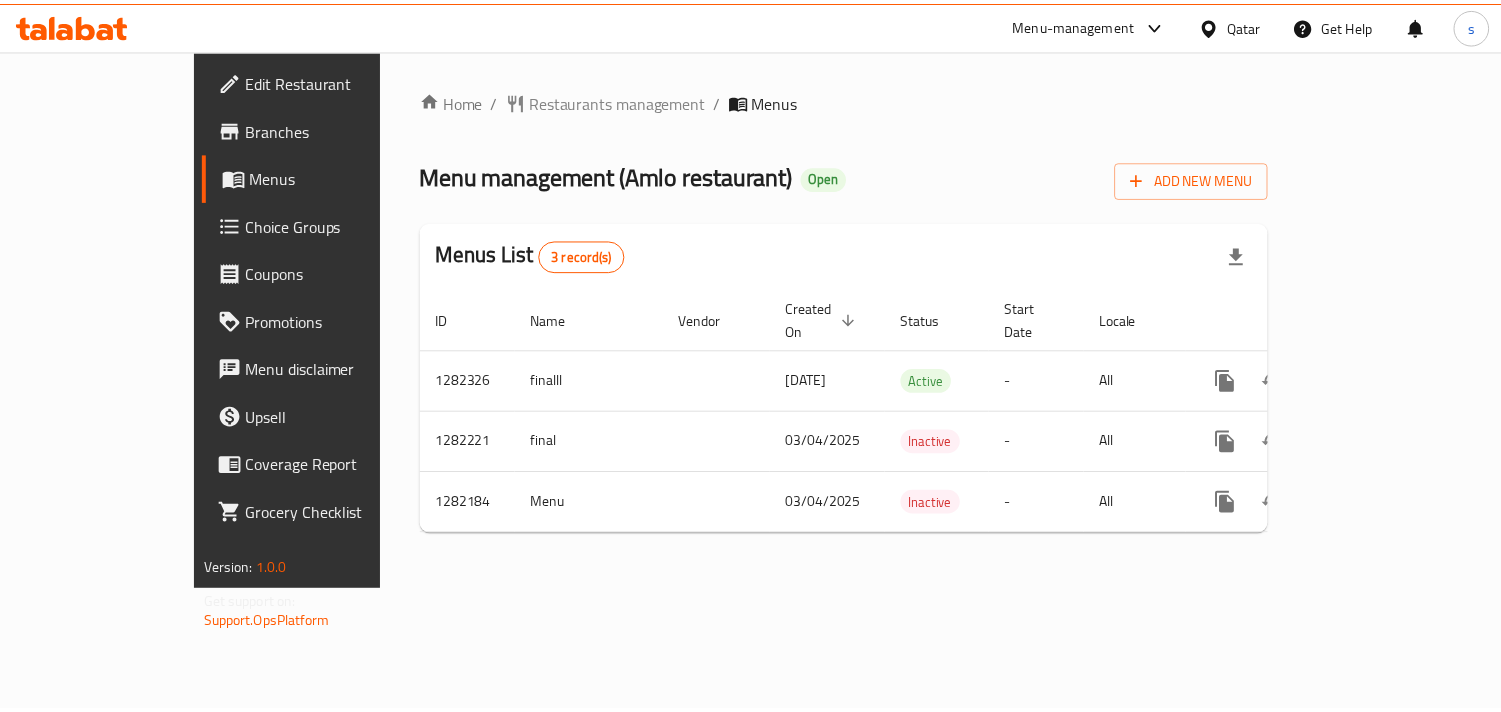 scroll, scrollTop: 0, scrollLeft: 0, axis: both 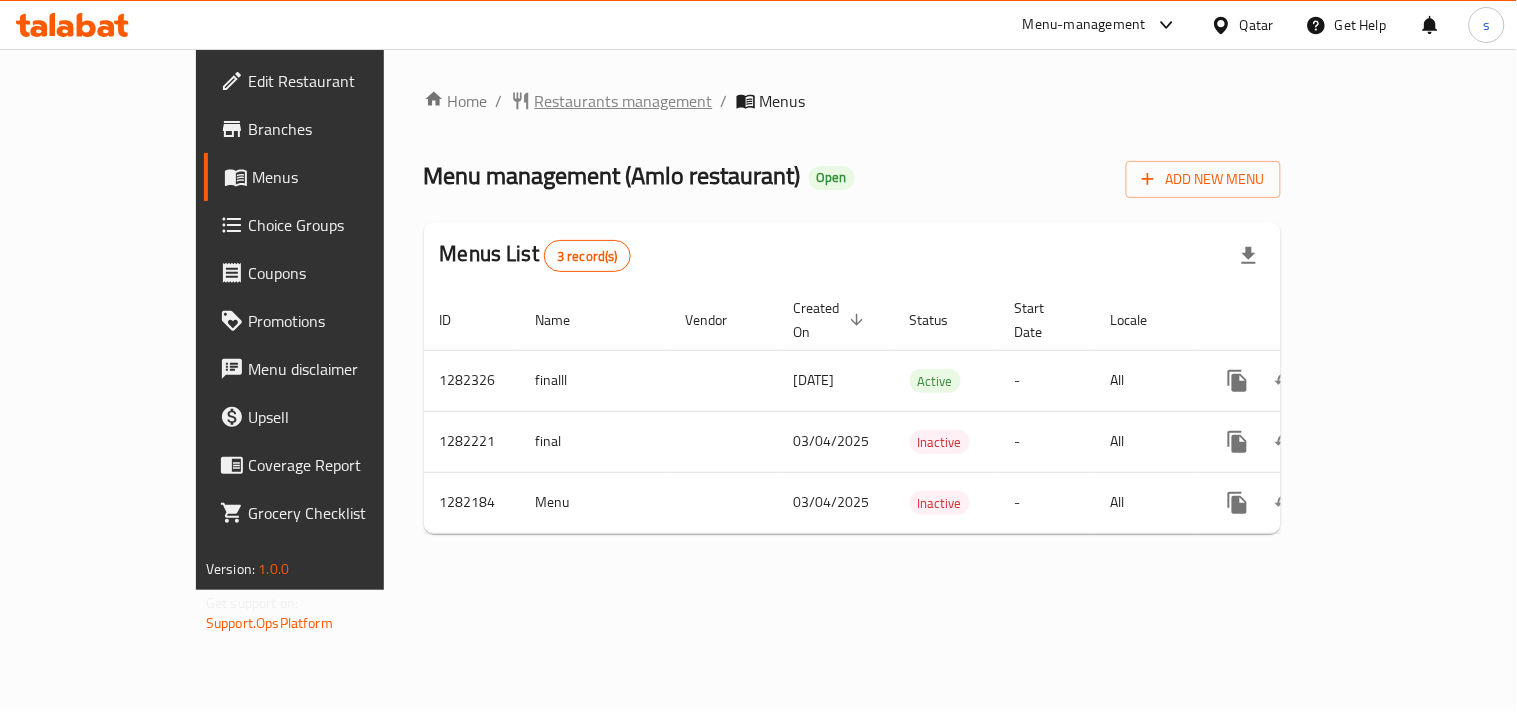 click on "Restaurants management" at bounding box center [624, 101] 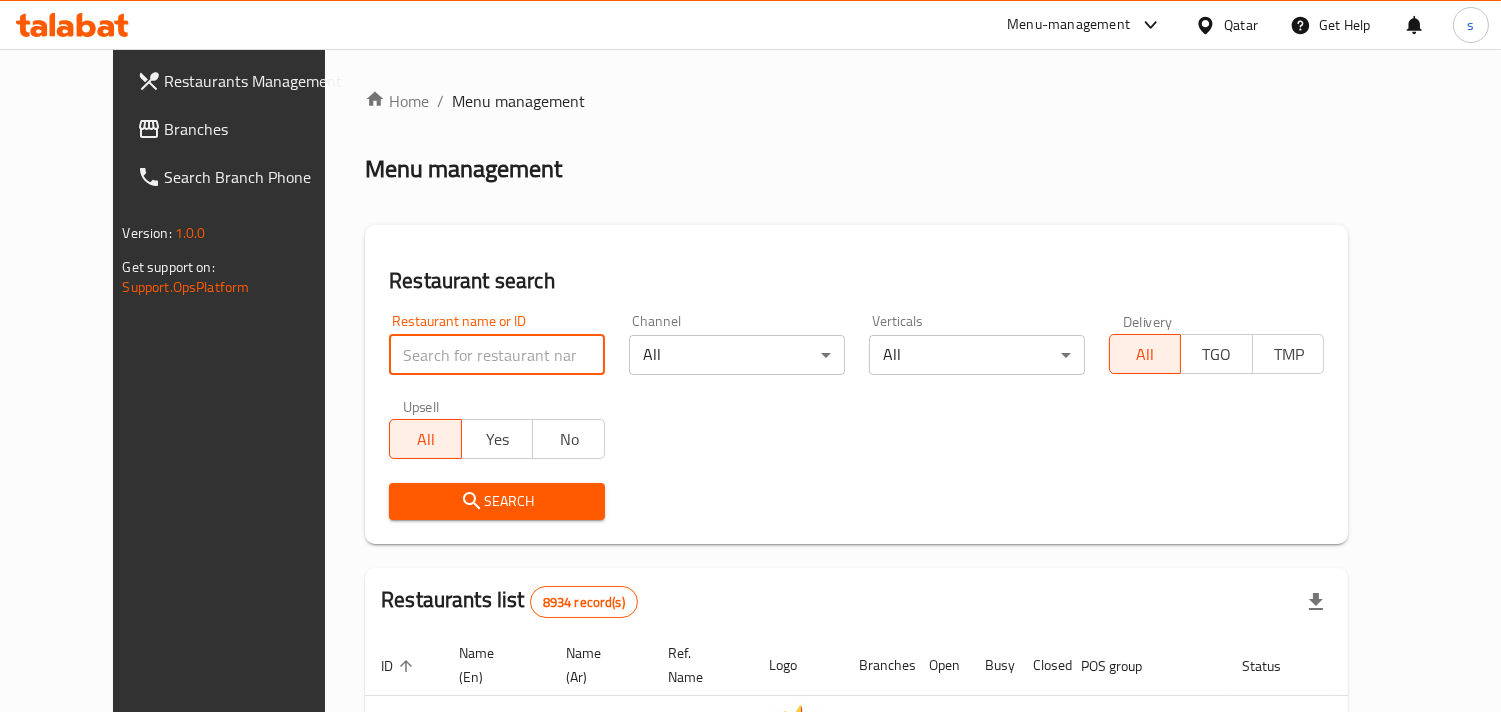 click at bounding box center (497, 355) 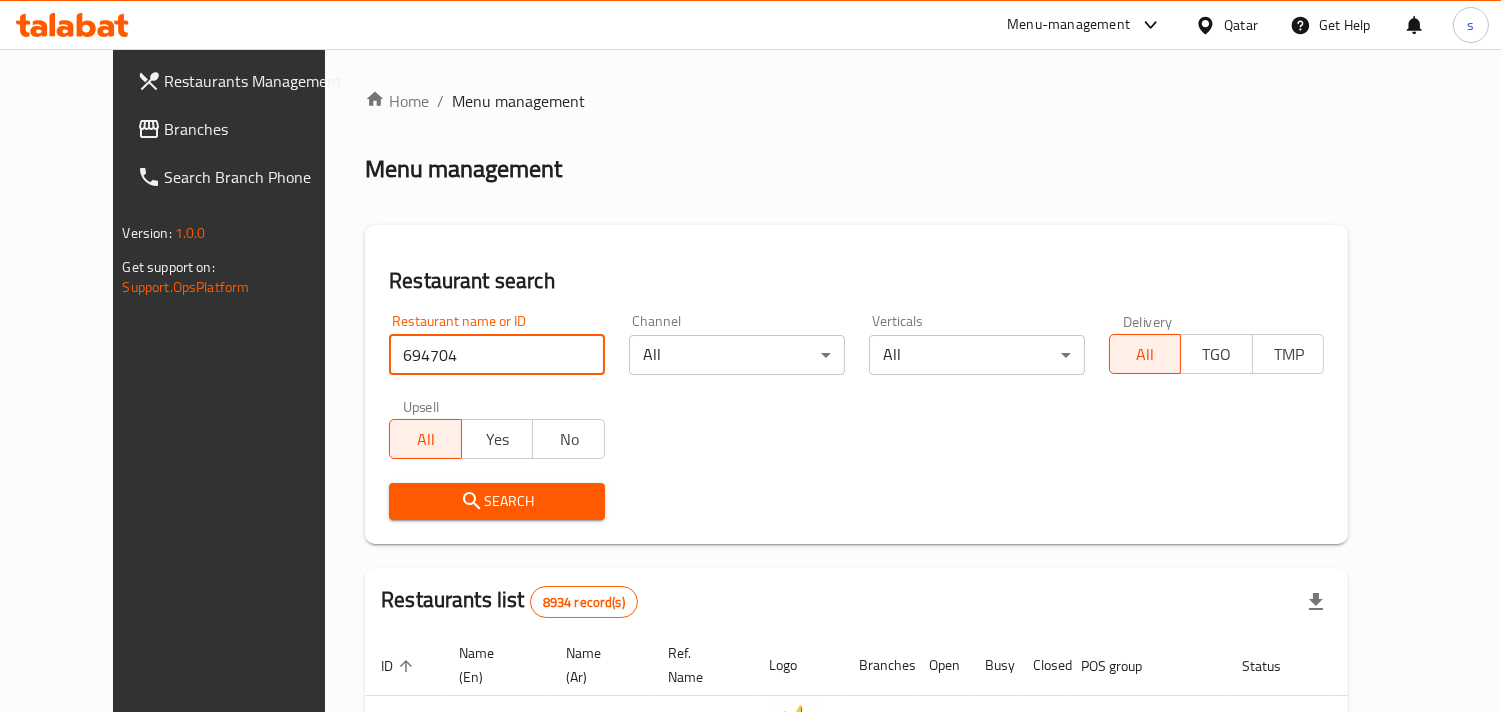 type on "694704" 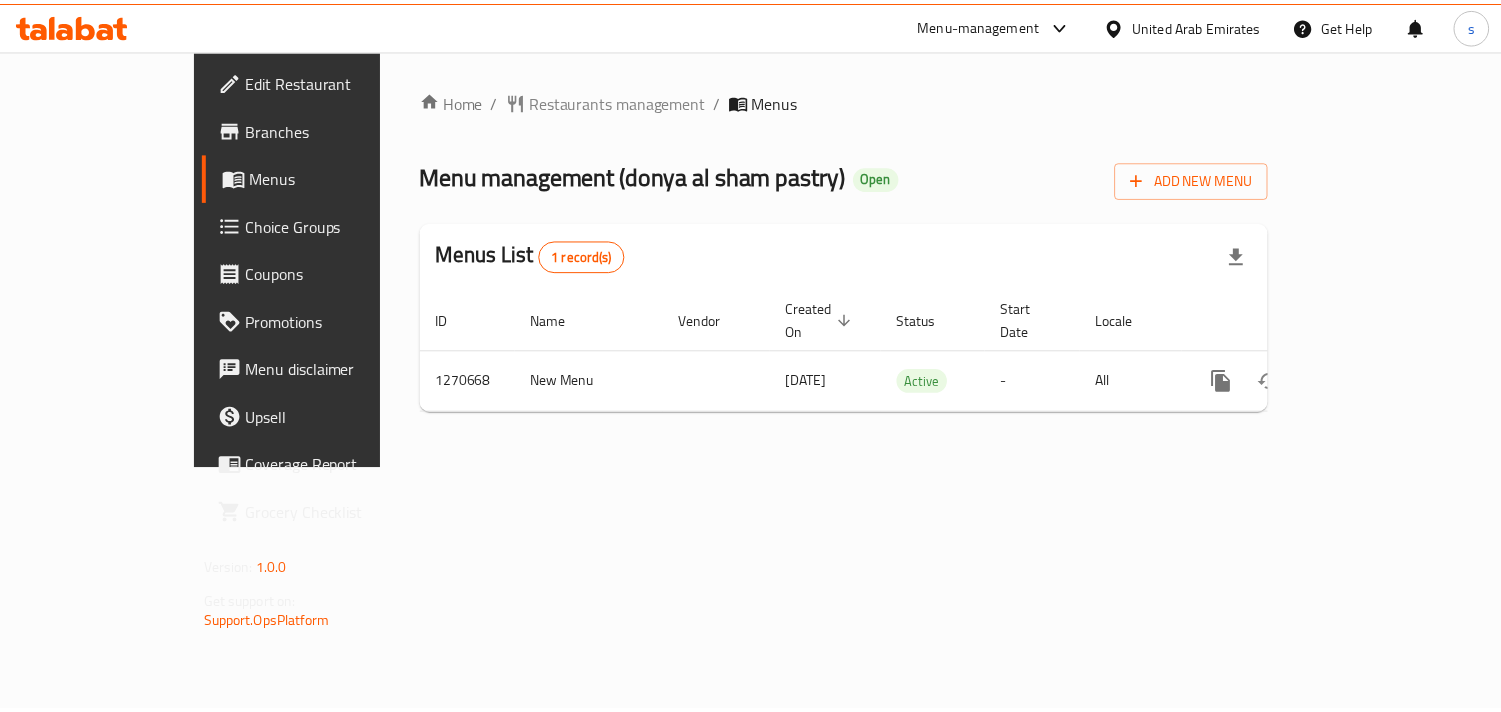 scroll, scrollTop: 0, scrollLeft: 0, axis: both 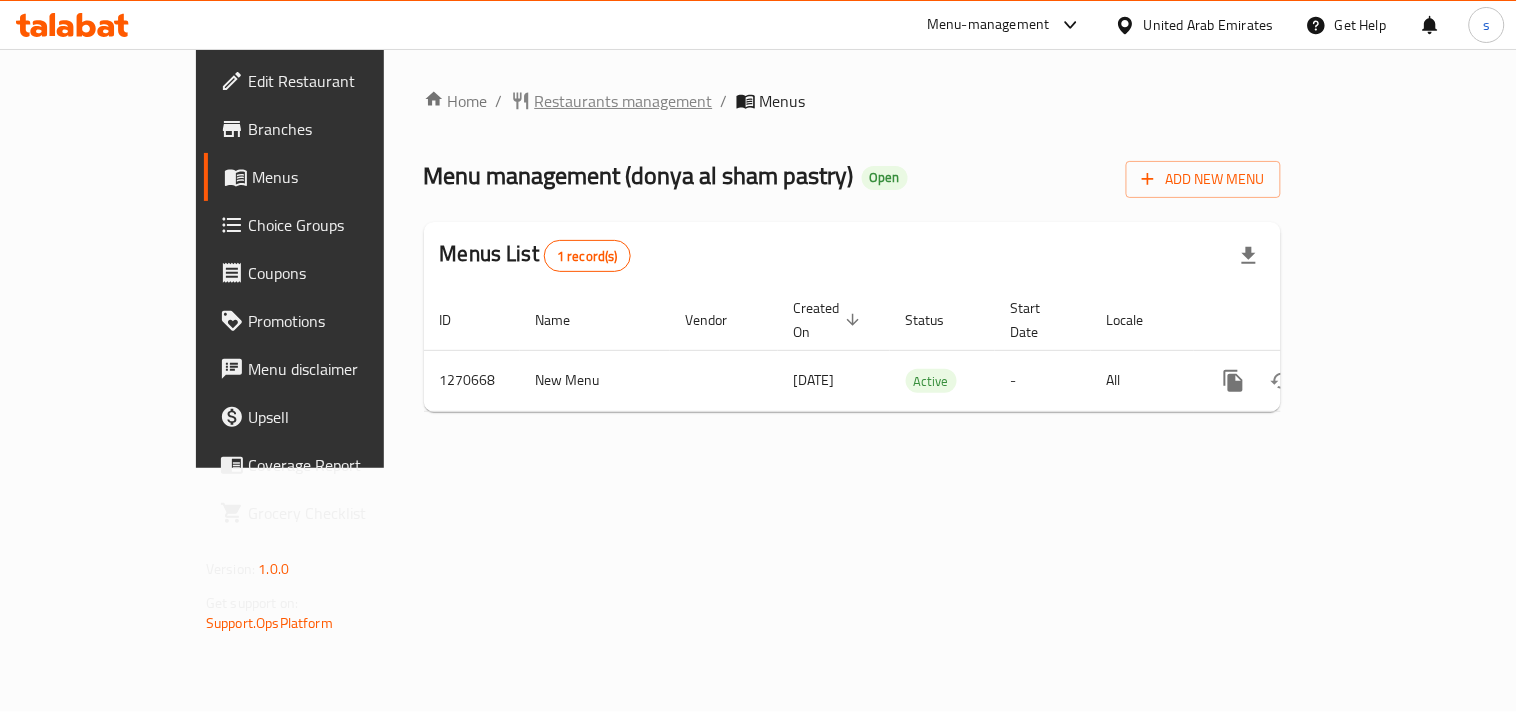 click on "Restaurants management" at bounding box center [624, 101] 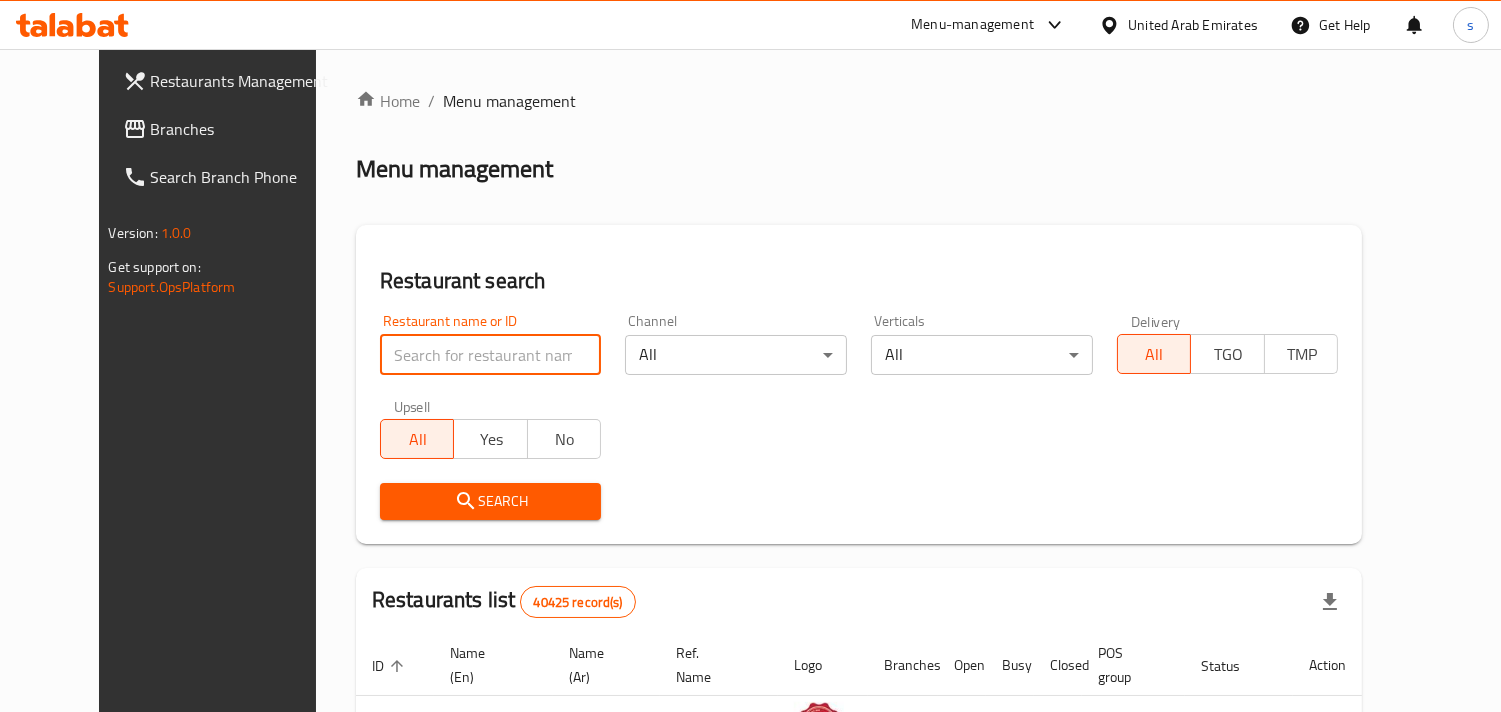 click at bounding box center (491, 355) 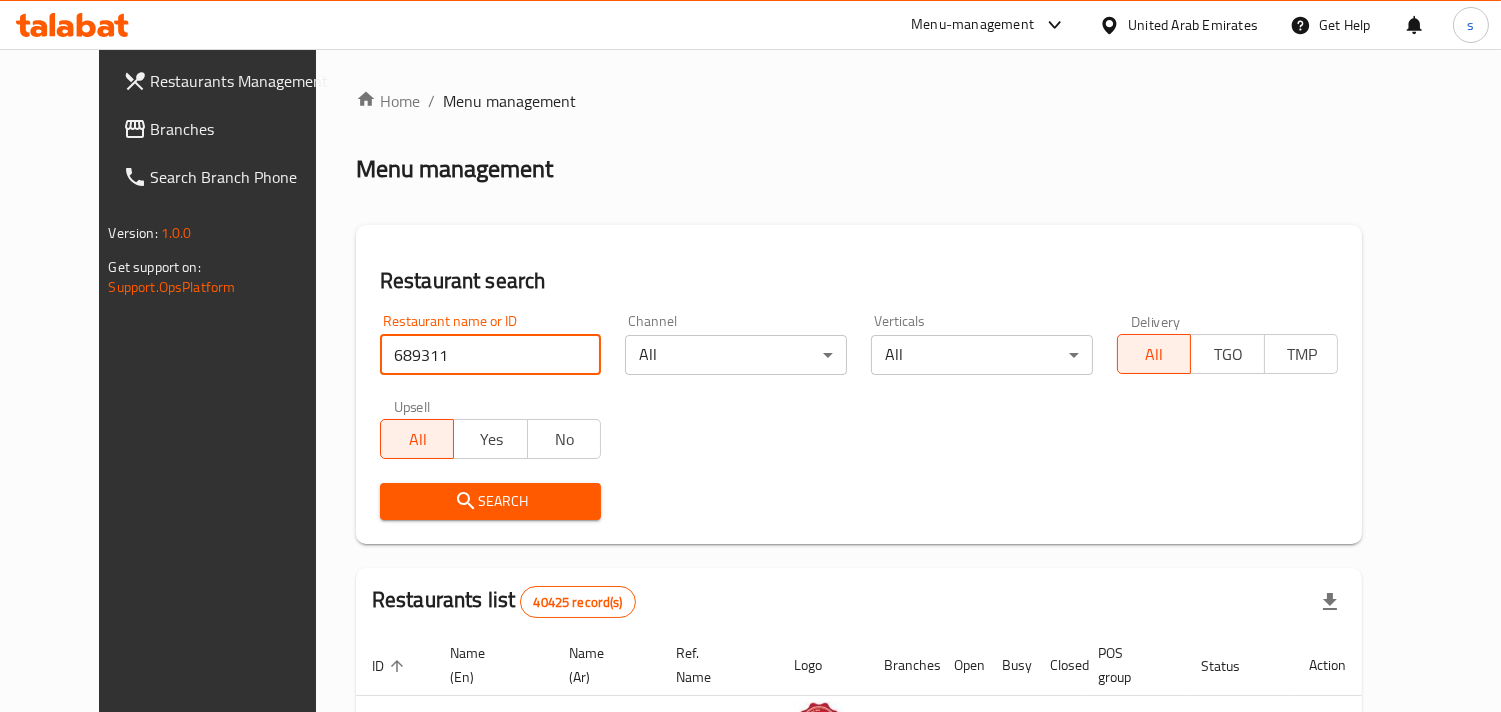 type on "689311" 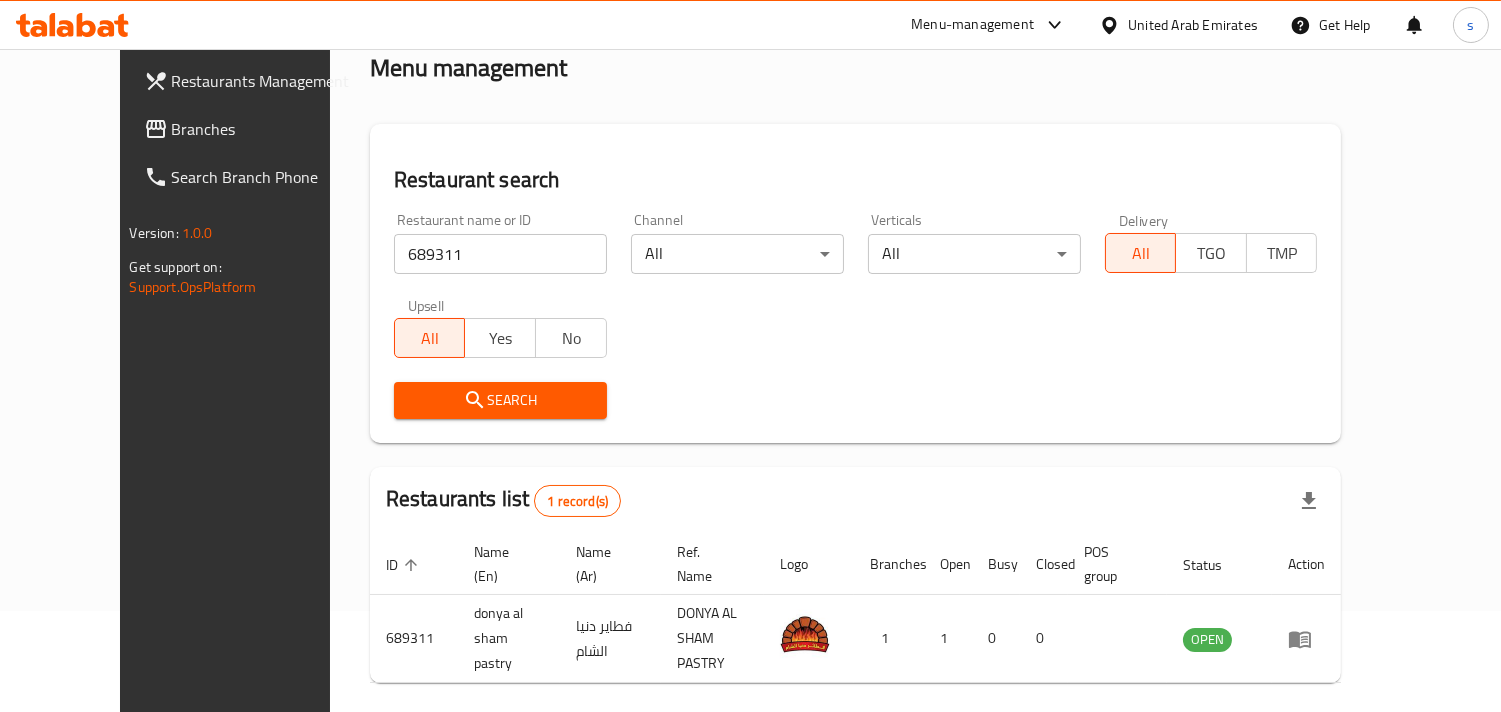 scroll, scrollTop: 163, scrollLeft: 0, axis: vertical 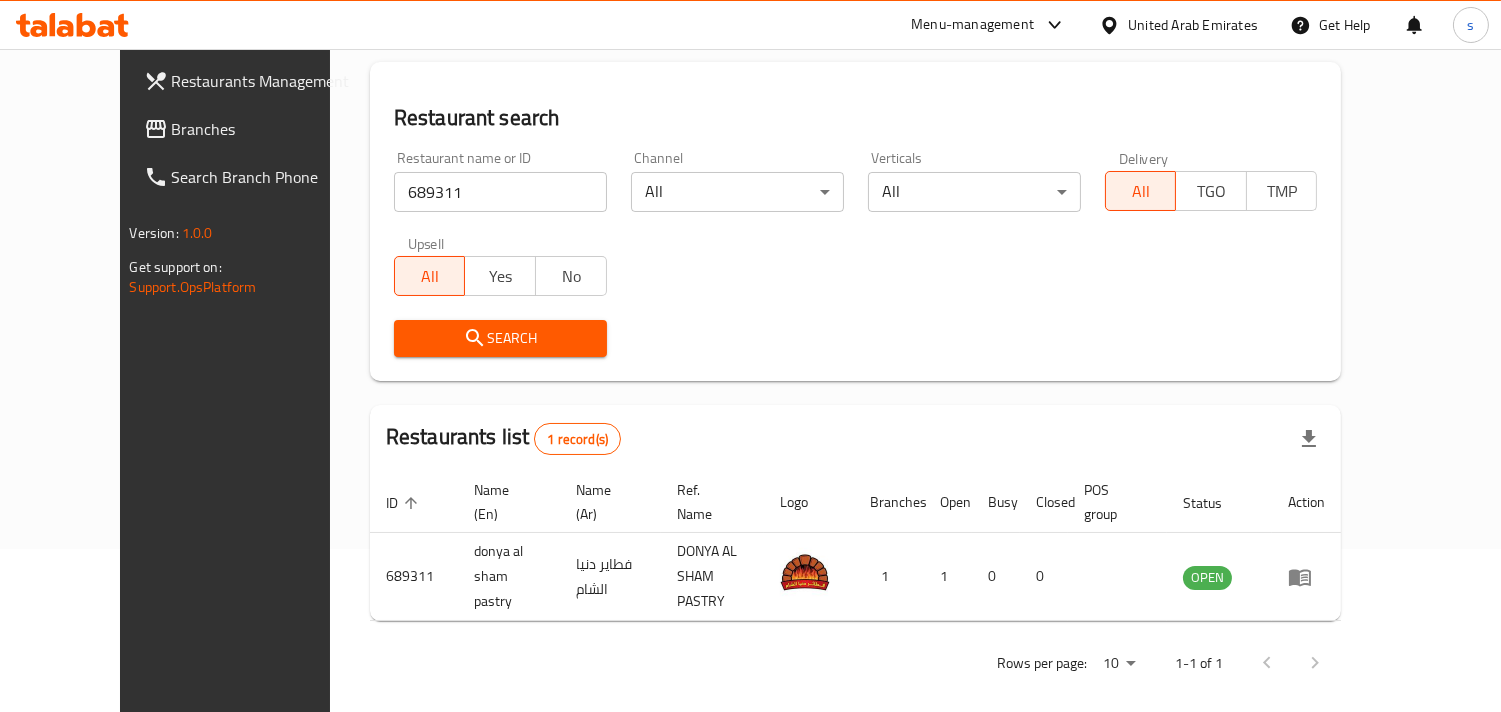 drag, startPoint x: 102, startPoint y: 117, endPoint x: 63, endPoint y: 124, distance: 39.623226 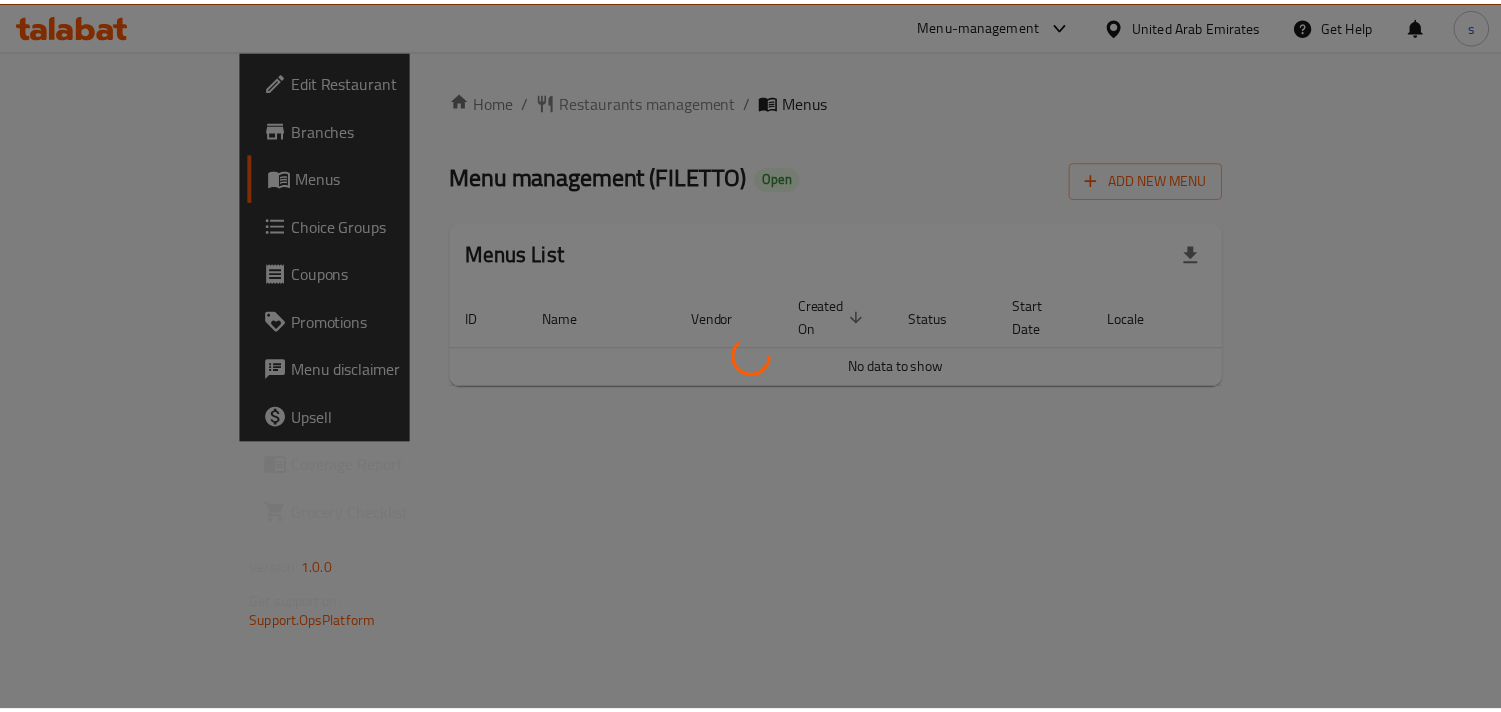 scroll, scrollTop: 0, scrollLeft: 0, axis: both 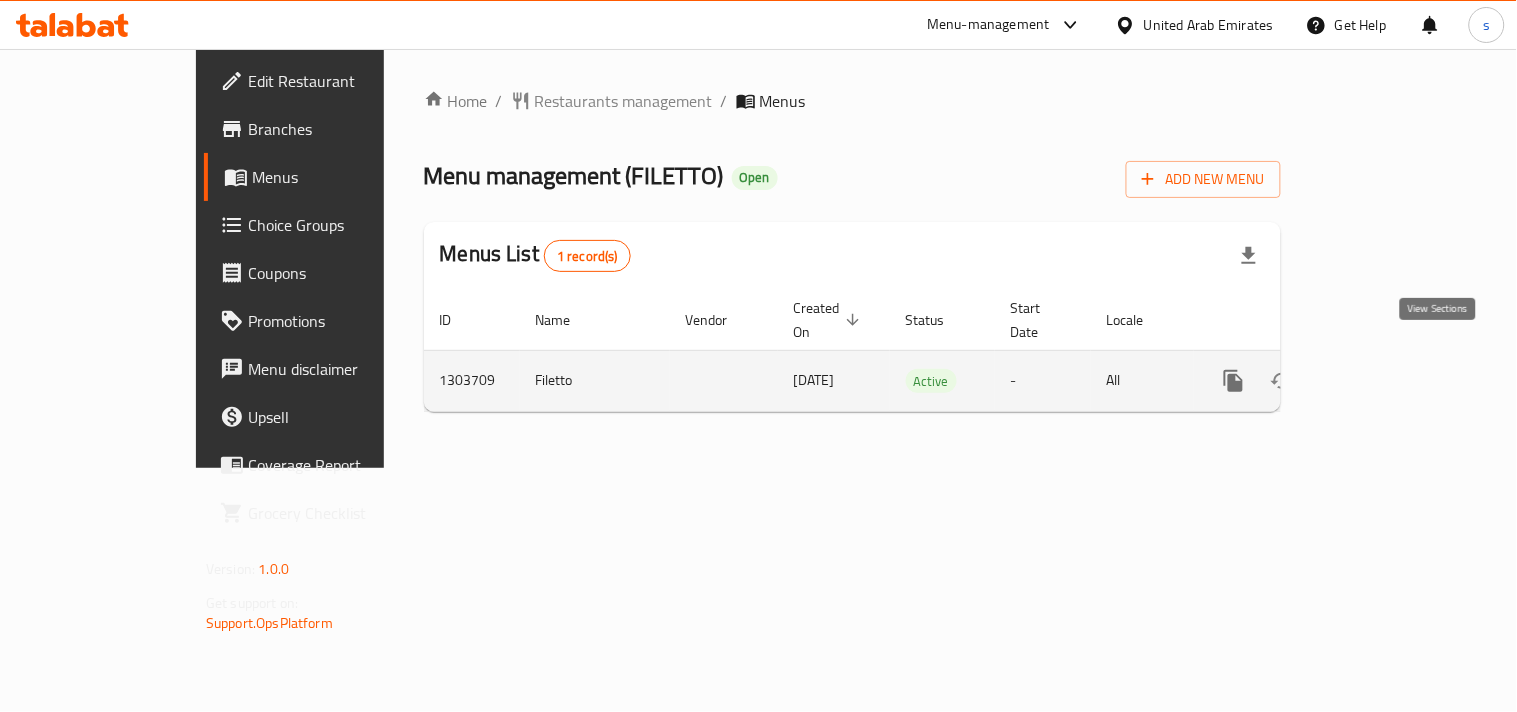 click 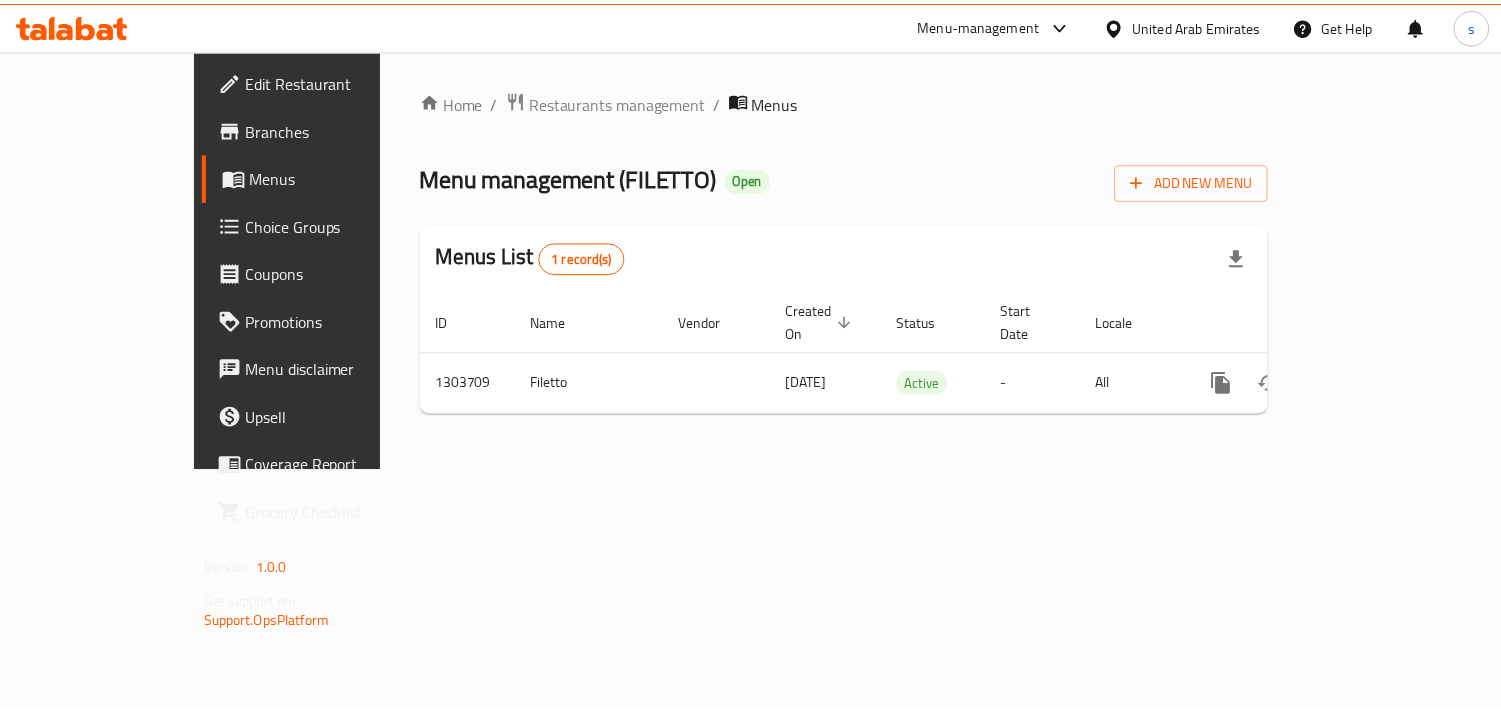 scroll, scrollTop: 0, scrollLeft: 0, axis: both 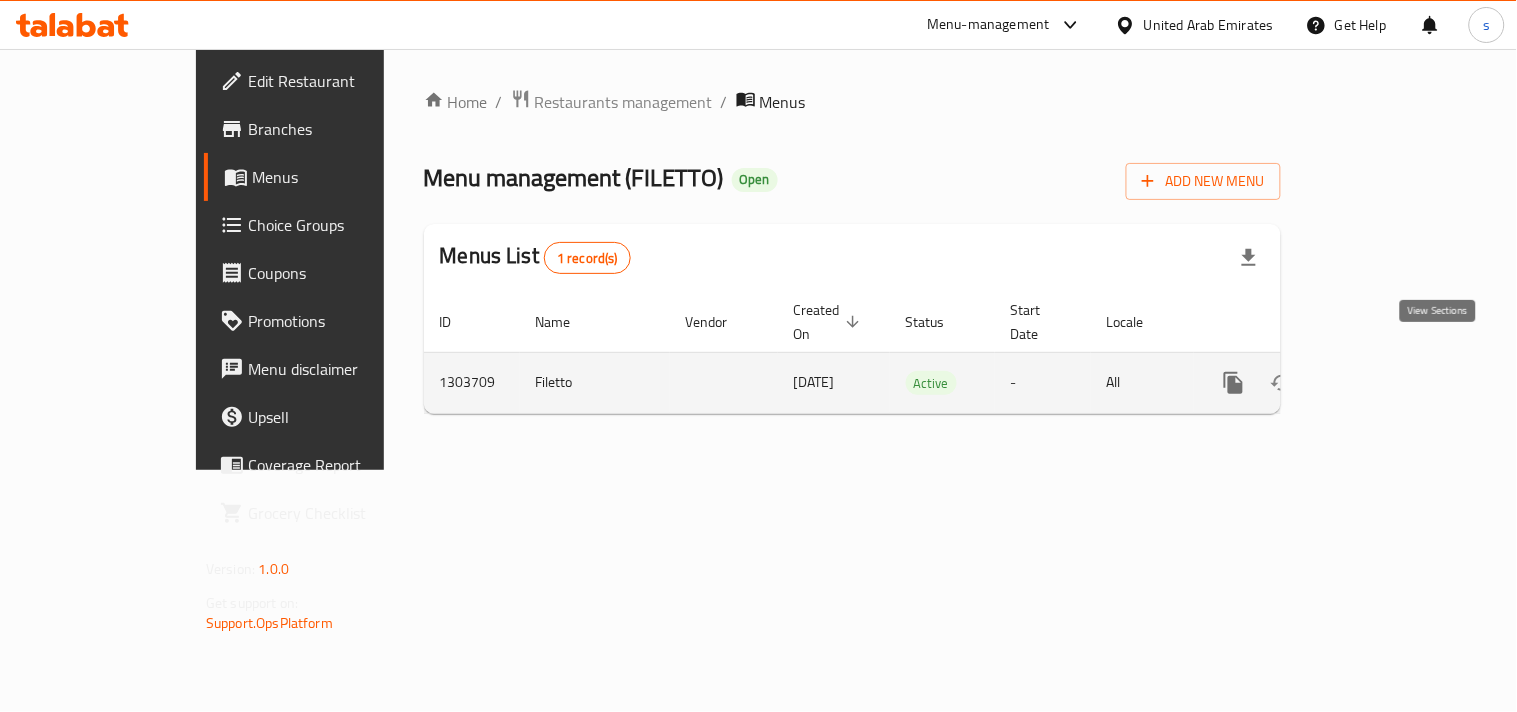 click 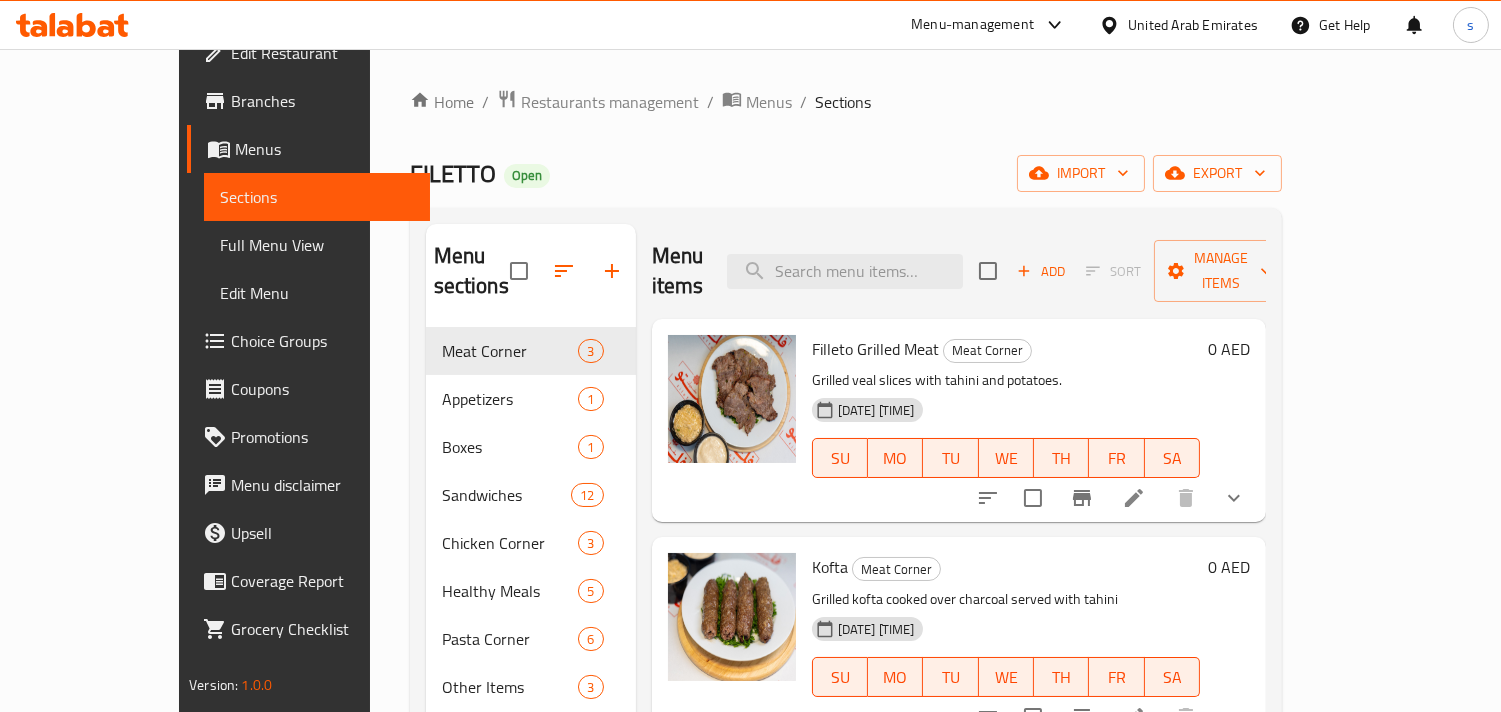 scroll, scrollTop: 0, scrollLeft: 0, axis: both 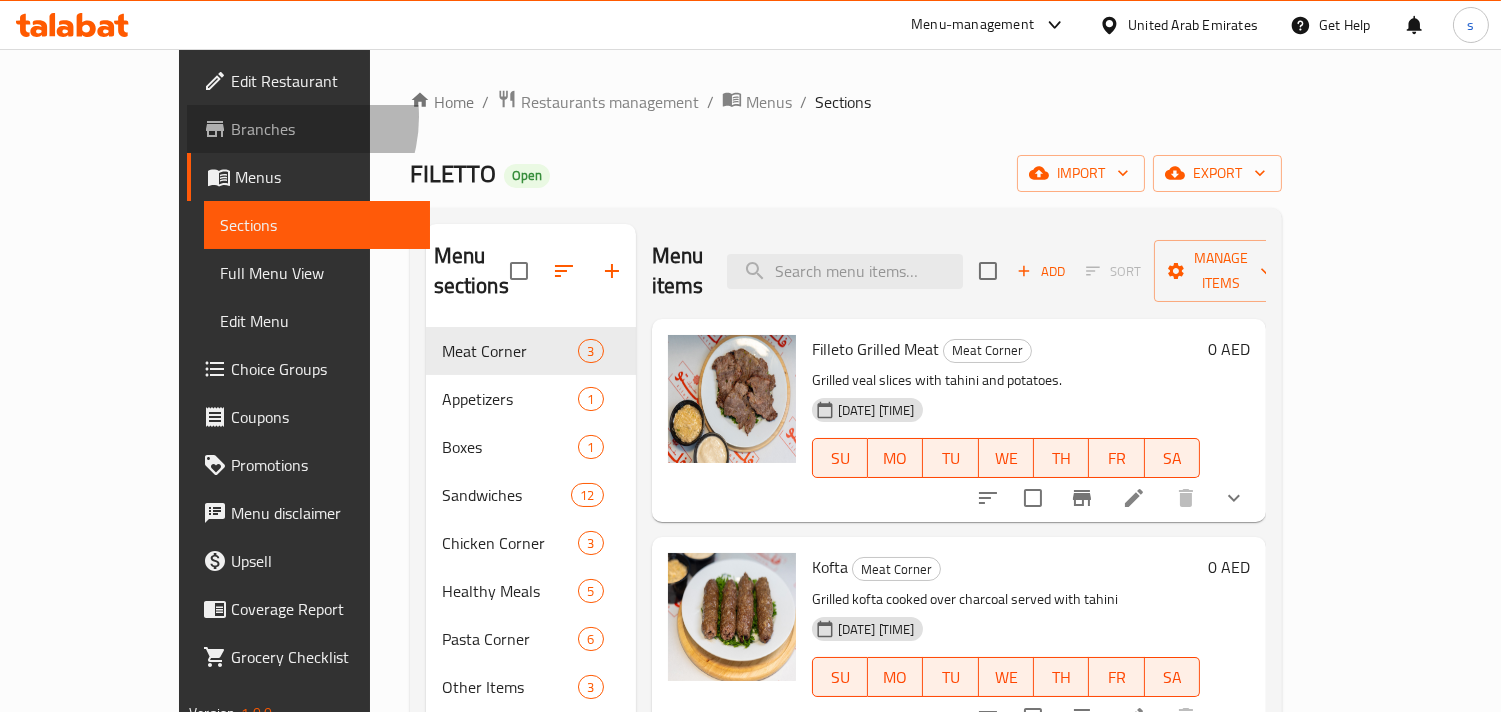 click on "Branches" at bounding box center [322, 129] 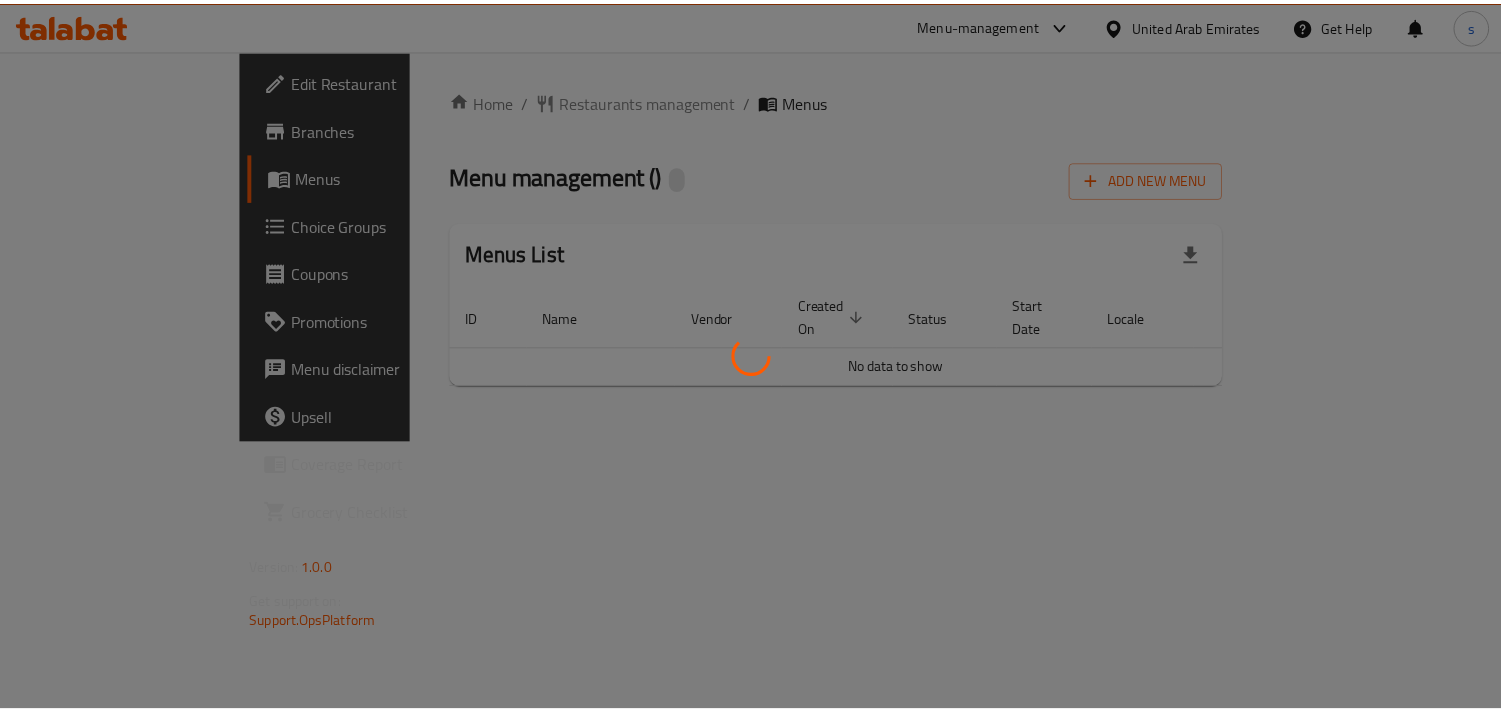 scroll, scrollTop: 0, scrollLeft: 0, axis: both 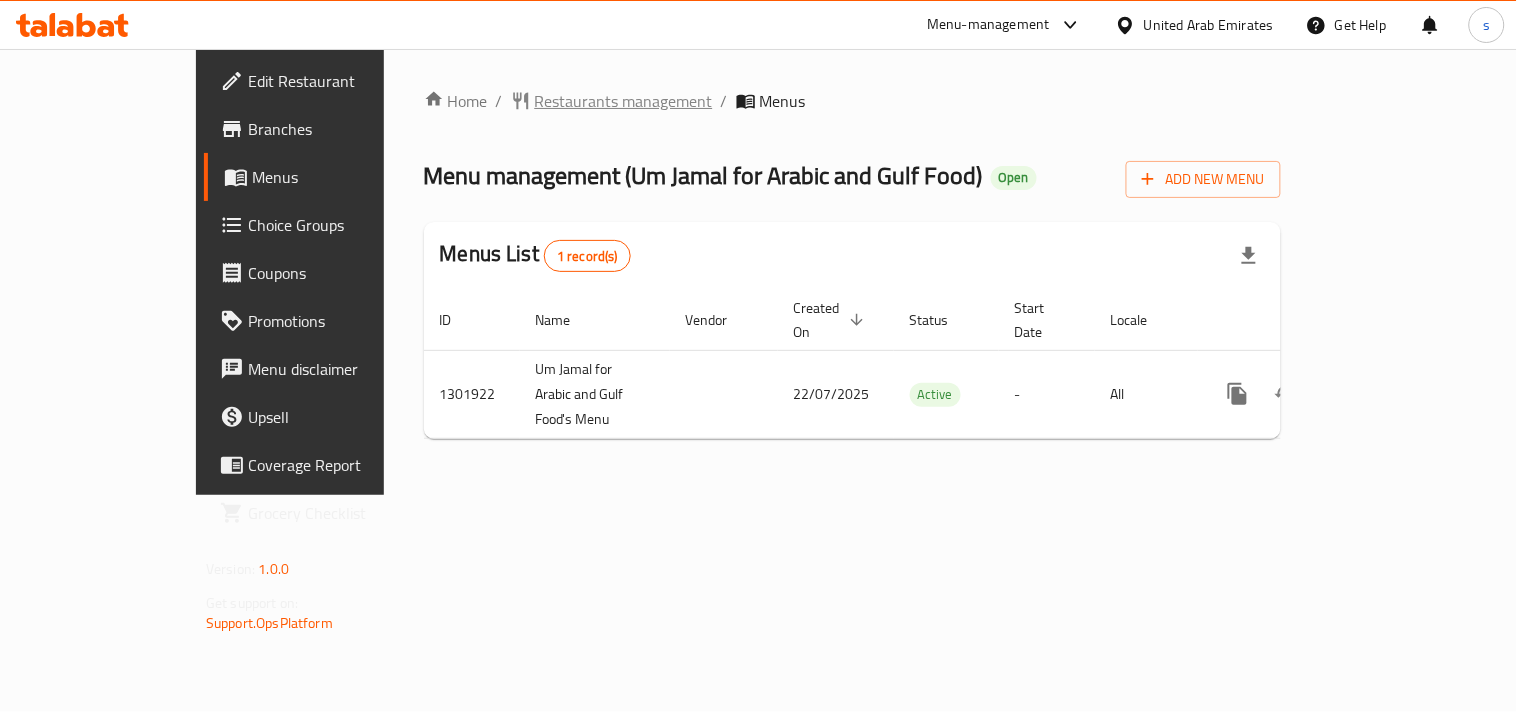 click on "Restaurants management" at bounding box center (624, 101) 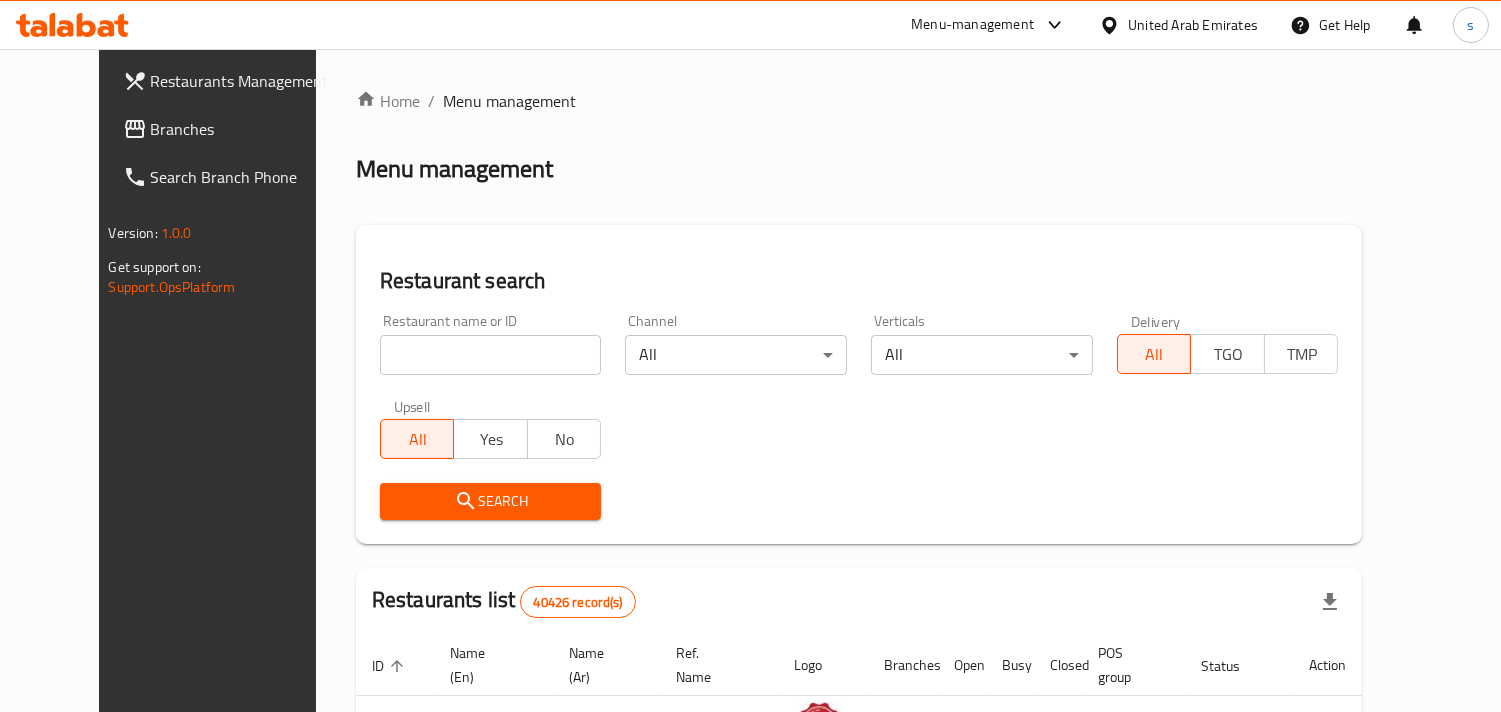 click at bounding box center (491, 355) 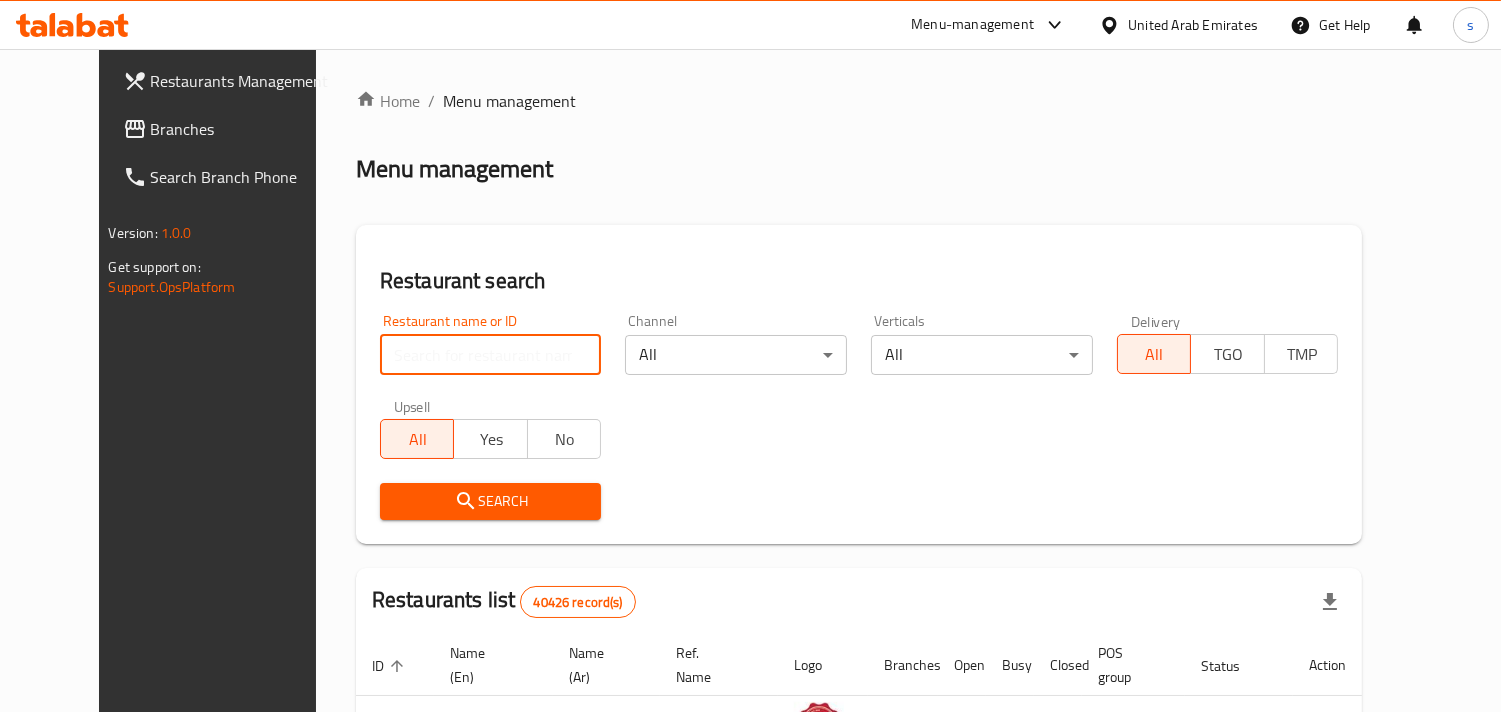 paste on "702018" 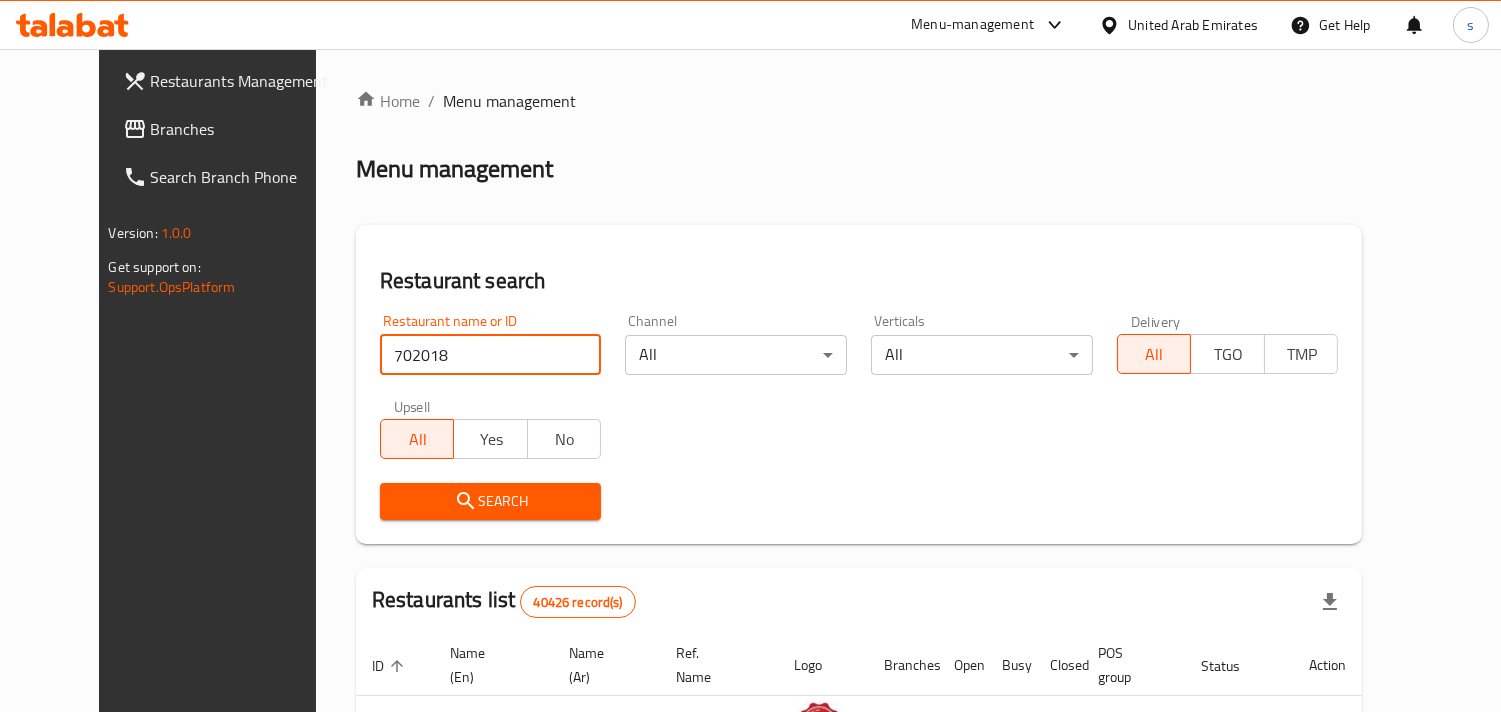 type on "702018" 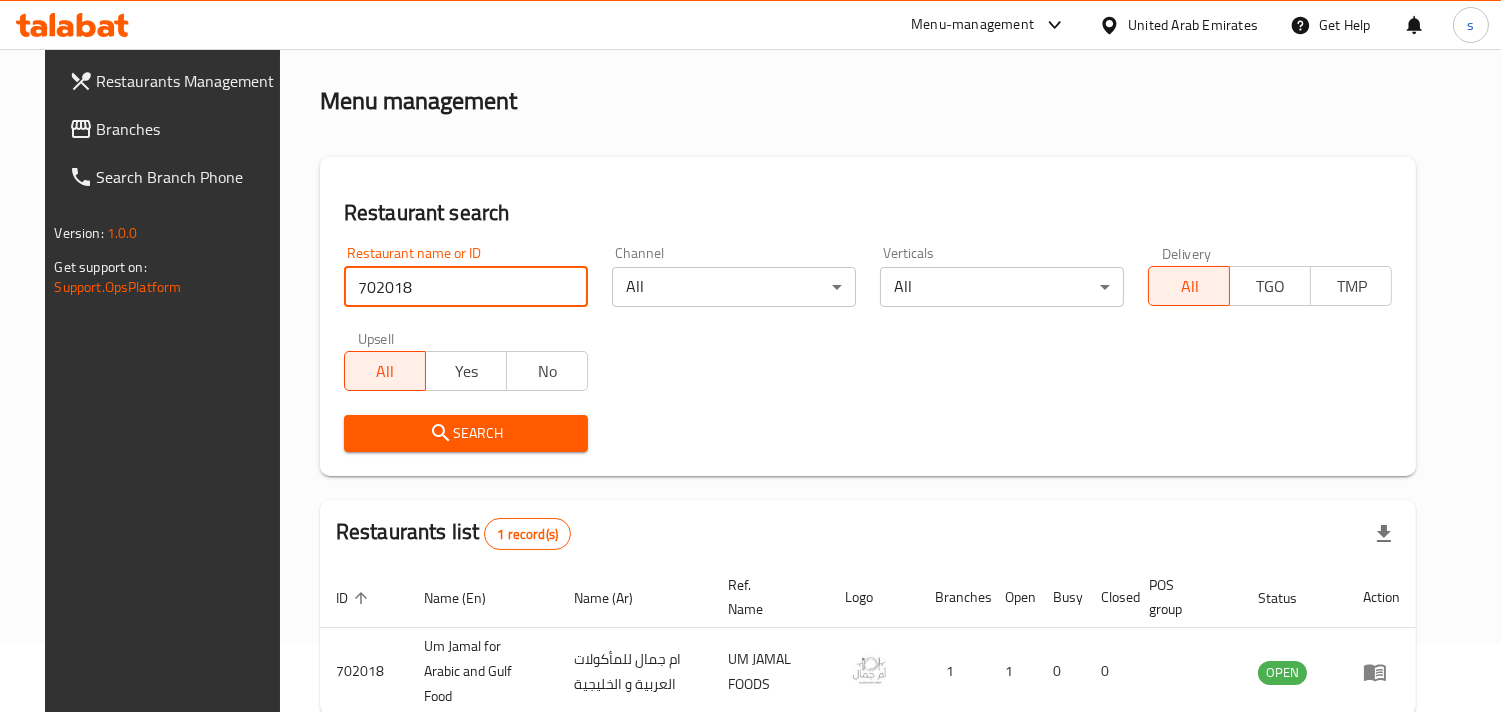 scroll, scrollTop: 163, scrollLeft: 0, axis: vertical 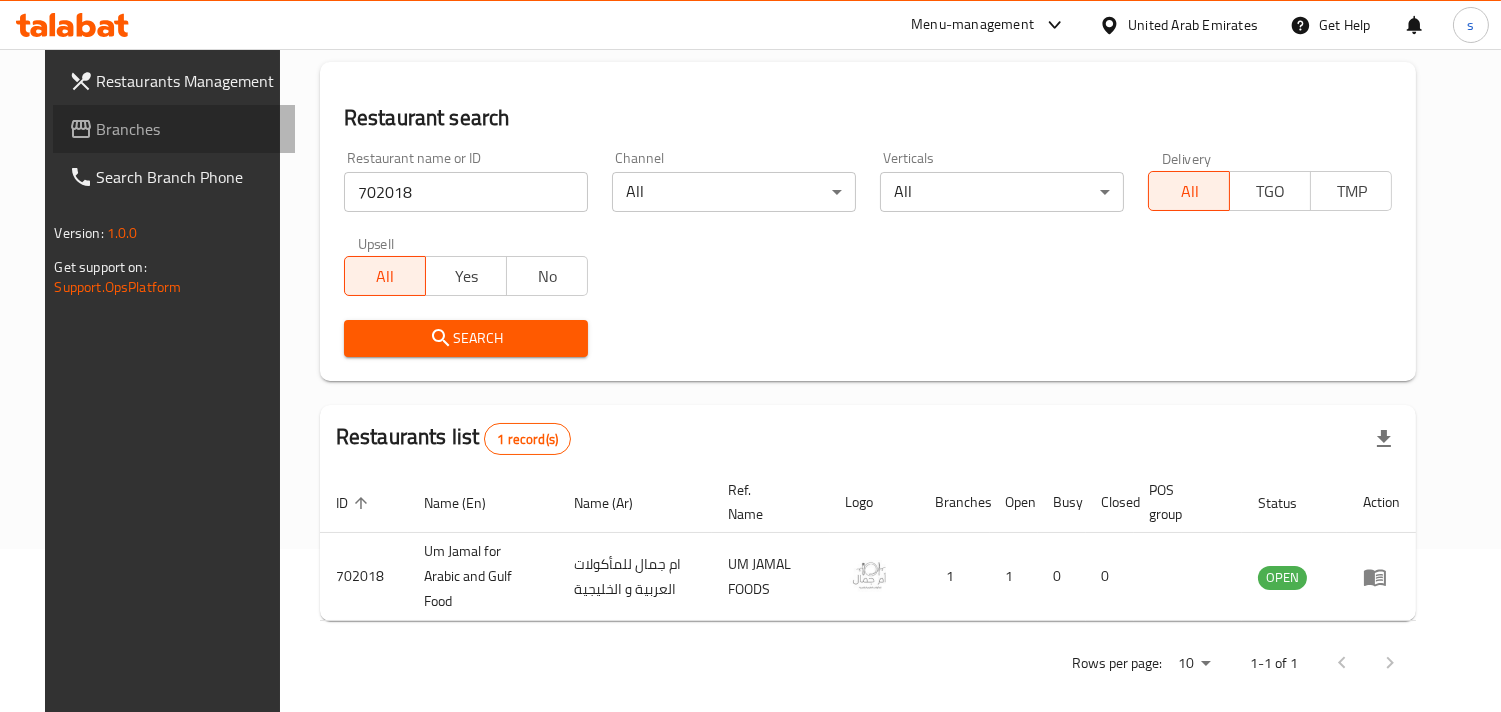 click on "Branches" at bounding box center [188, 129] 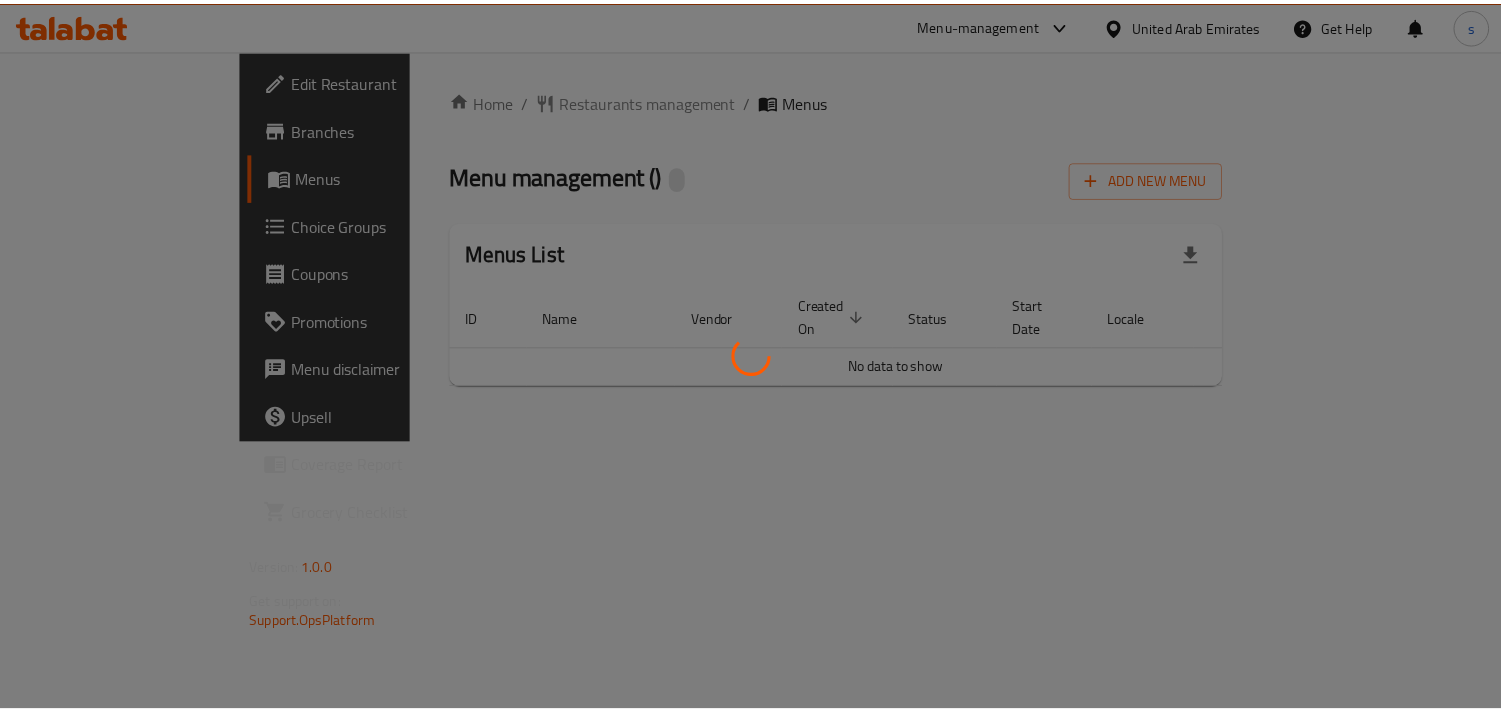 scroll, scrollTop: 0, scrollLeft: 0, axis: both 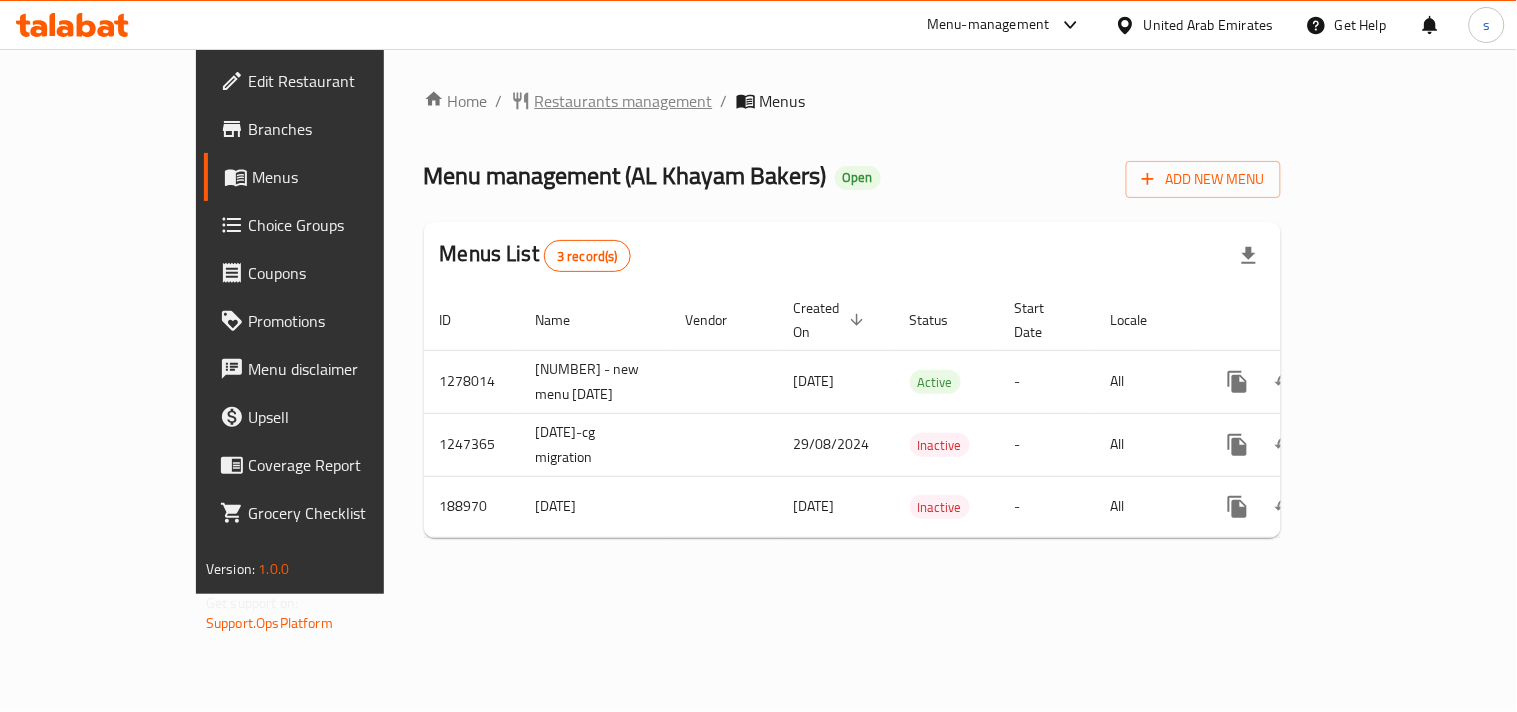 click on "Restaurants management" at bounding box center [624, 101] 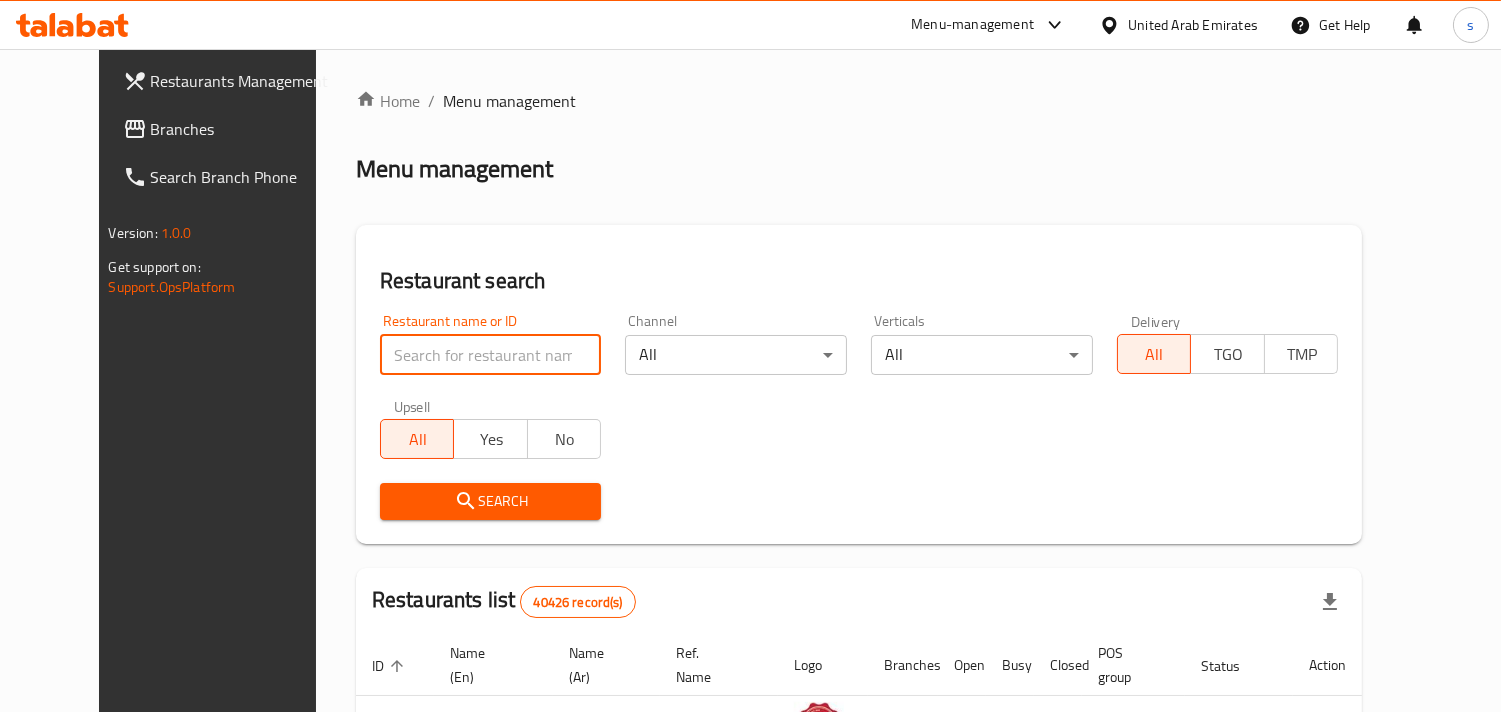 click at bounding box center [491, 355] 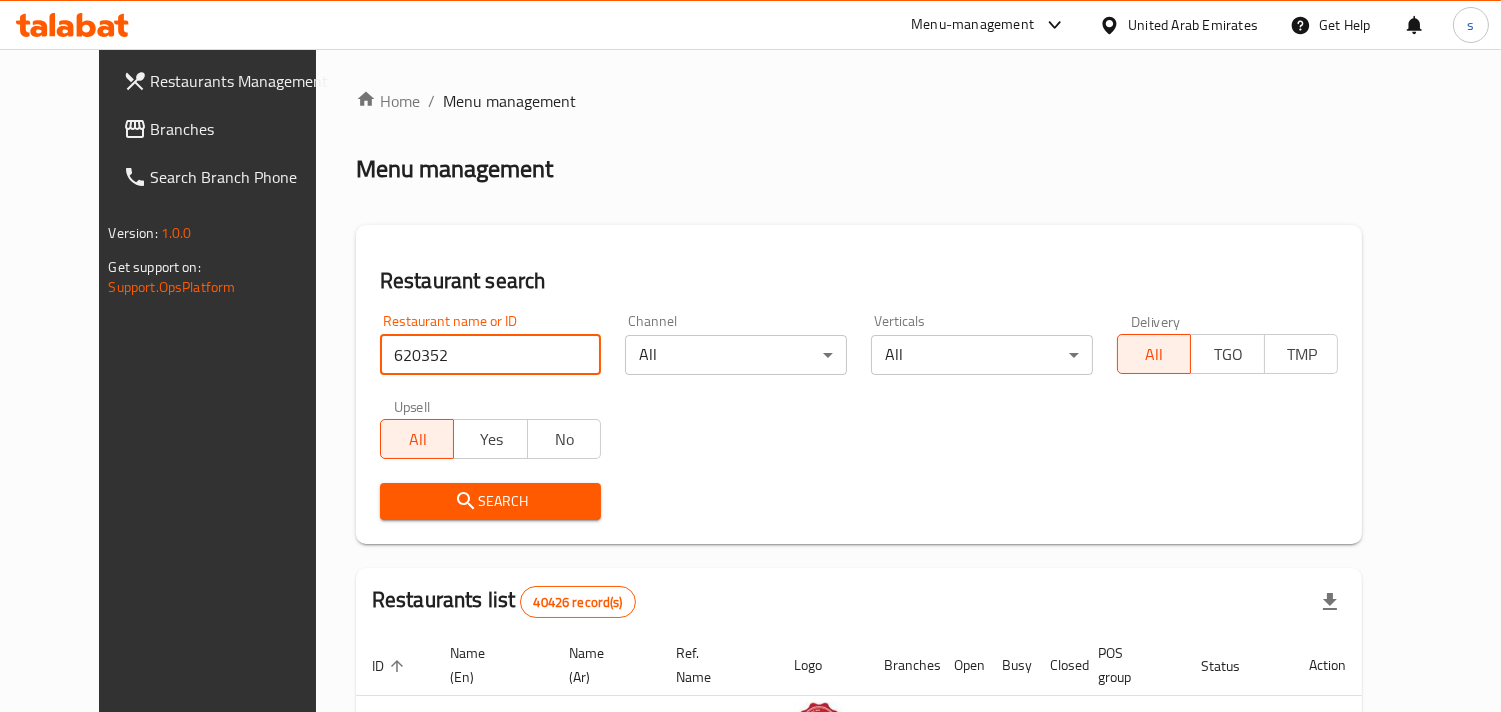 type on "620352" 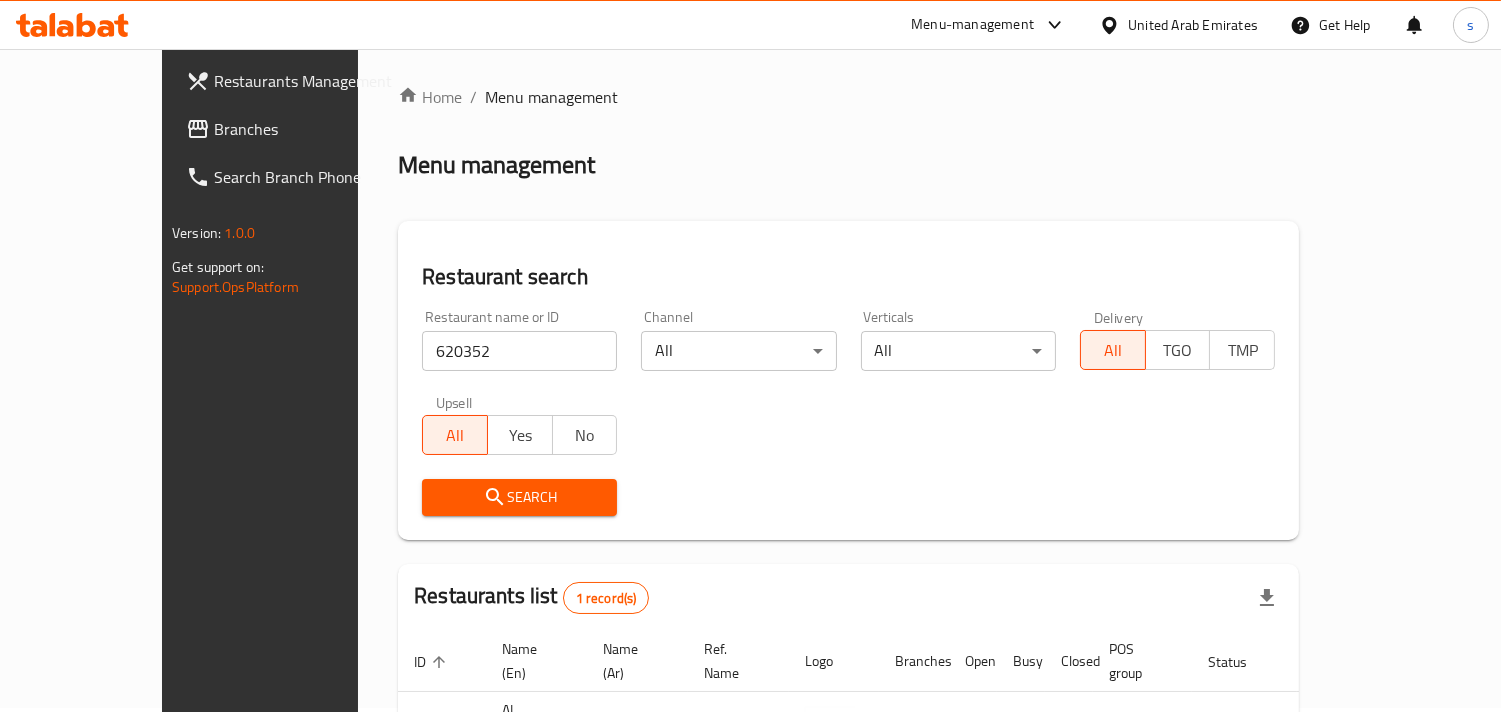 scroll, scrollTop: 0, scrollLeft: 0, axis: both 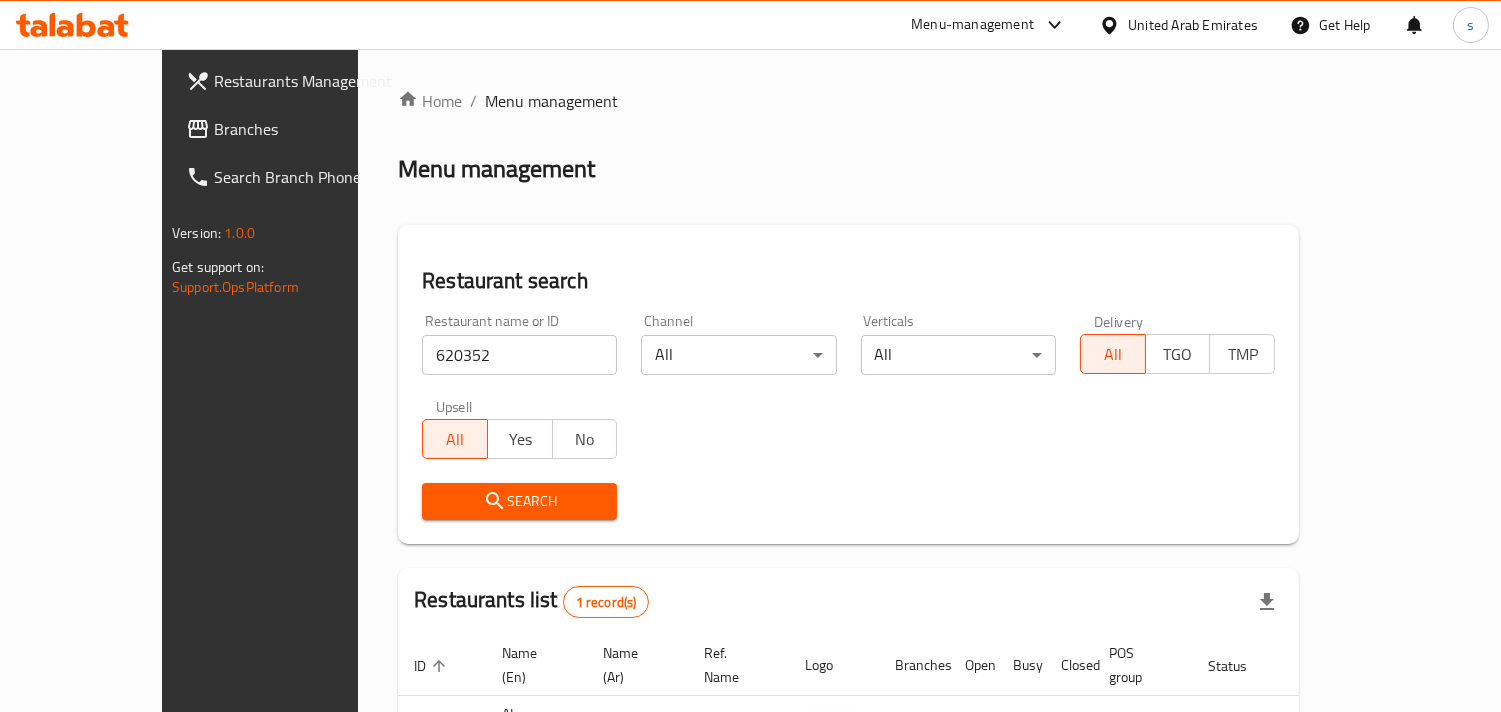 click on "Branches" at bounding box center [305, 129] 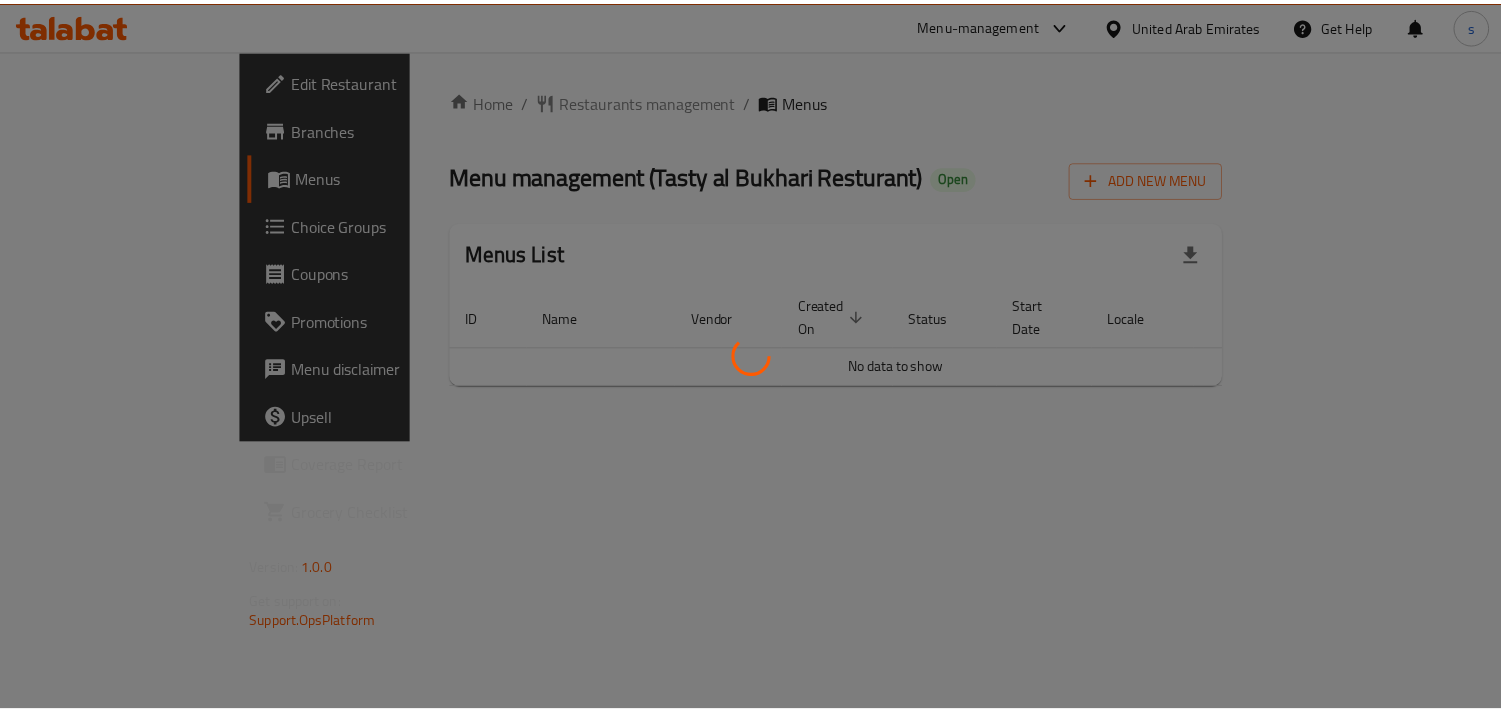 scroll, scrollTop: 0, scrollLeft: 0, axis: both 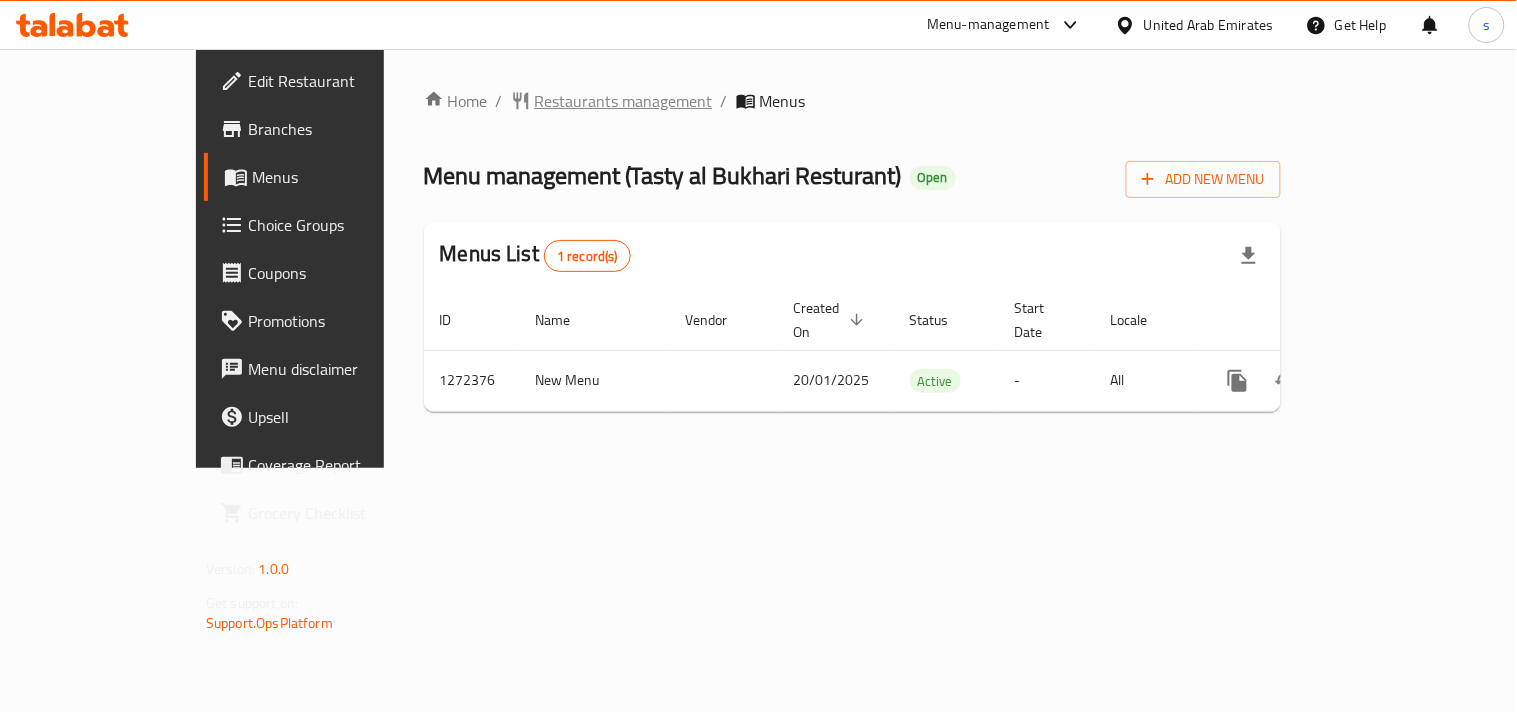 click on "Restaurants management" at bounding box center [624, 101] 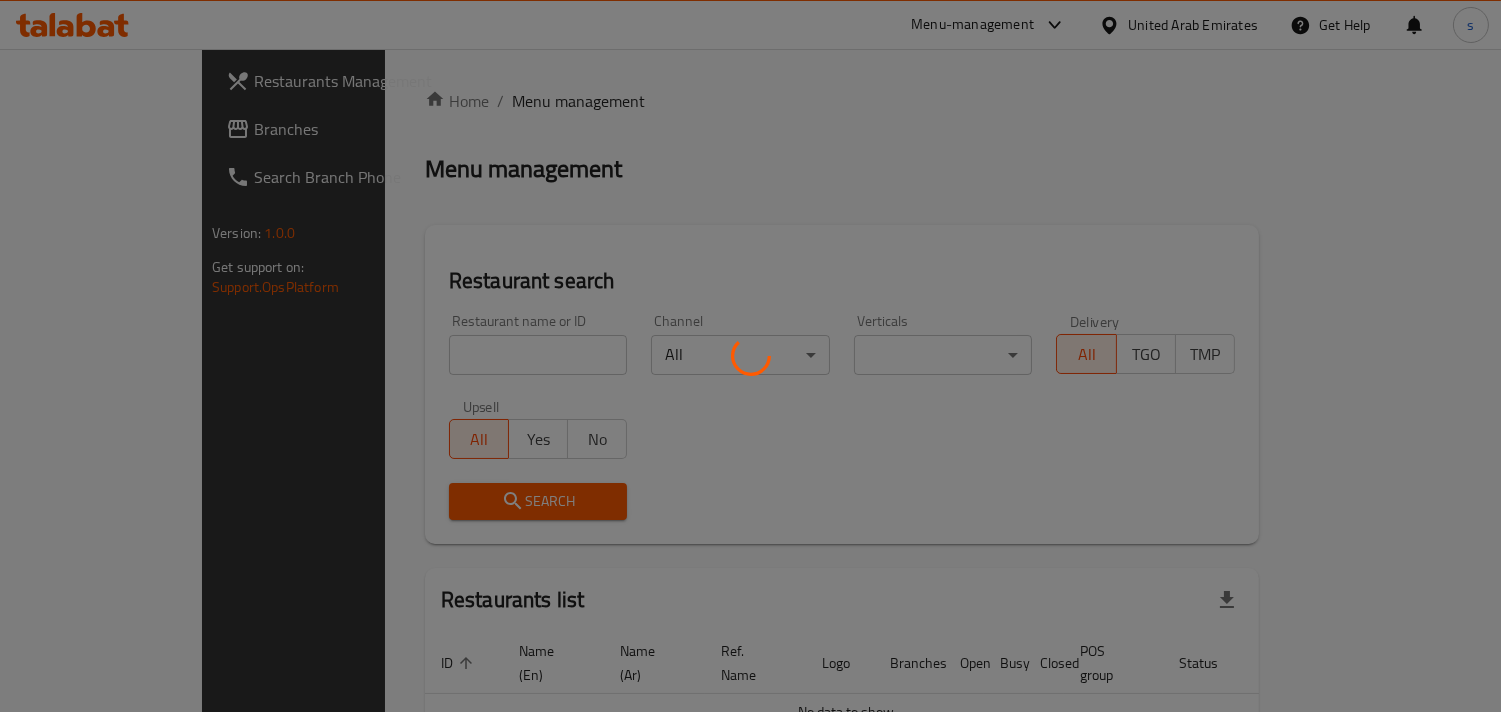 click at bounding box center [750, 356] 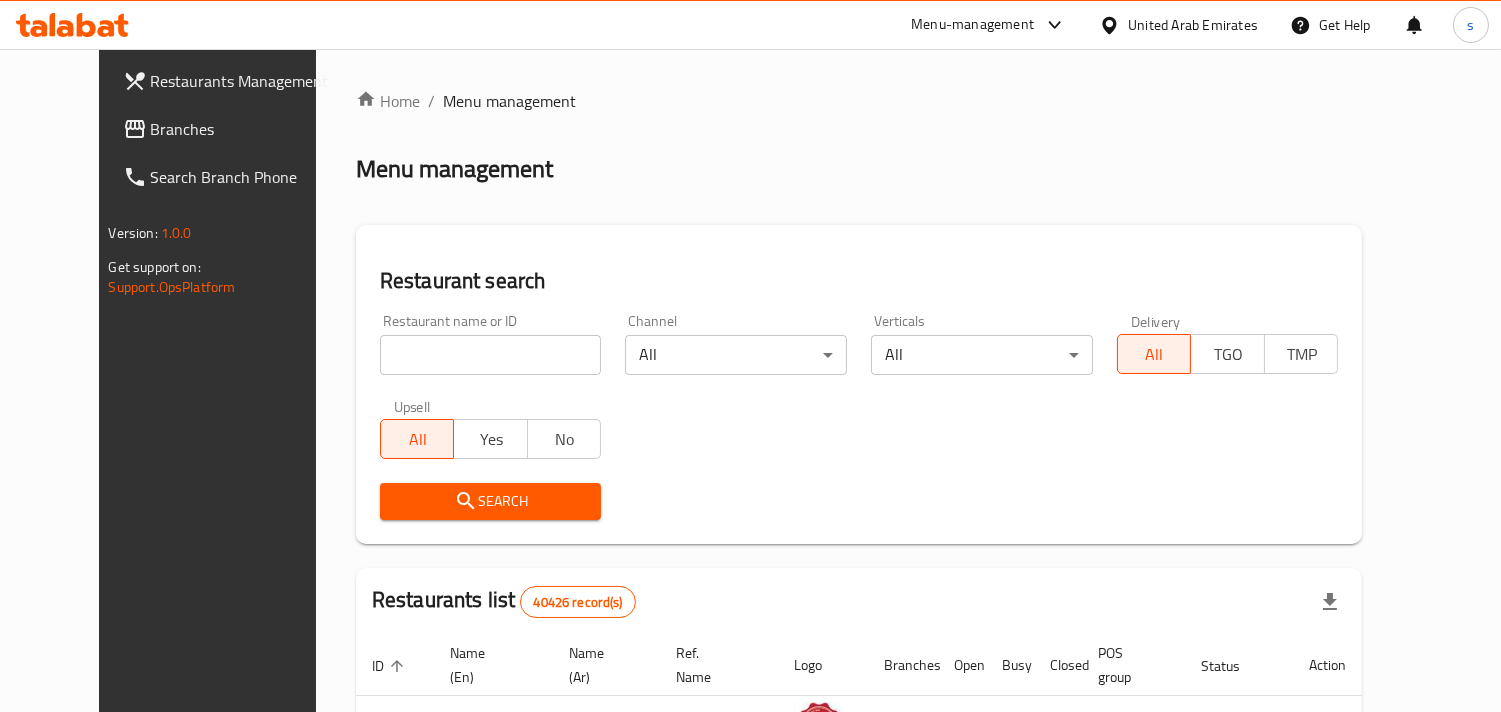 click on "Restaurant name or ID Restaurant name or ID" at bounding box center (491, 344) 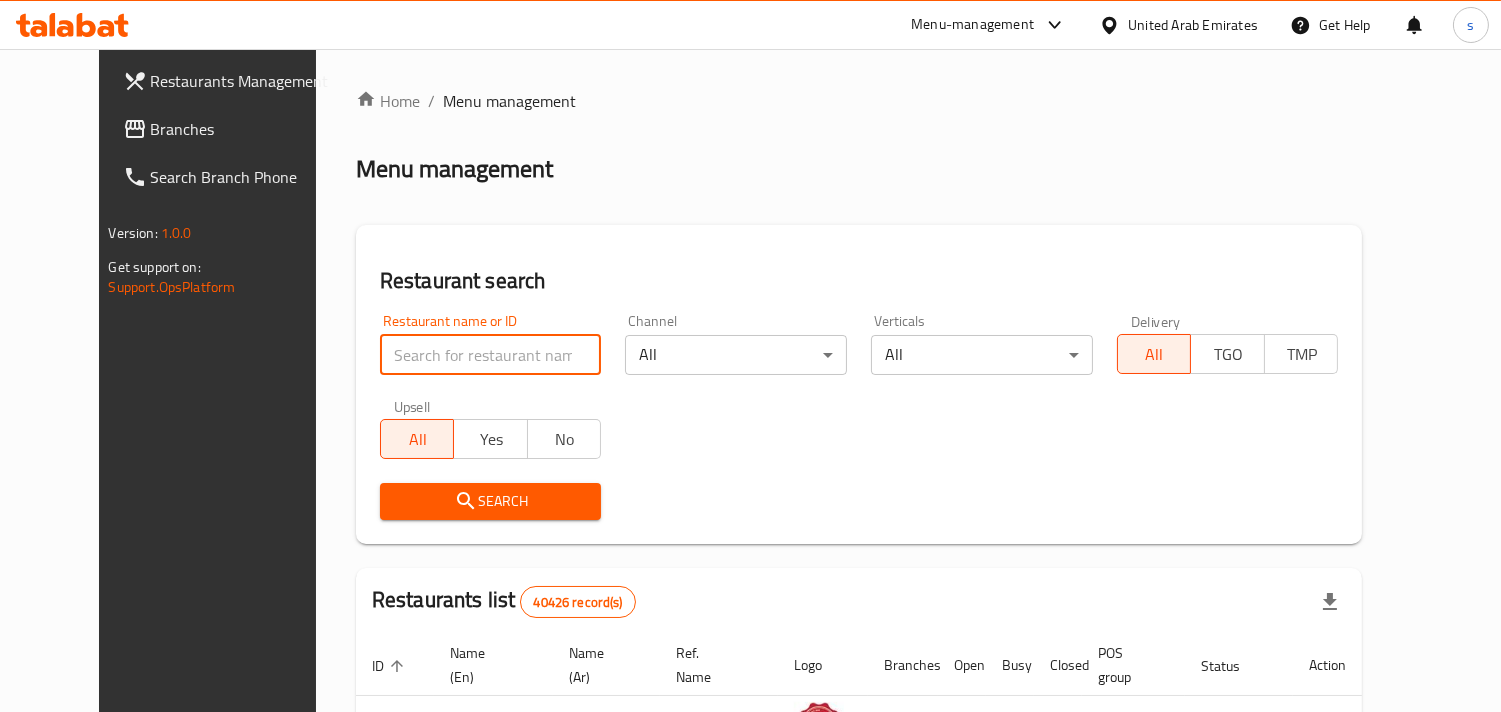 click at bounding box center (491, 355) 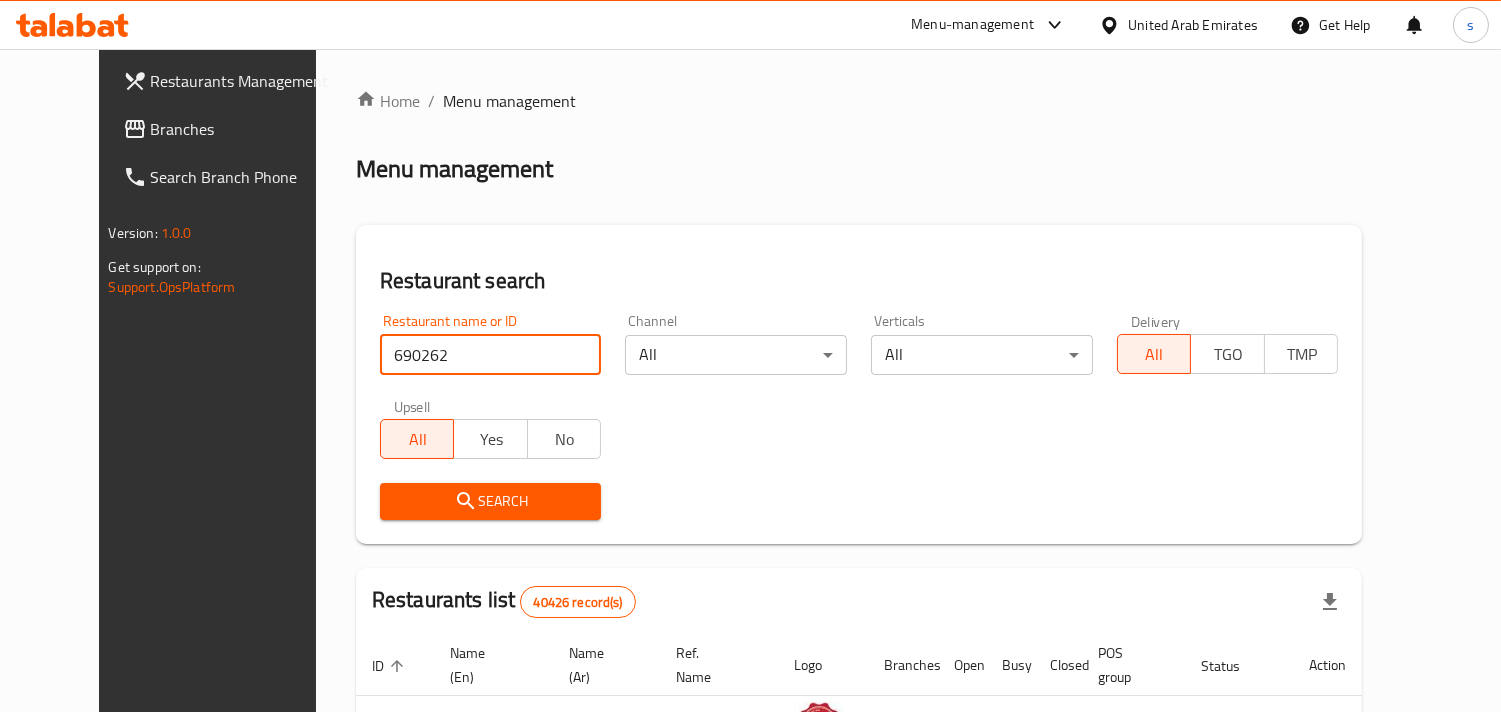 type on "690262" 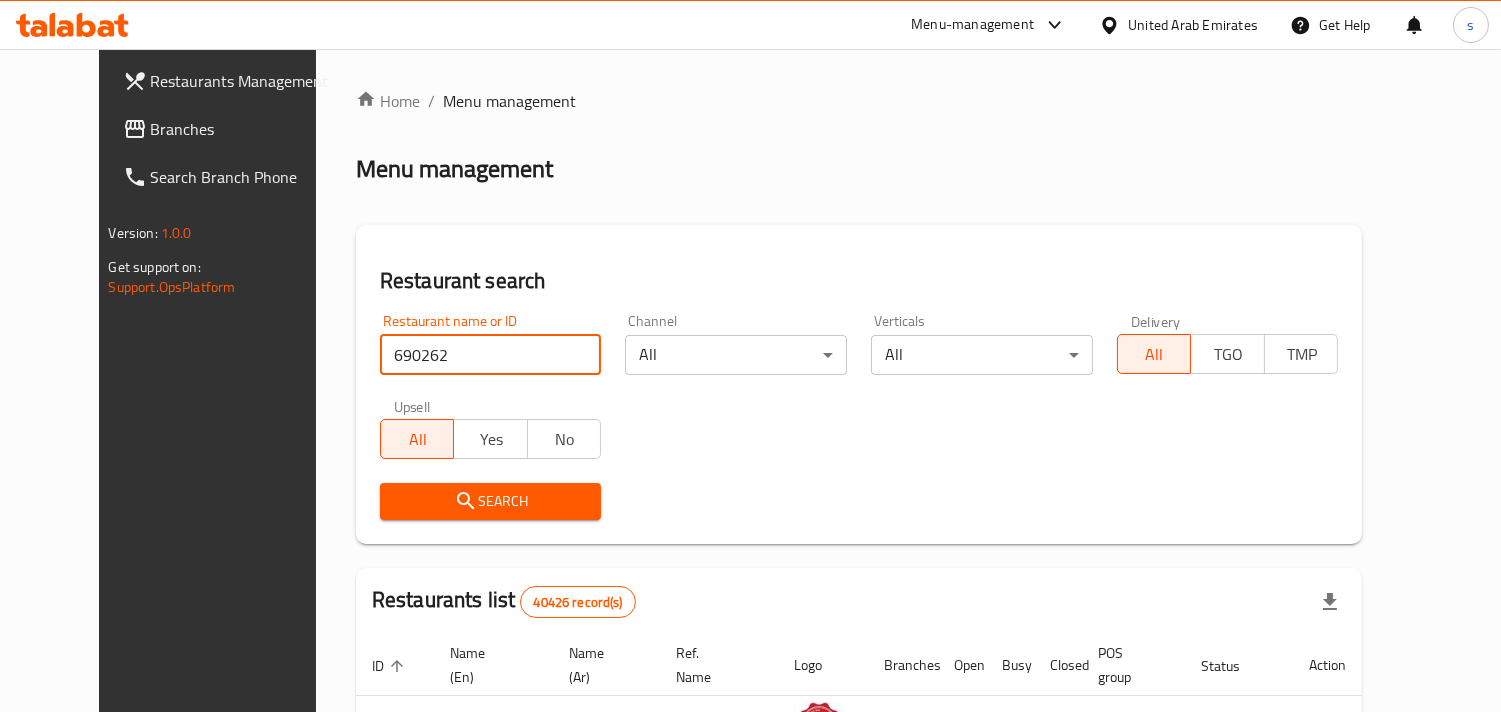 click on "Branches" at bounding box center [242, 129] 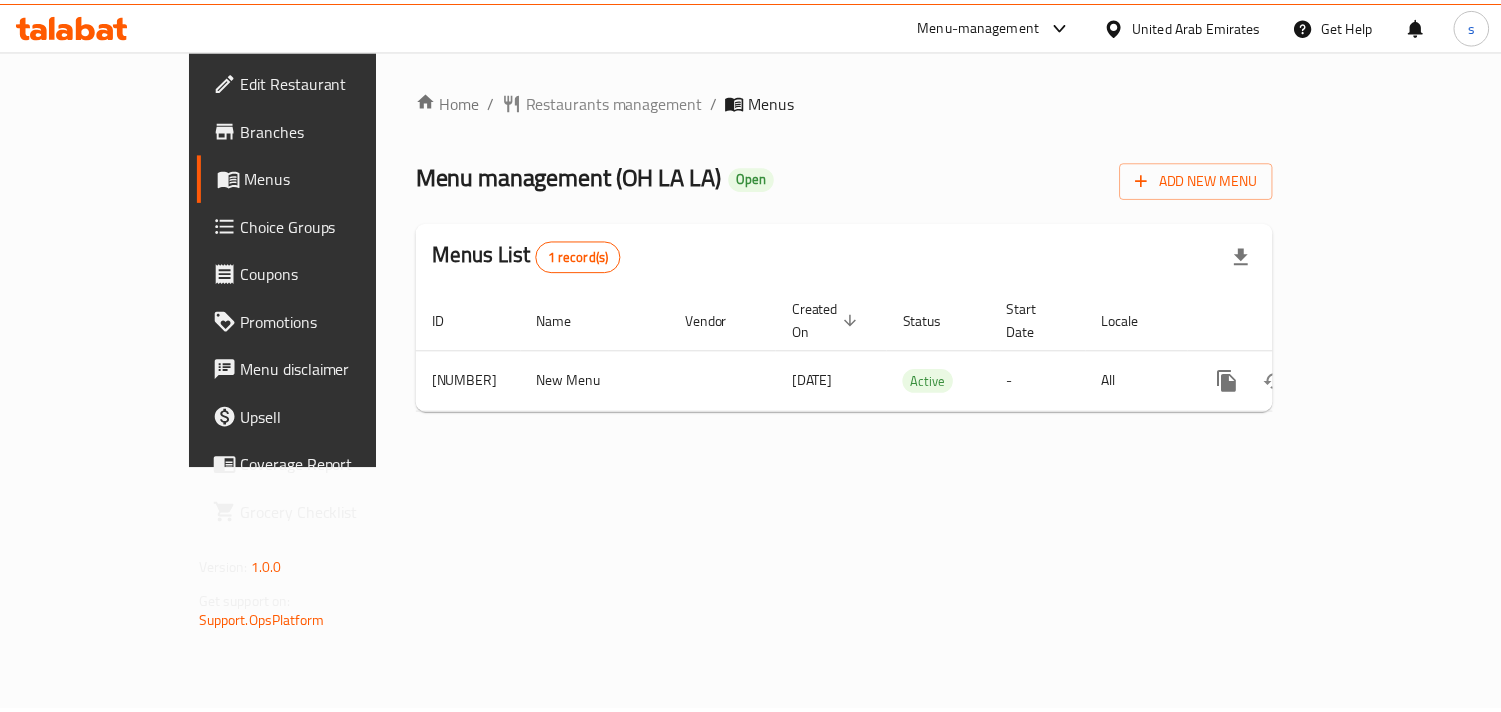 scroll, scrollTop: 0, scrollLeft: 0, axis: both 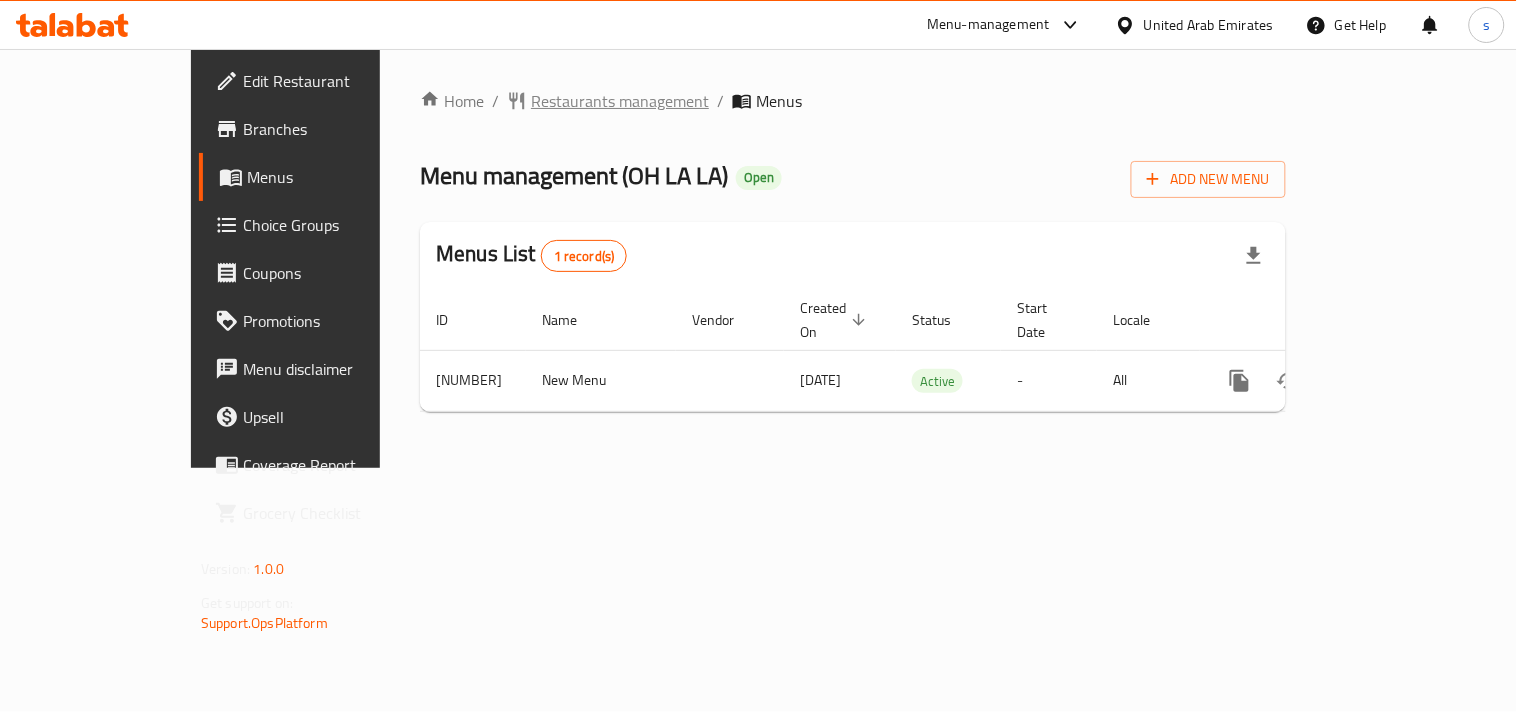 click on "Restaurants management" at bounding box center [620, 101] 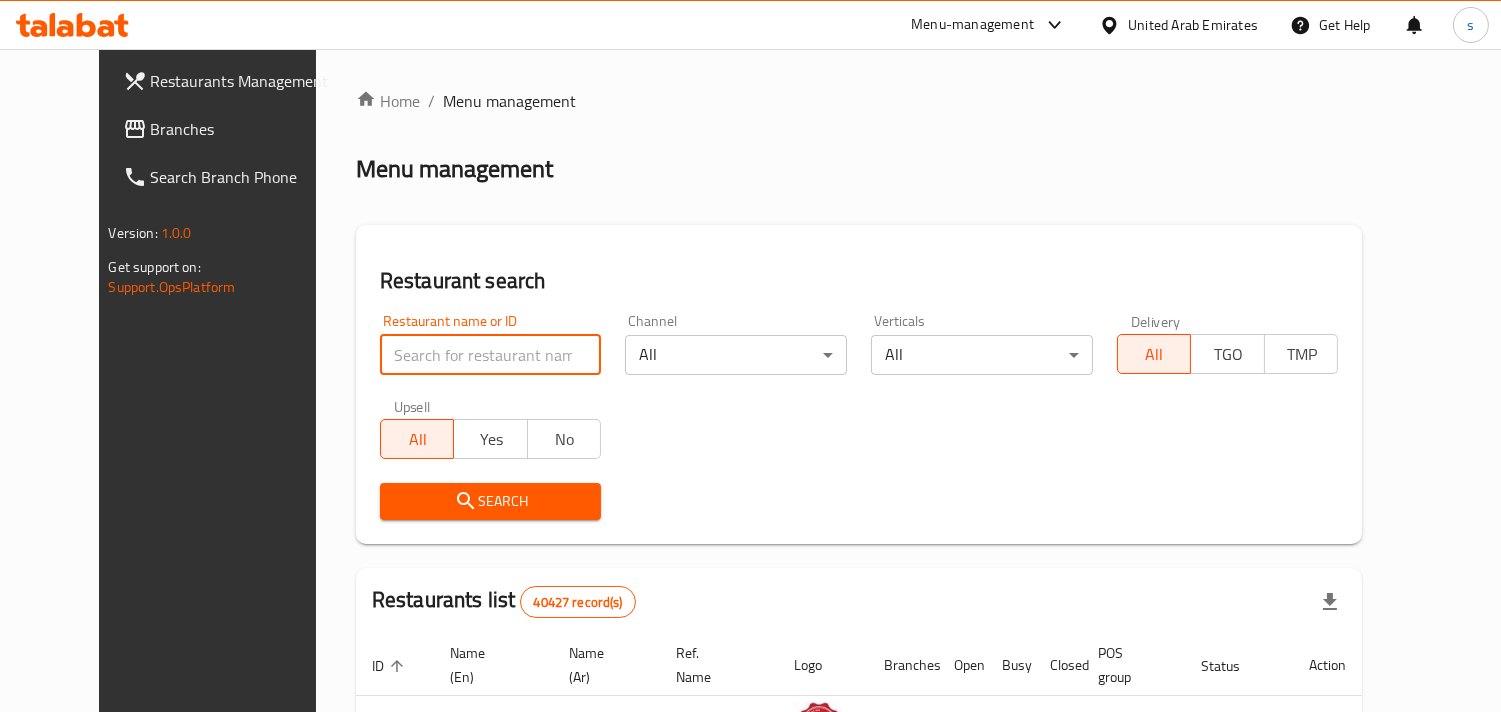 click at bounding box center (491, 355) 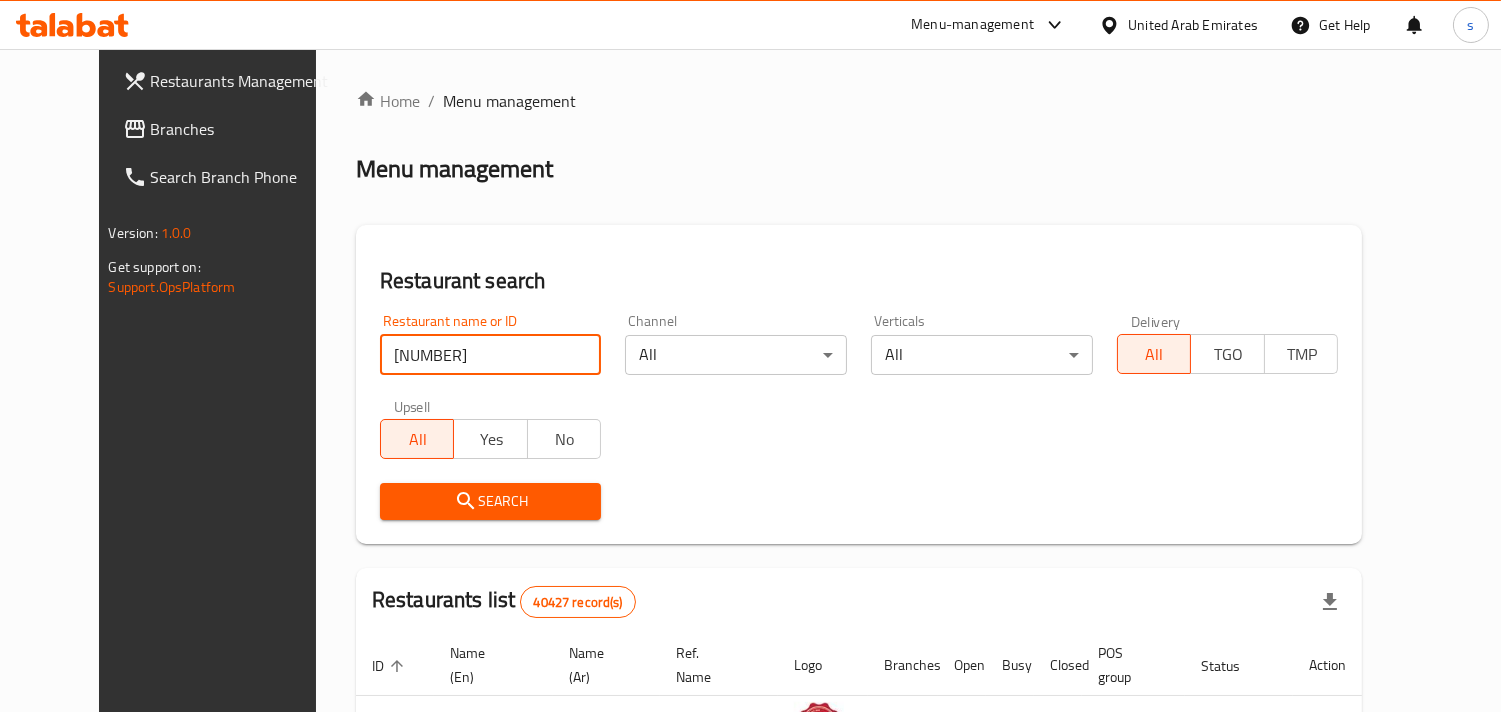 type on "[NUMBER]" 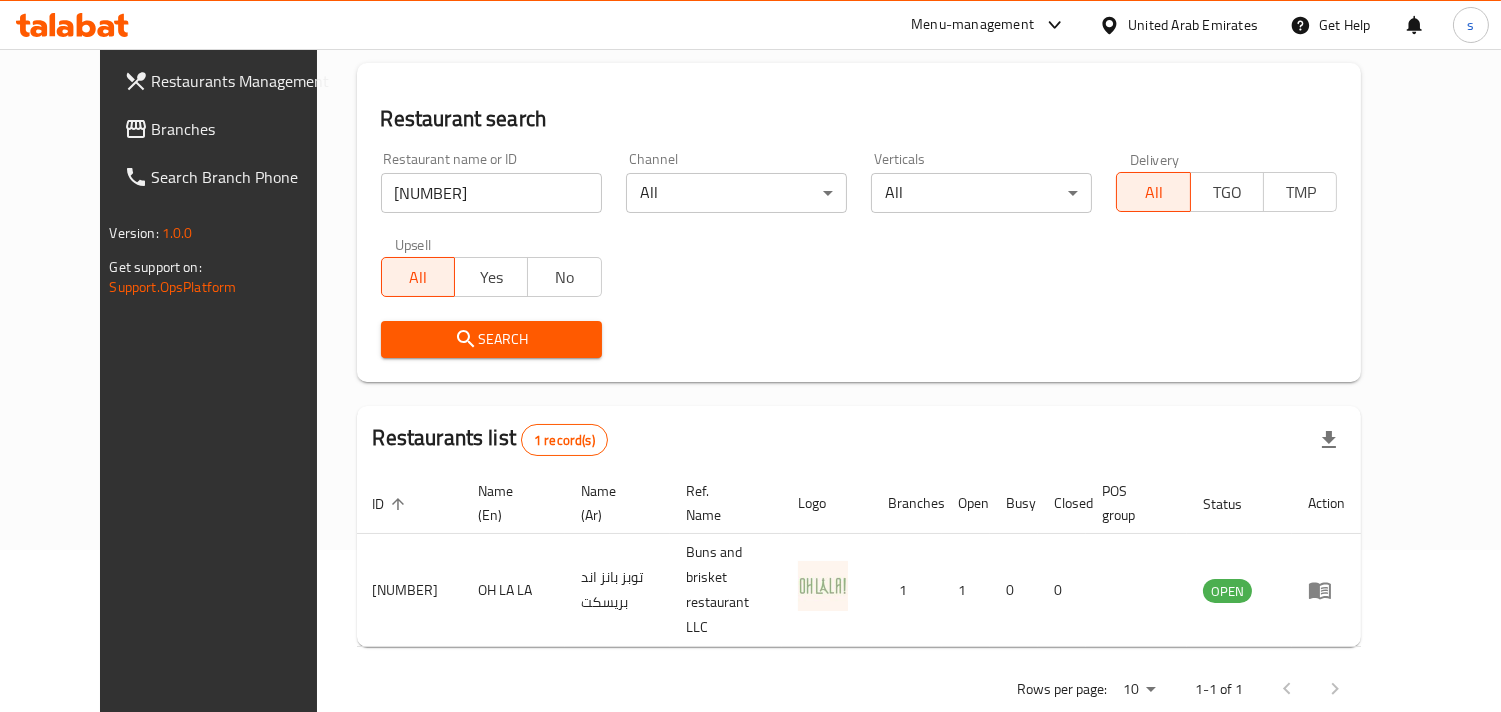scroll, scrollTop: 163, scrollLeft: 0, axis: vertical 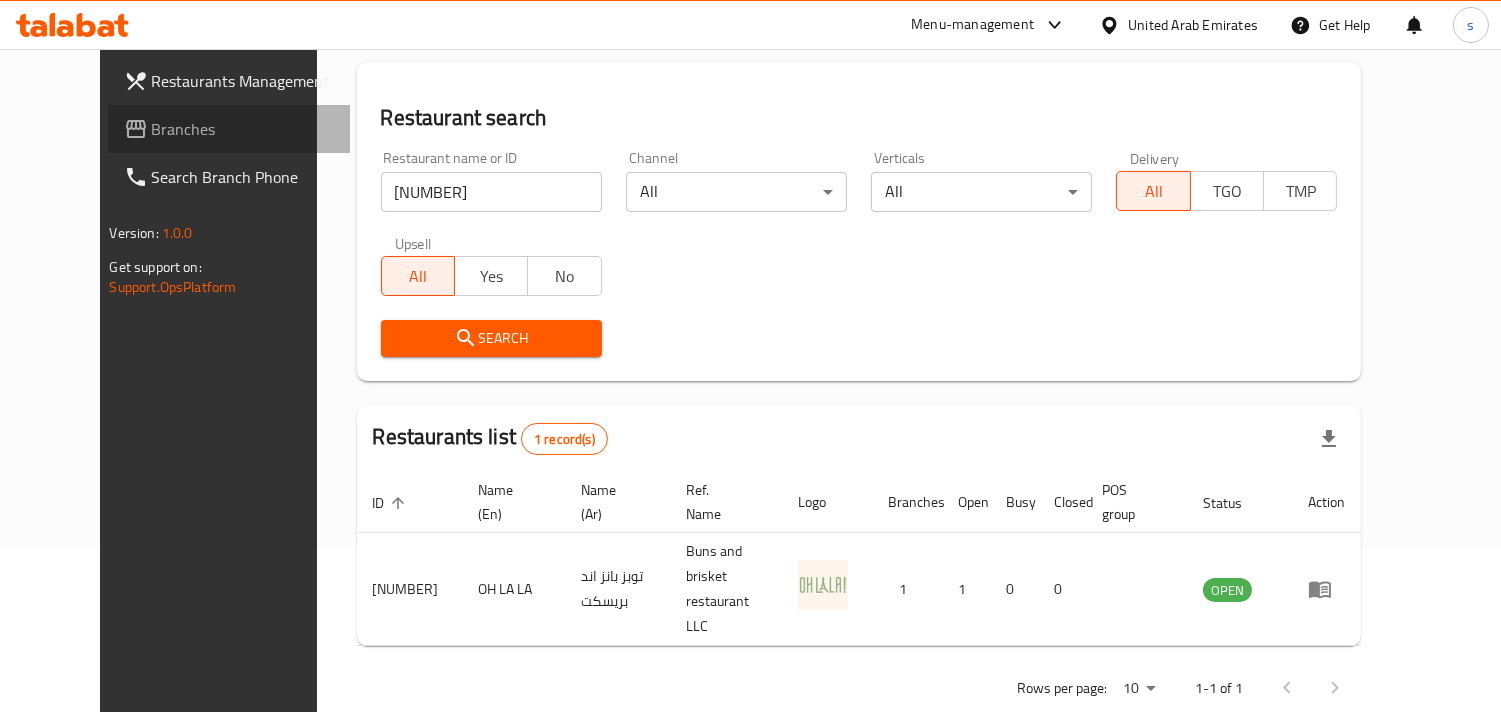 click on "Branches" at bounding box center [243, 129] 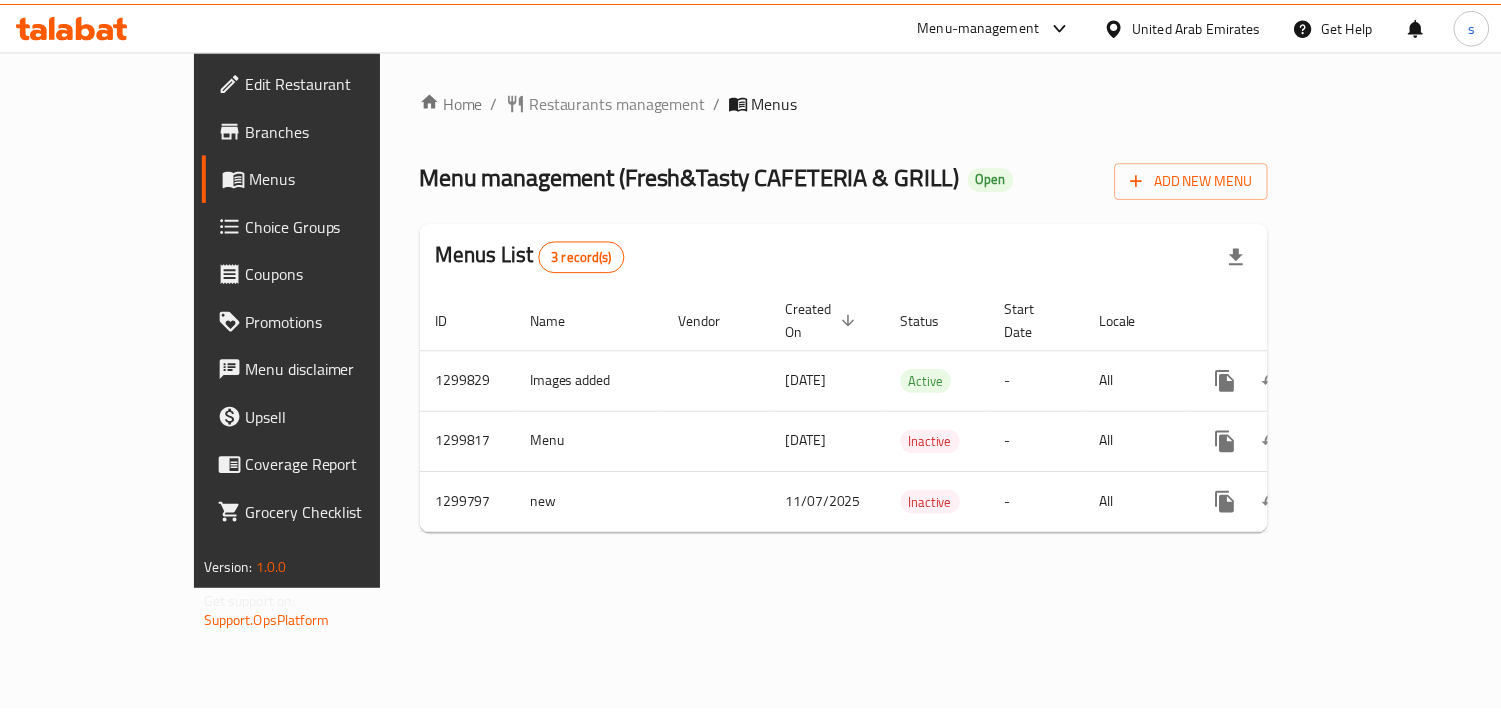 scroll, scrollTop: 0, scrollLeft: 0, axis: both 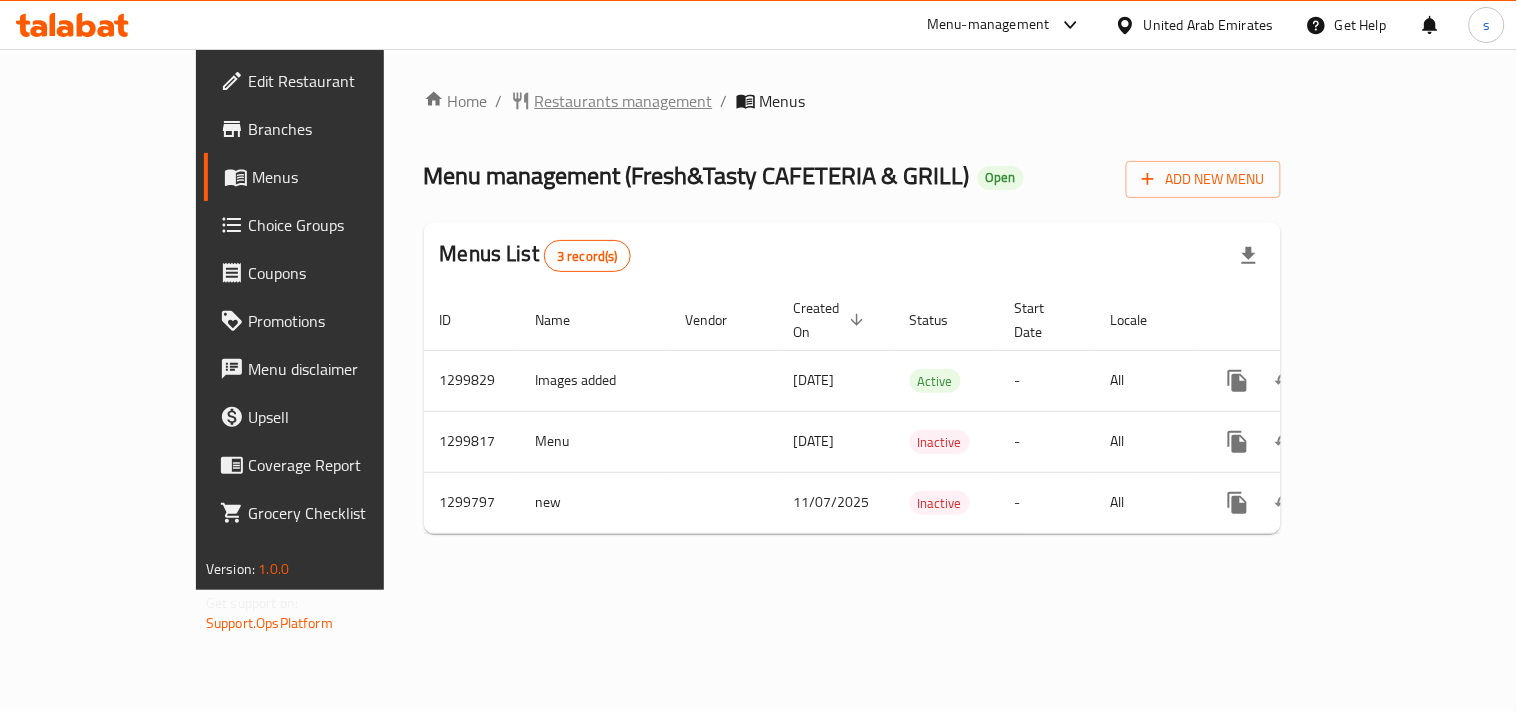 click on "Restaurants management" at bounding box center [624, 101] 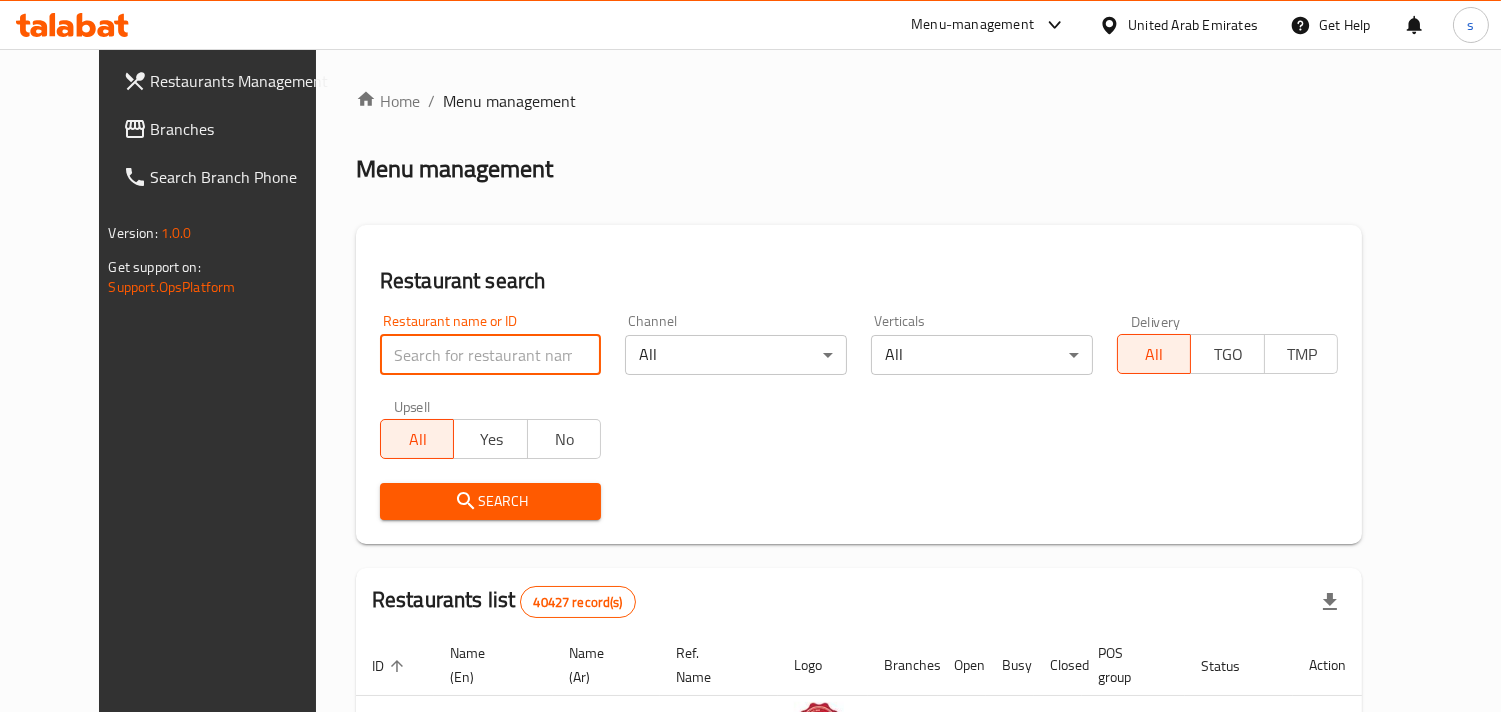click at bounding box center (491, 355) 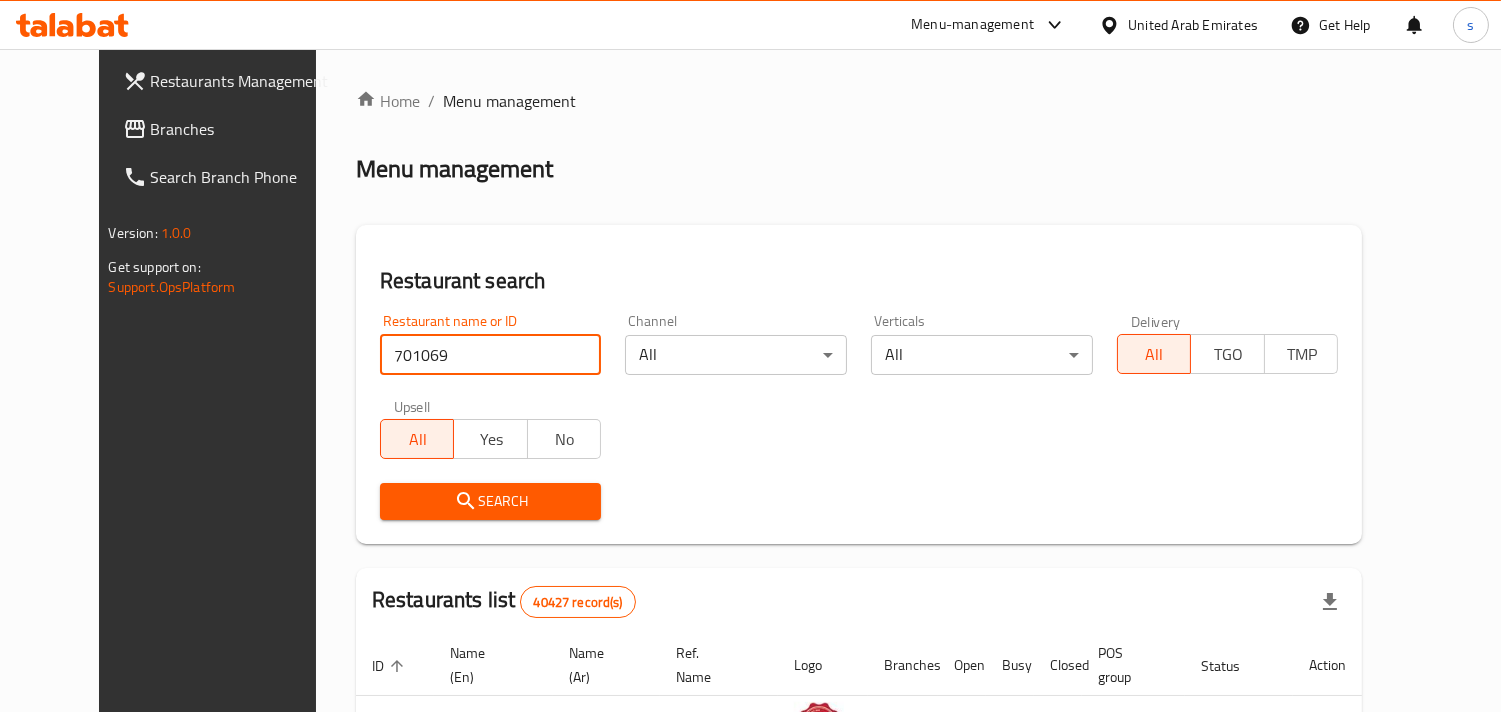type on "701069" 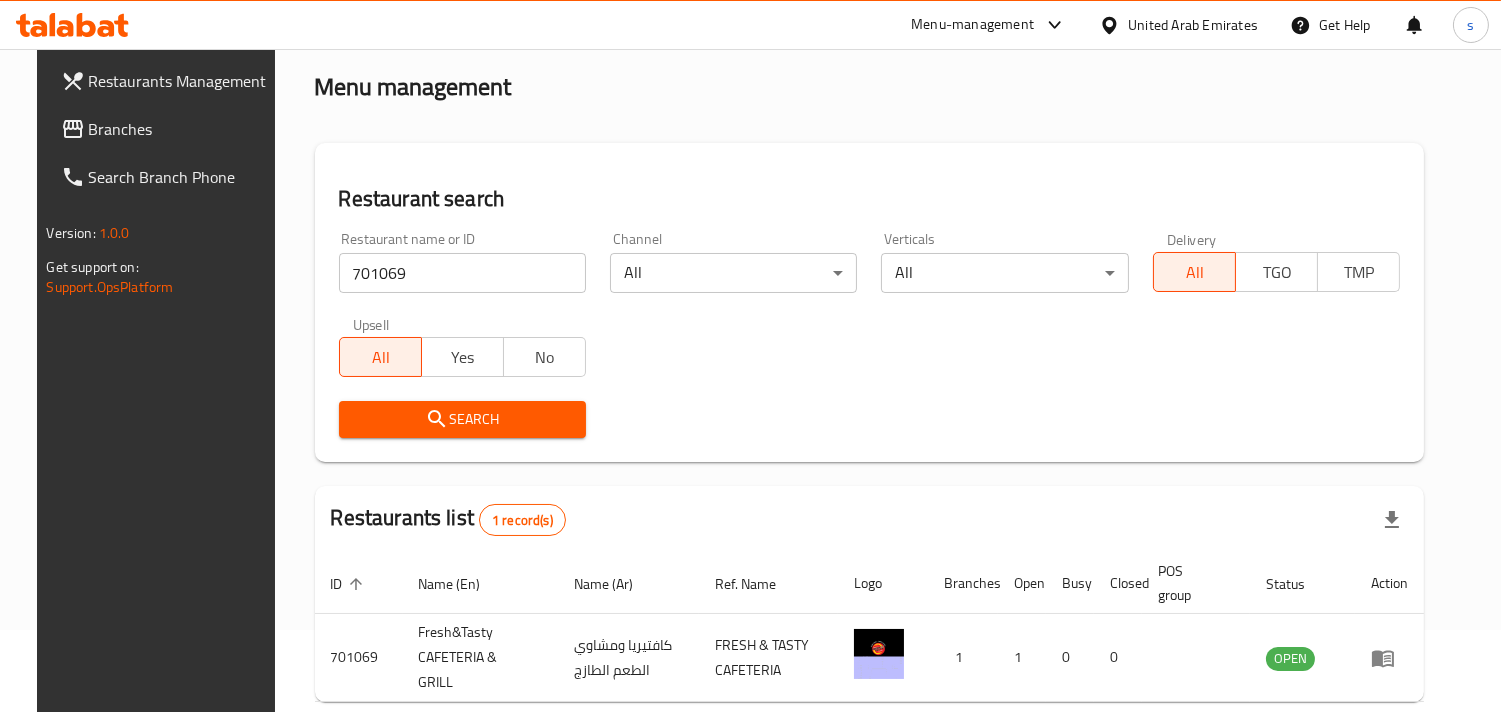 scroll, scrollTop: 0, scrollLeft: 0, axis: both 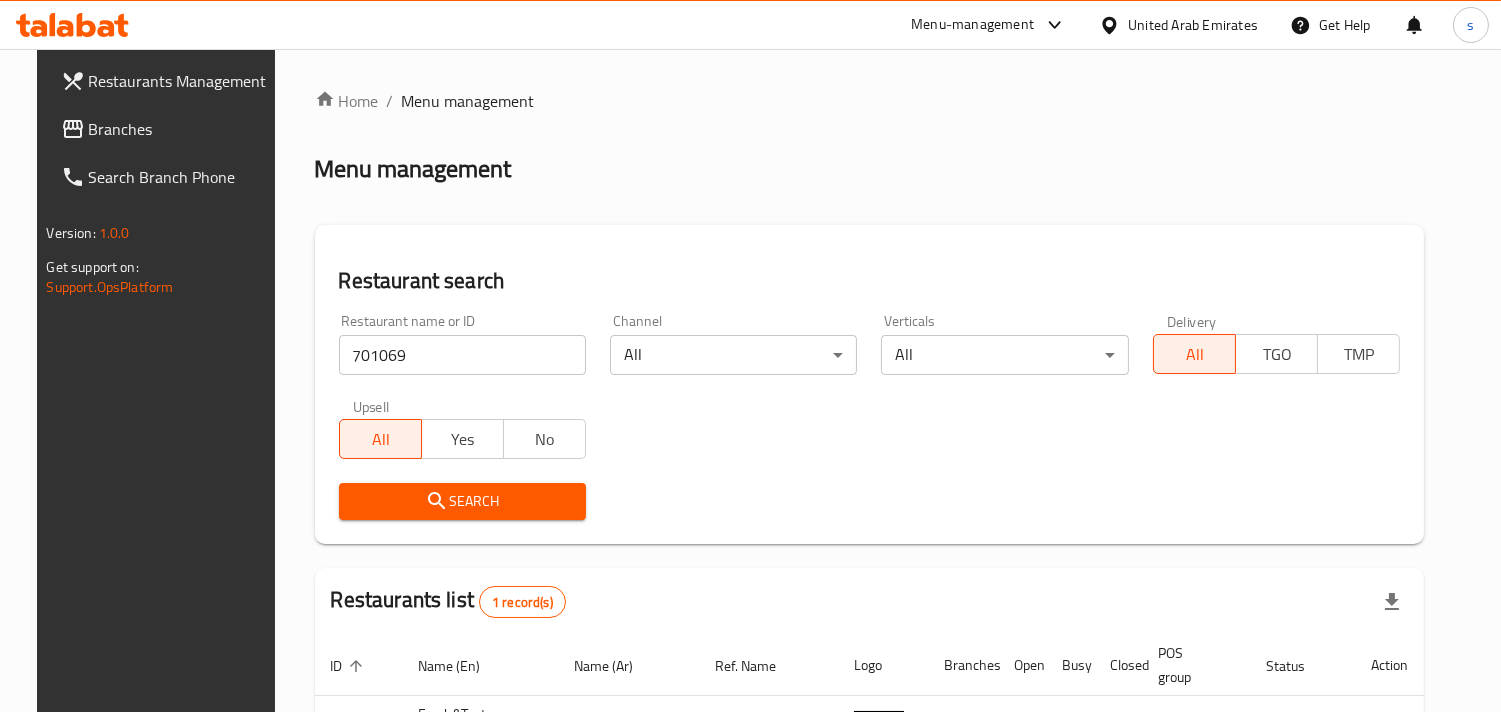 click on "Branches" at bounding box center [180, 129] 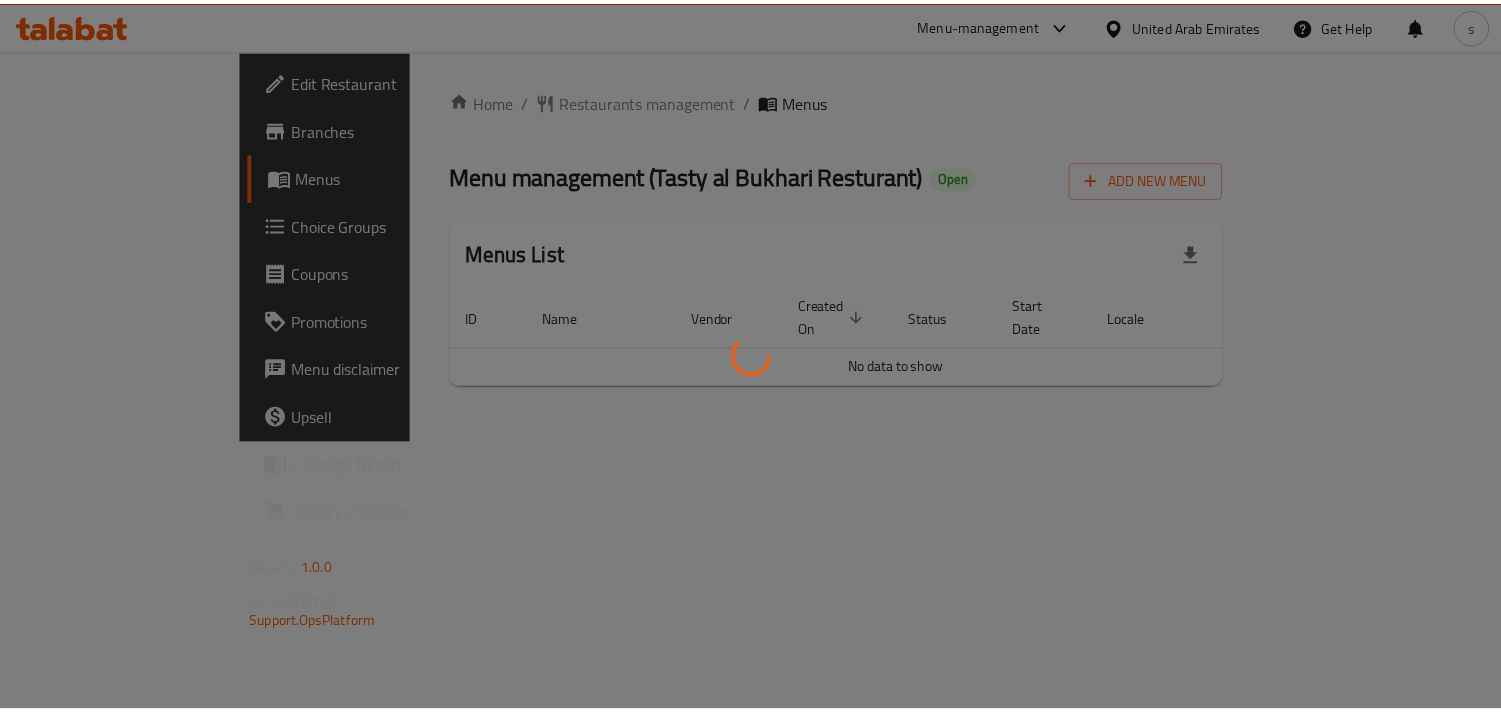scroll, scrollTop: 0, scrollLeft: 0, axis: both 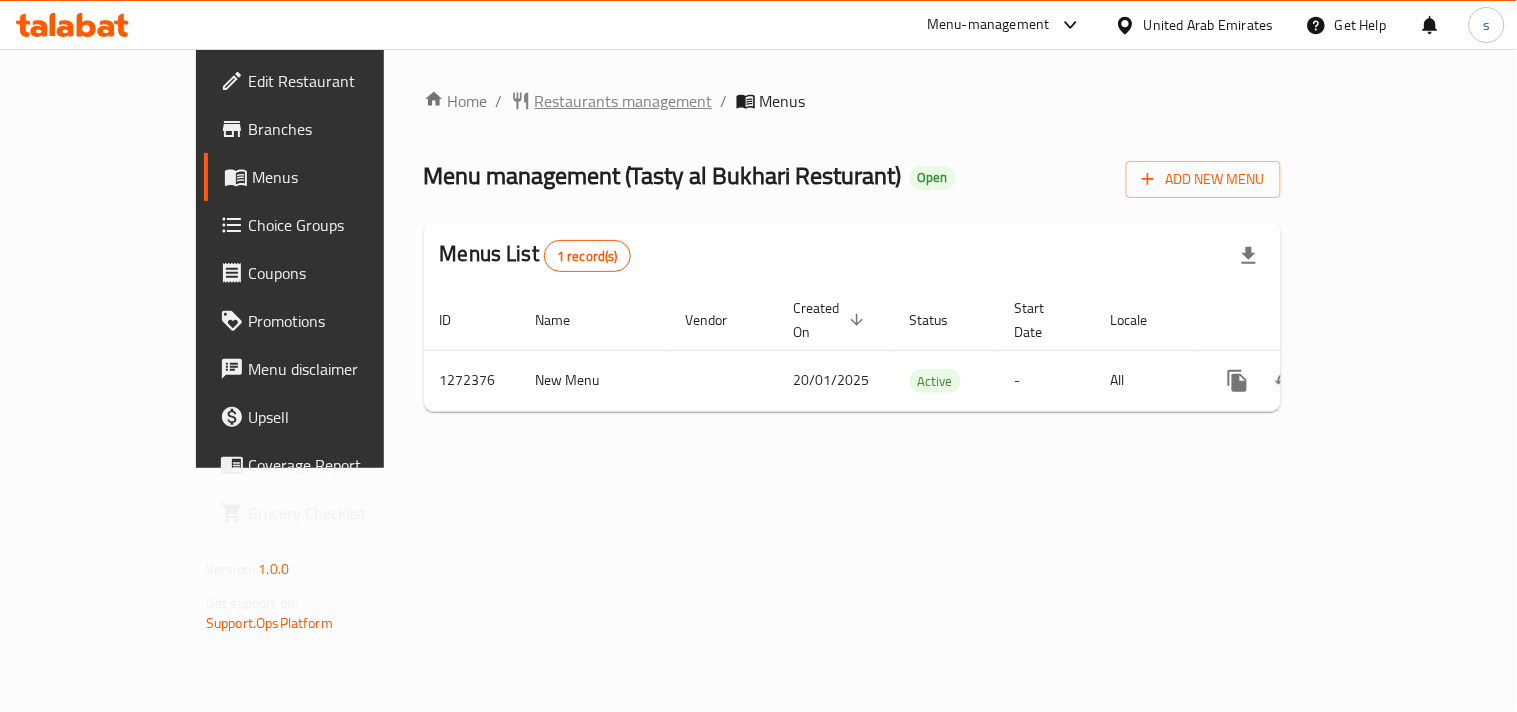 click on "Restaurants management" at bounding box center [624, 101] 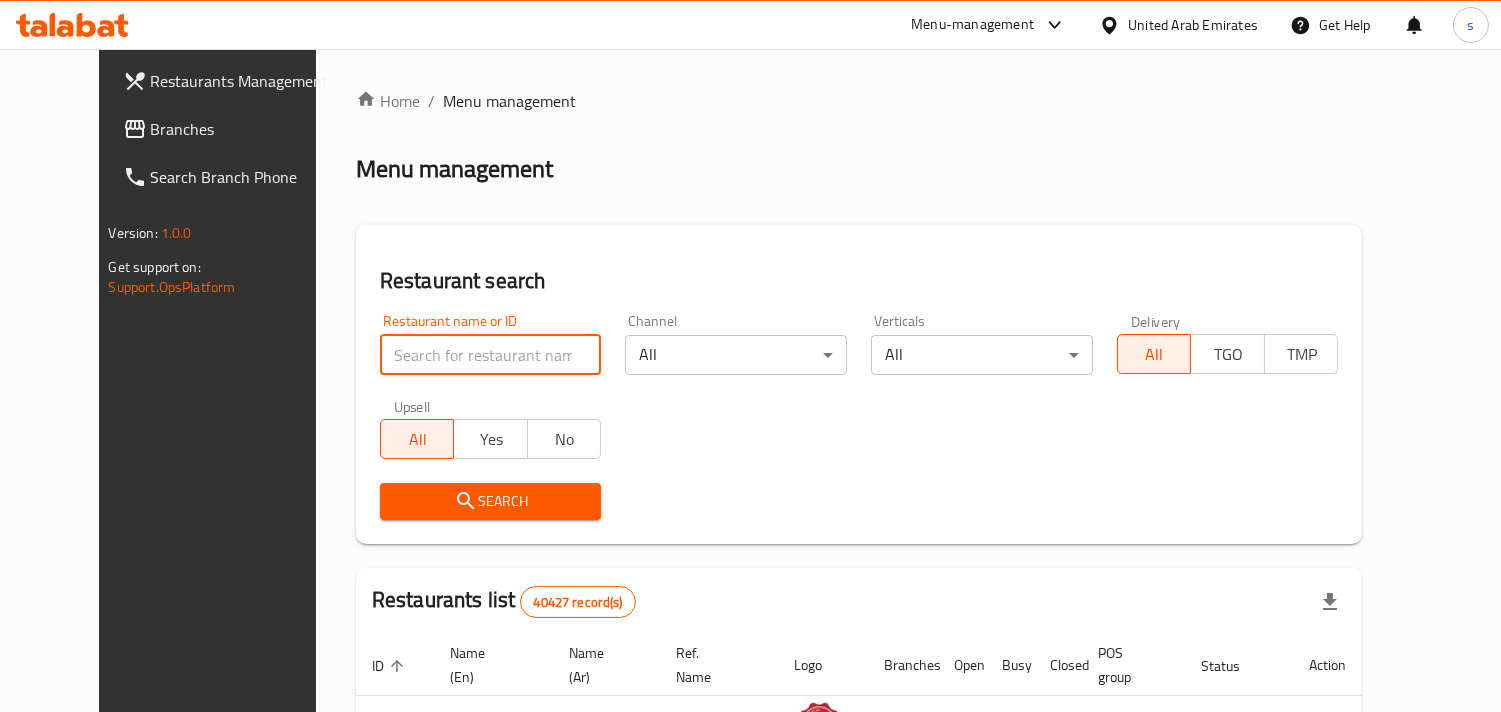 paste on "690262" 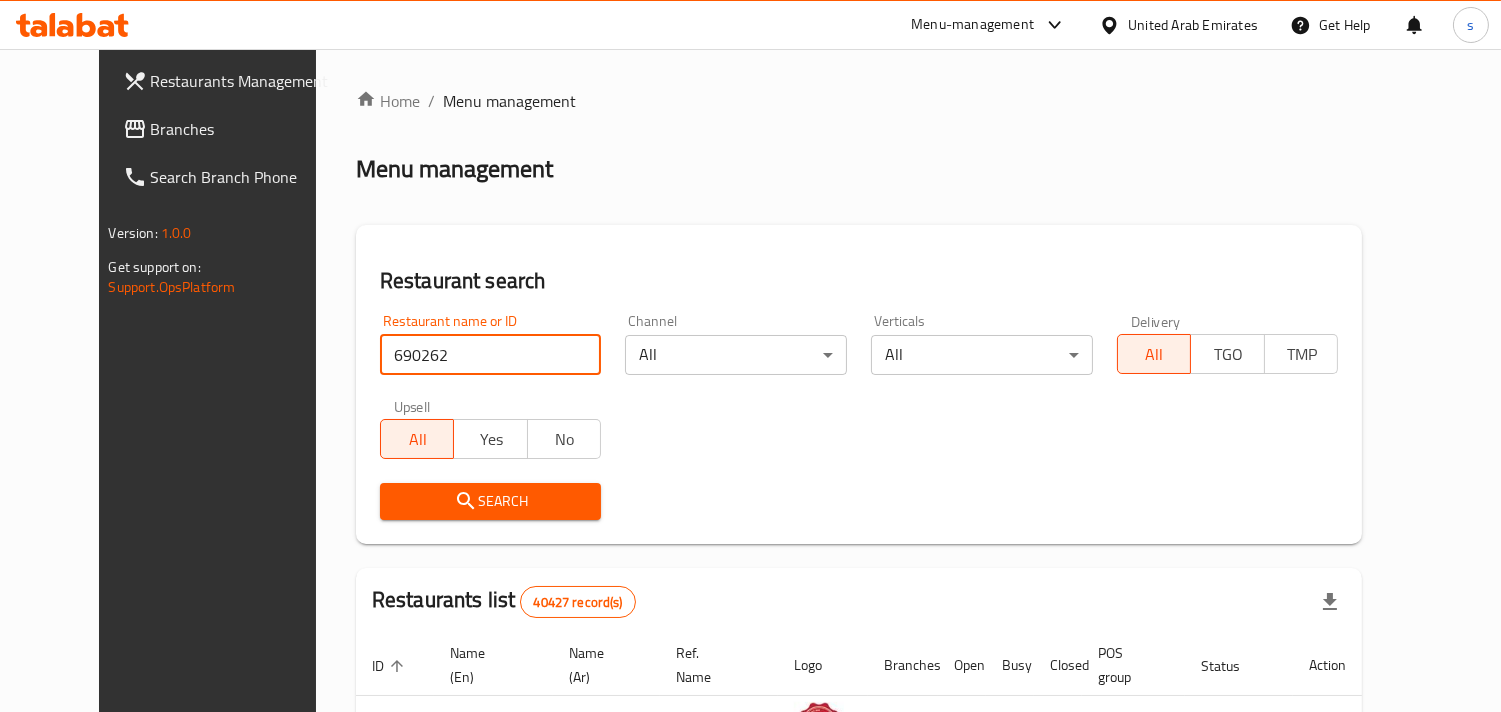 type on "690262" 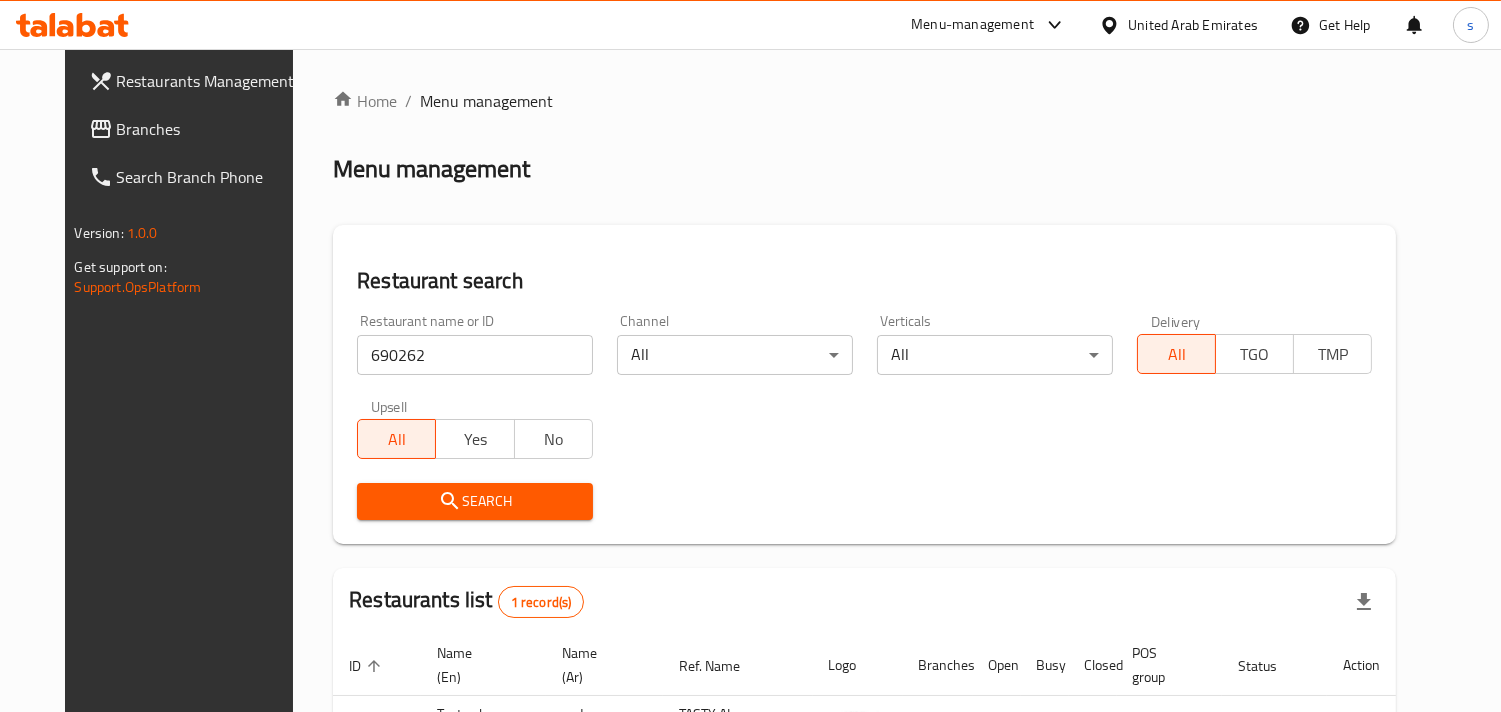 scroll, scrollTop: 163, scrollLeft: 0, axis: vertical 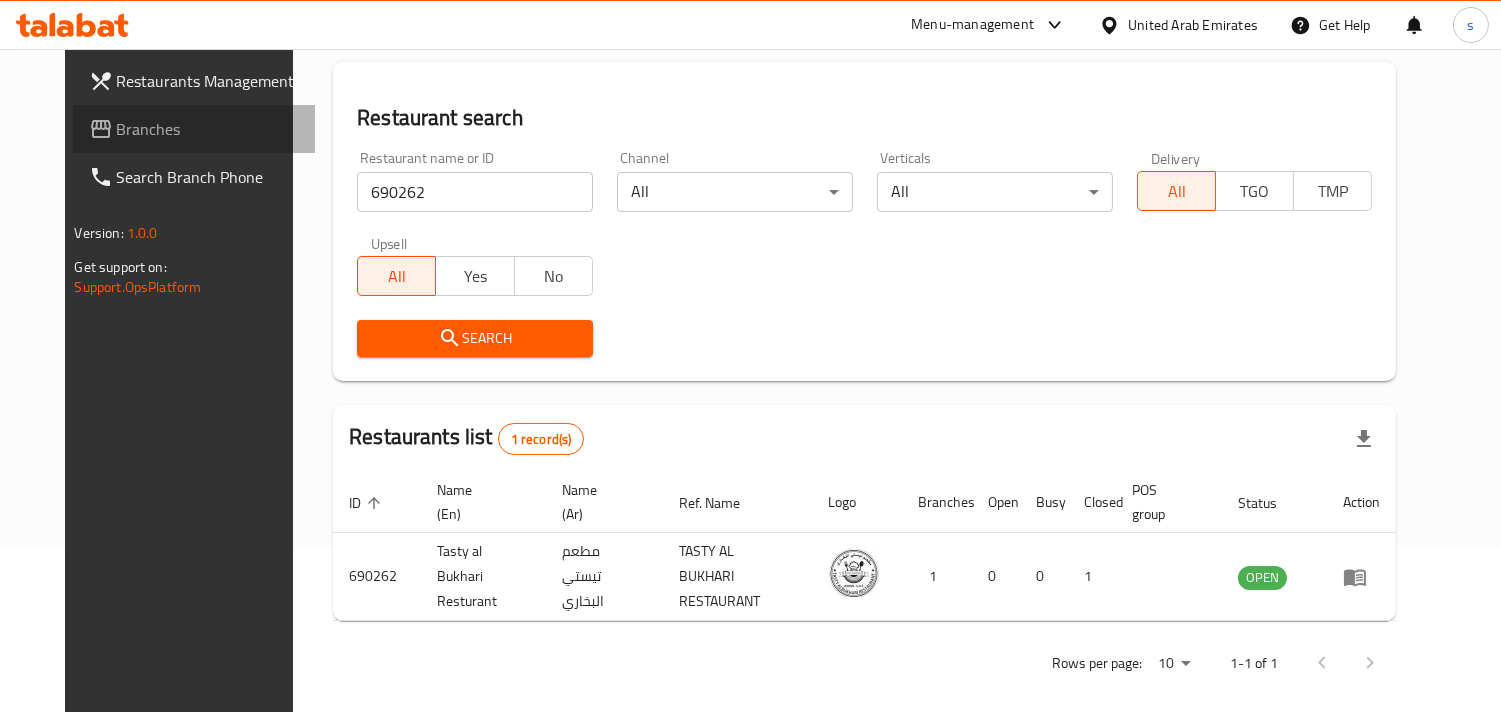 click on "Branches" at bounding box center (208, 129) 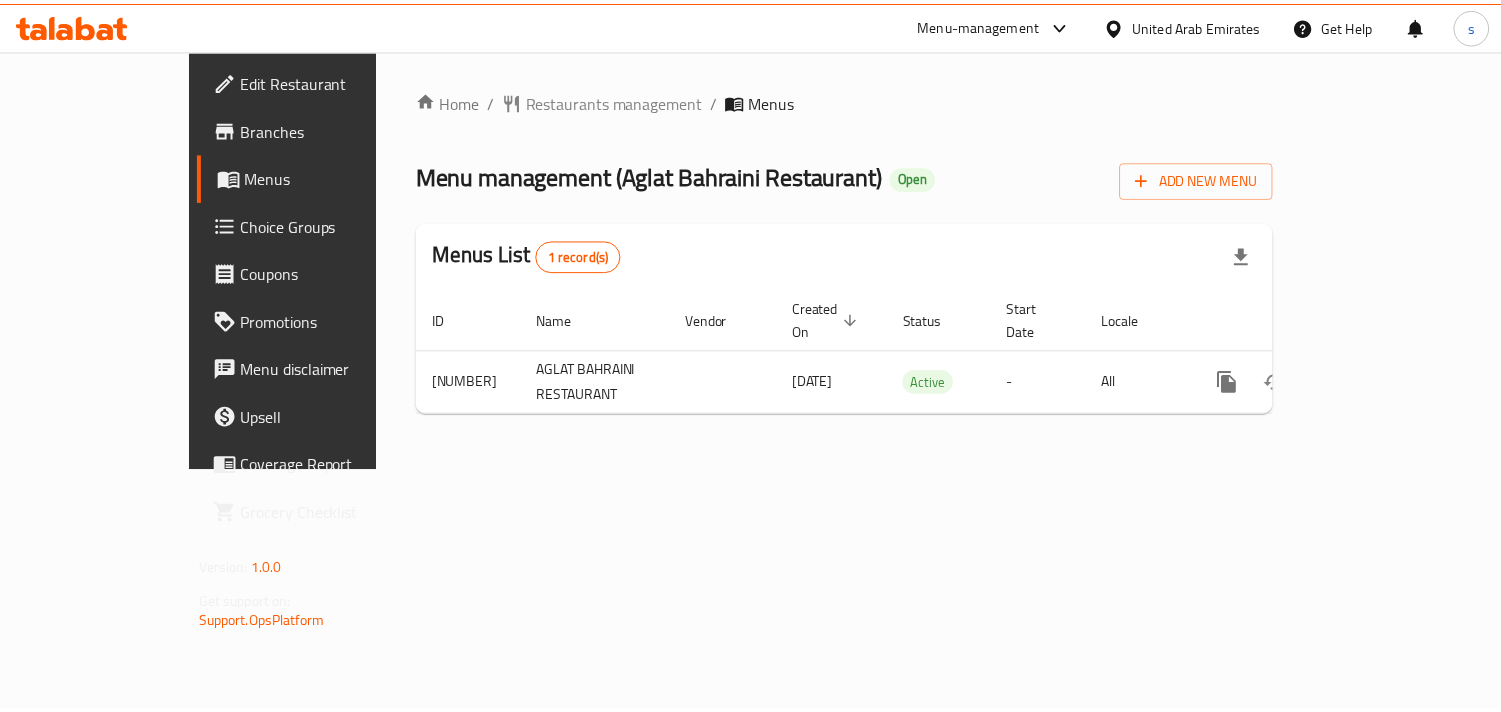 scroll, scrollTop: 0, scrollLeft: 0, axis: both 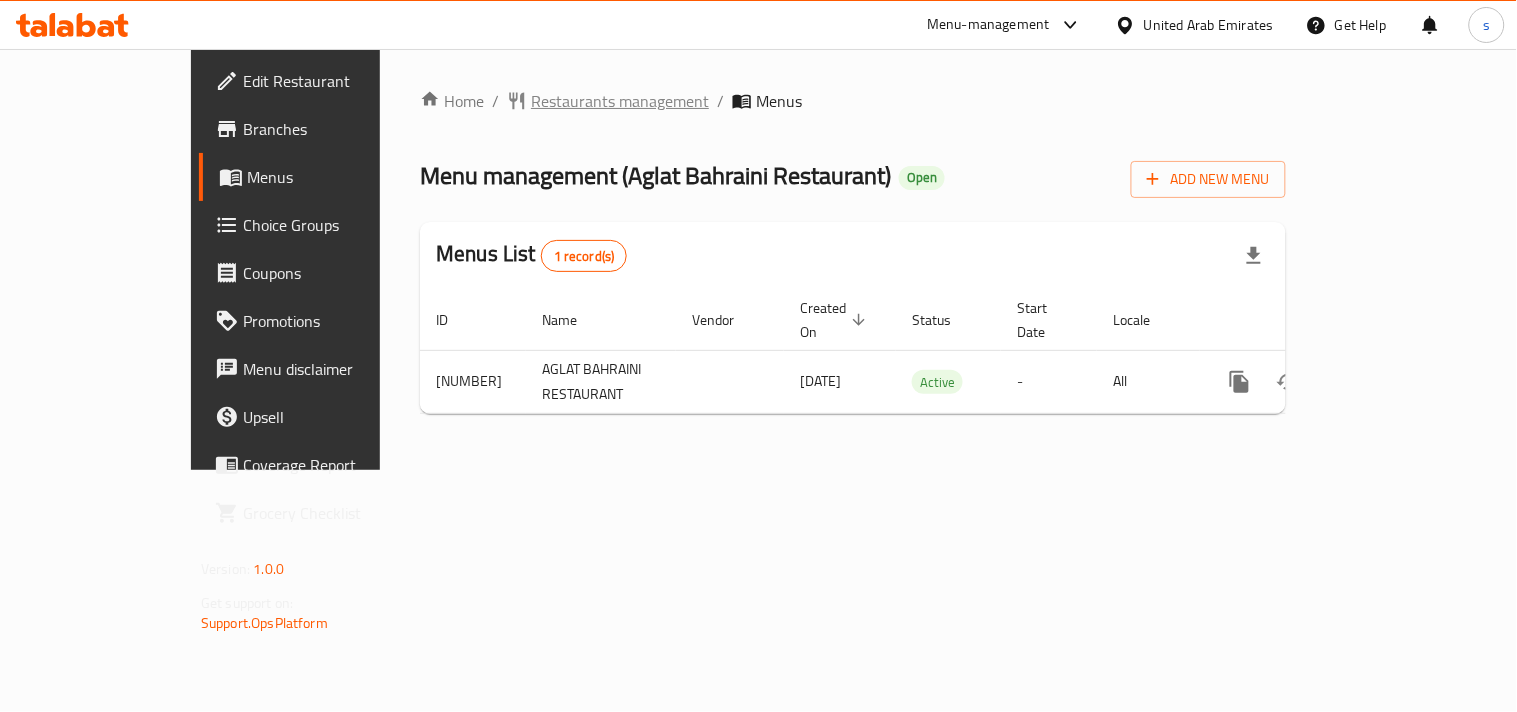 click on "Restaurants management" at bounding box center (620, 101) 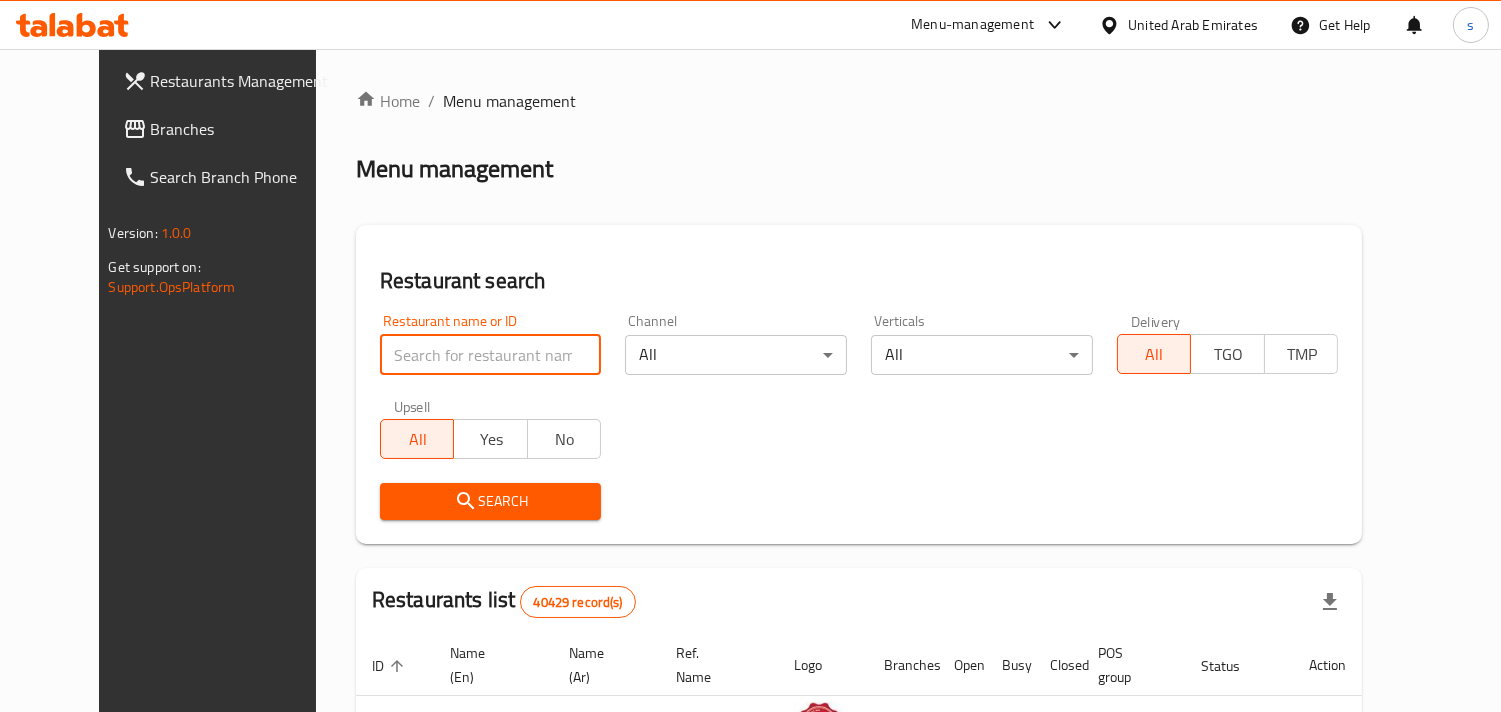 click at bounding box center [491, 355] 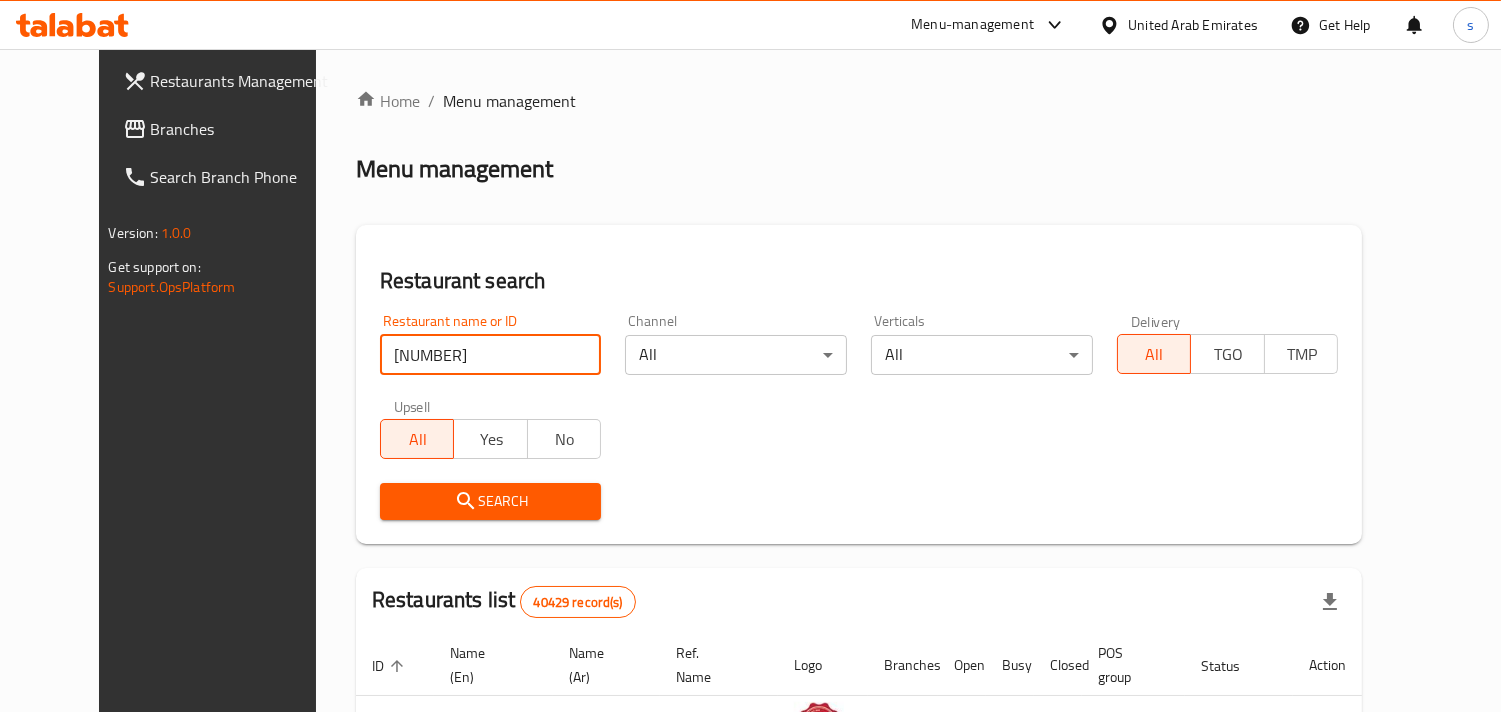 type on "[NUMBER]" 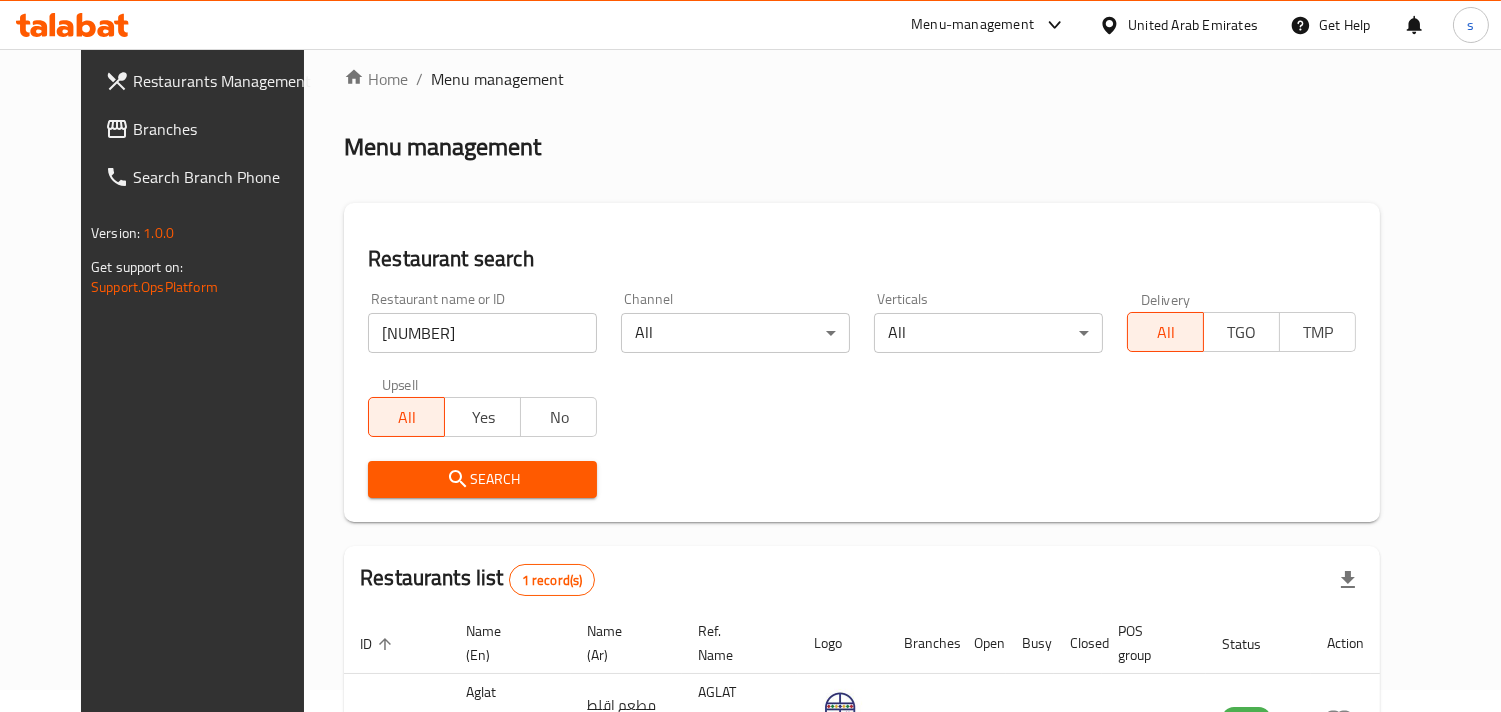 scroll, scrollTop: 0, scrollLeft: 0, axis: both 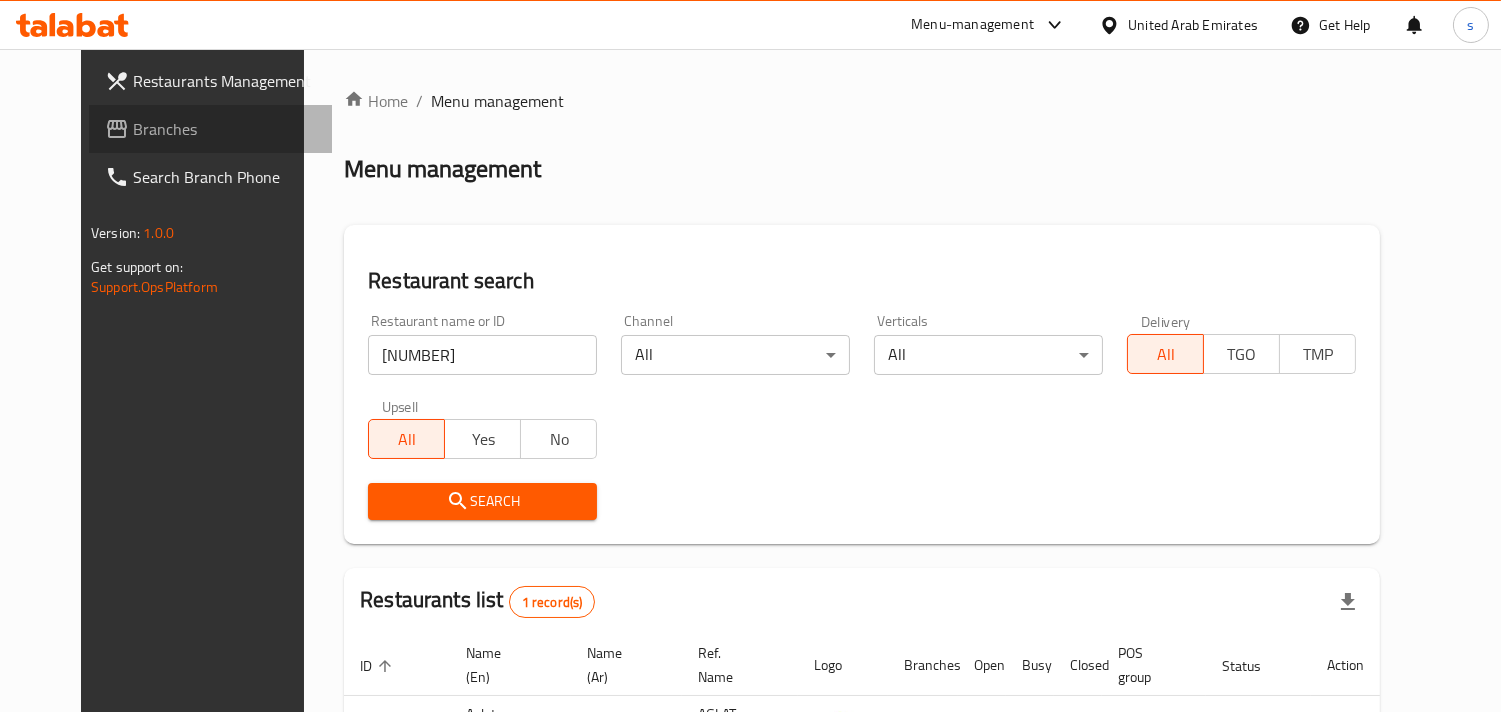 click on "Branches" at bounding box center [224, 129] 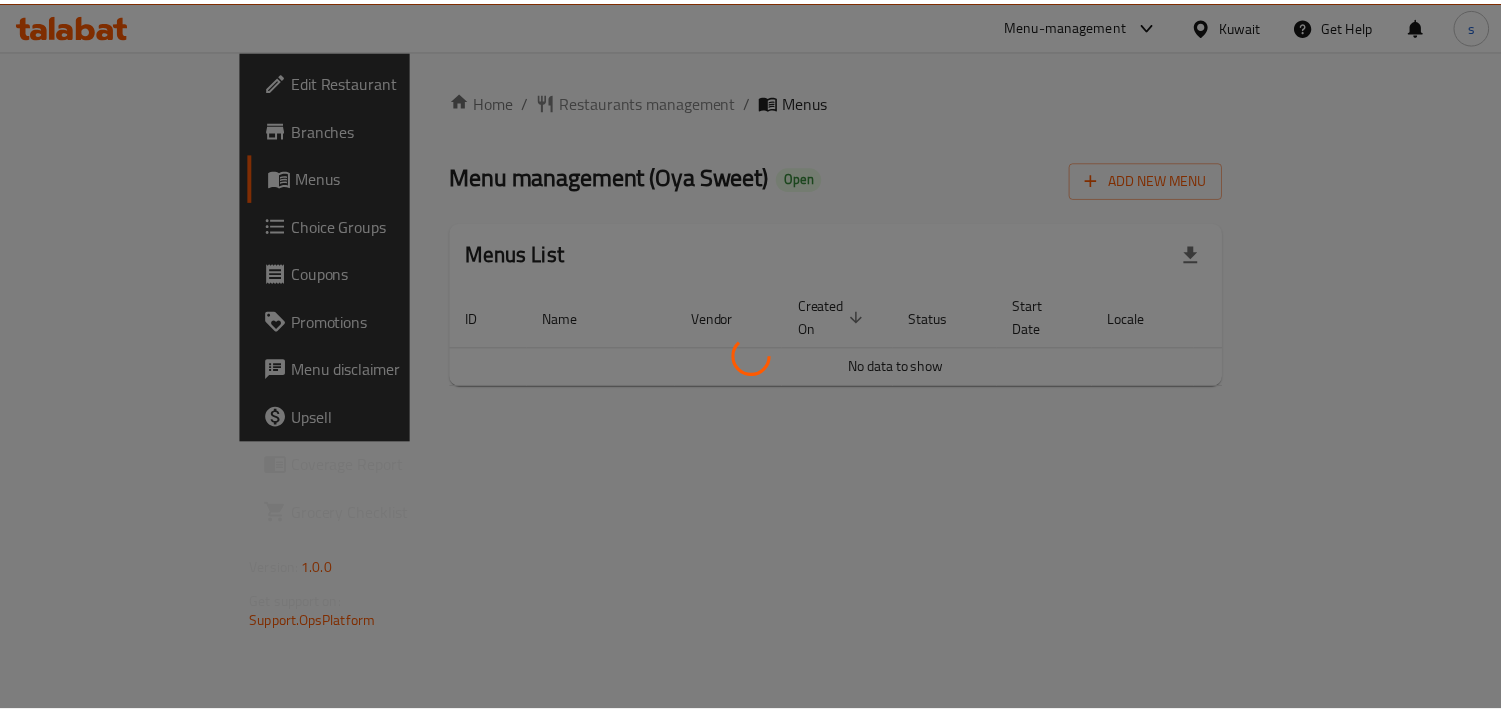 scroll, scrollTop: 0, scrollLeft: 0, axis: both 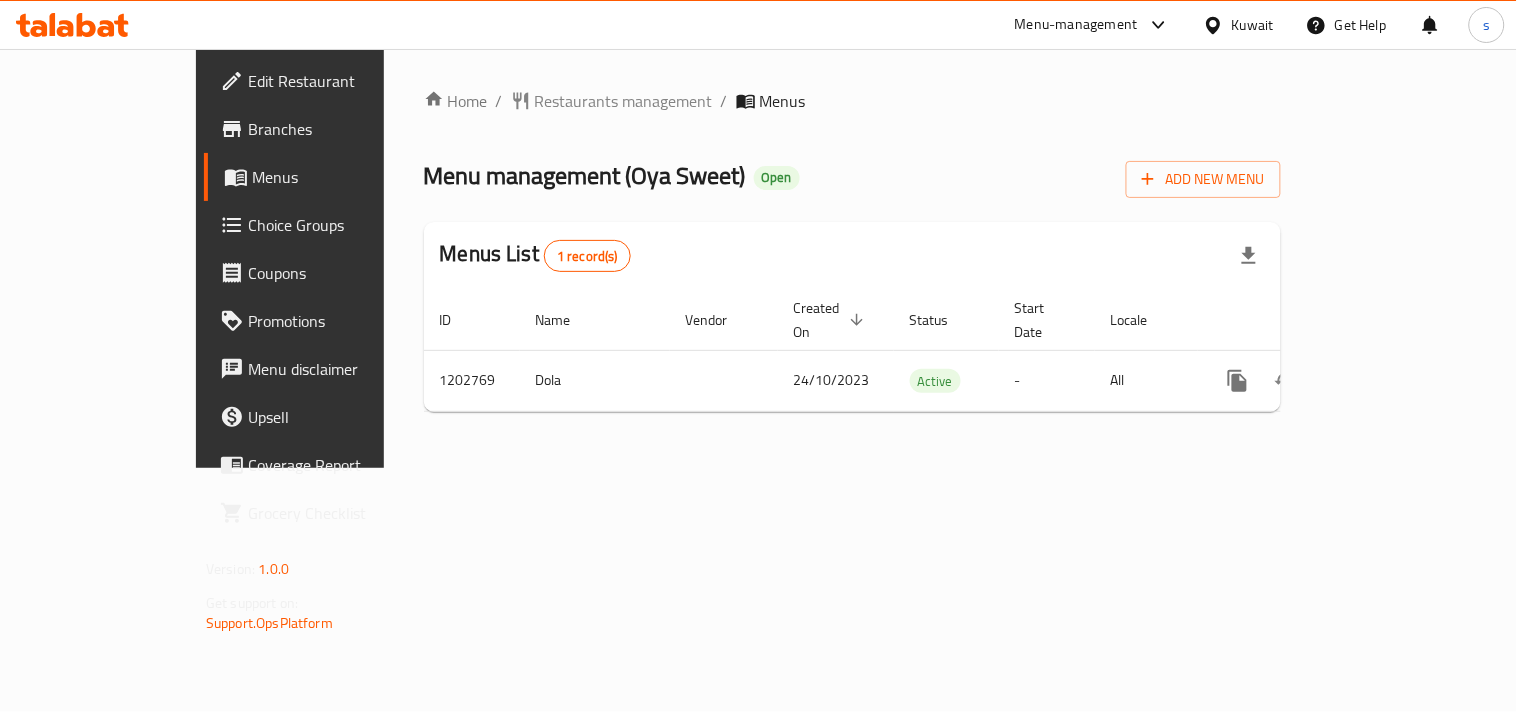 drag, startPoint x: 496, startPoint y: 76, endPoint x: 496, endPoint y: 101, distance: 25 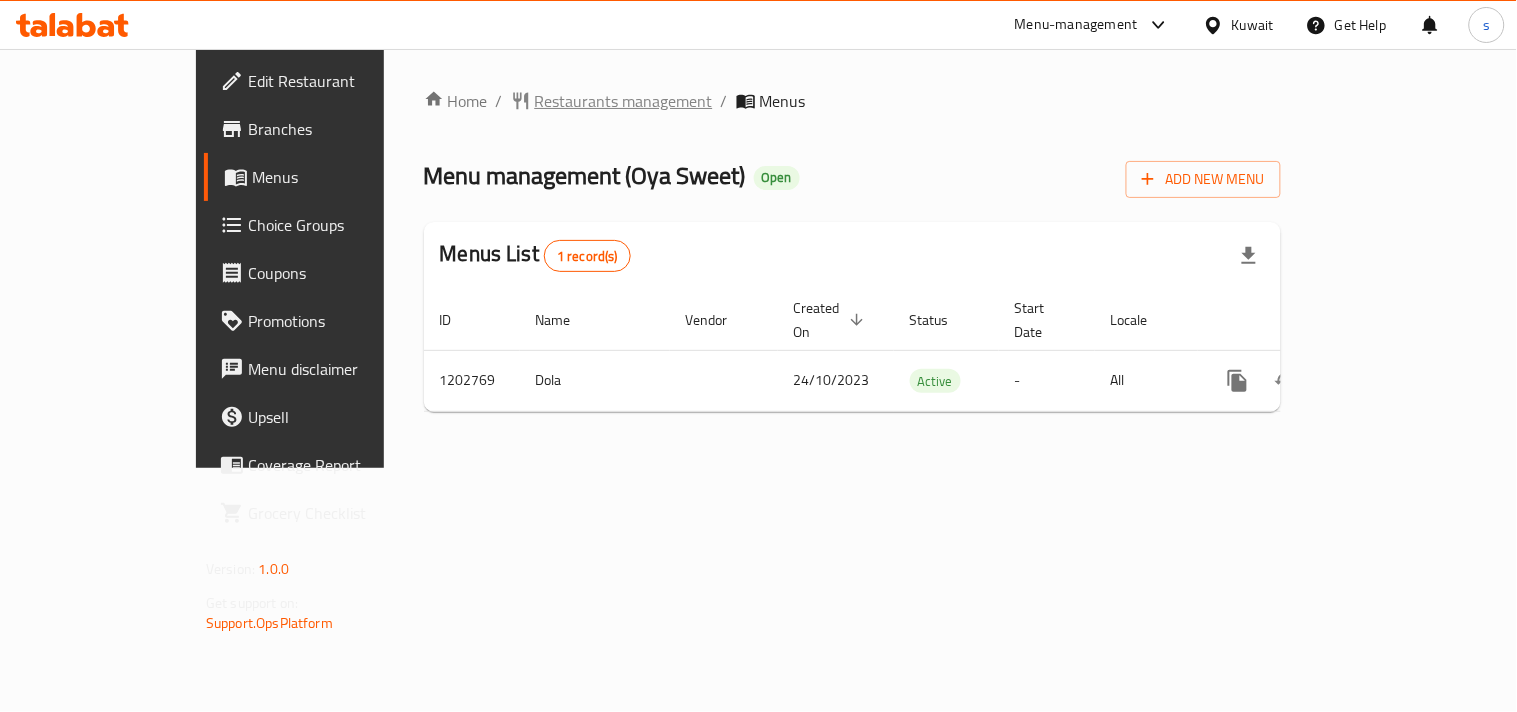 click on "Home / Restaurants management / Menus Menu management ( Oya Sweet )  Open Add New Menu Menus List   1 record(s) ID Name Vendor Created On sorted descending Status Start Date Locale Actions 1202769 [NAME] 24/10/2023 Active - All" at bounding box center [852, 258] 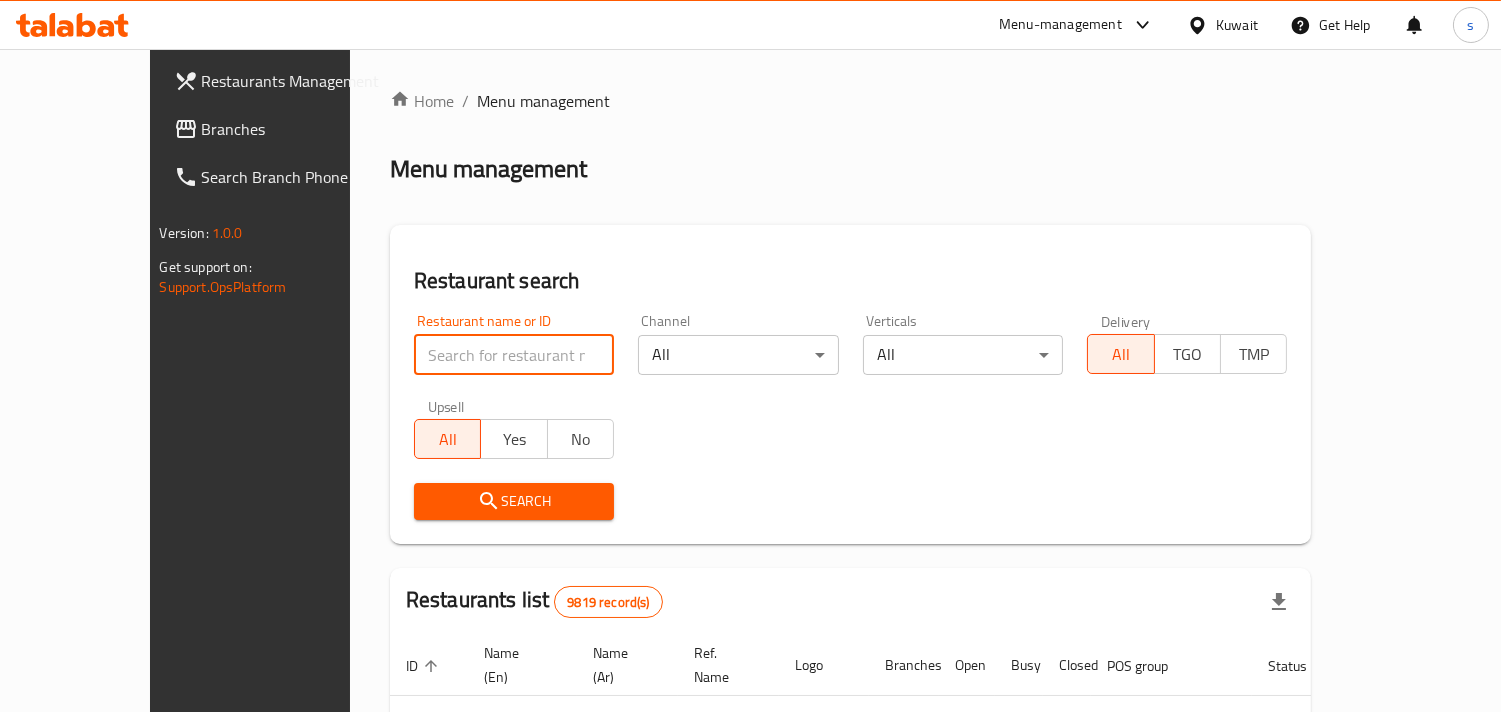 click at bounding box center (514, 355) 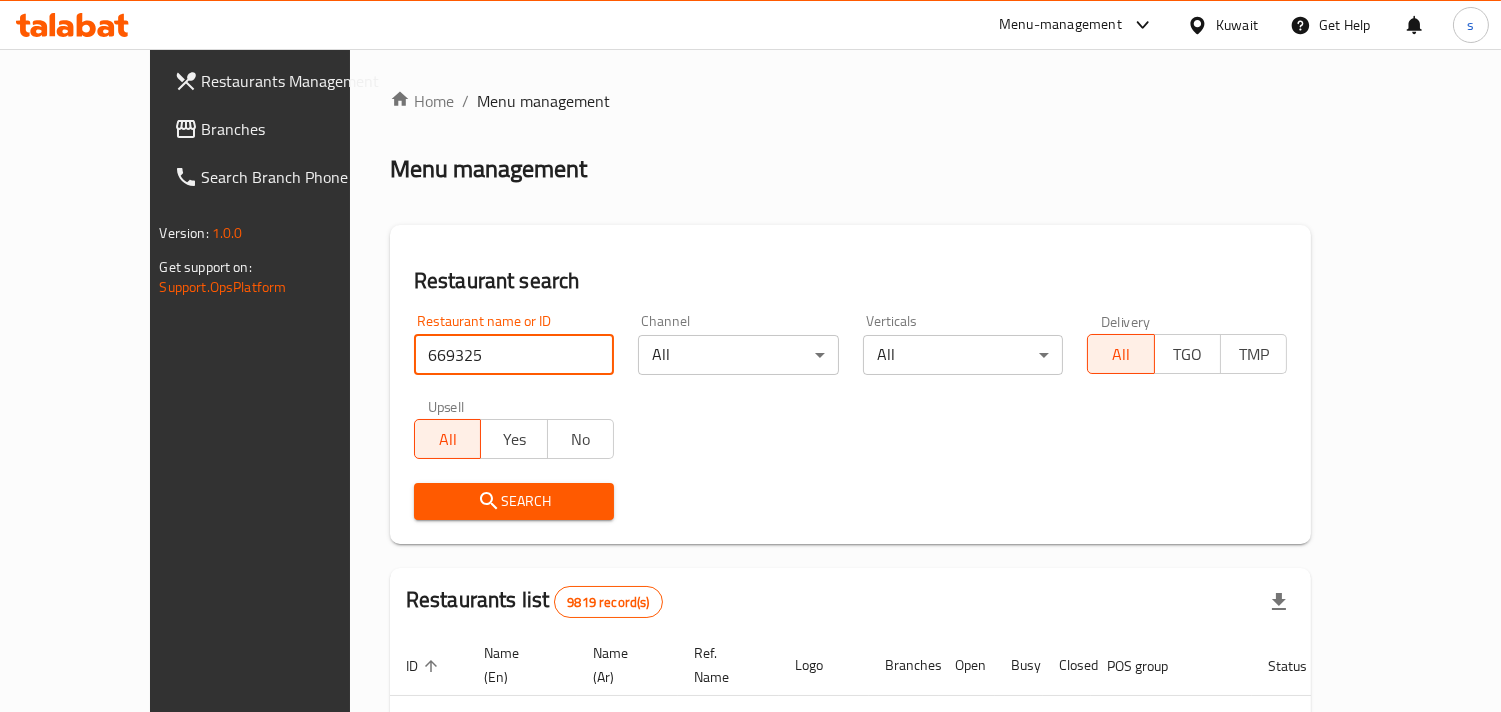 type on "669325" 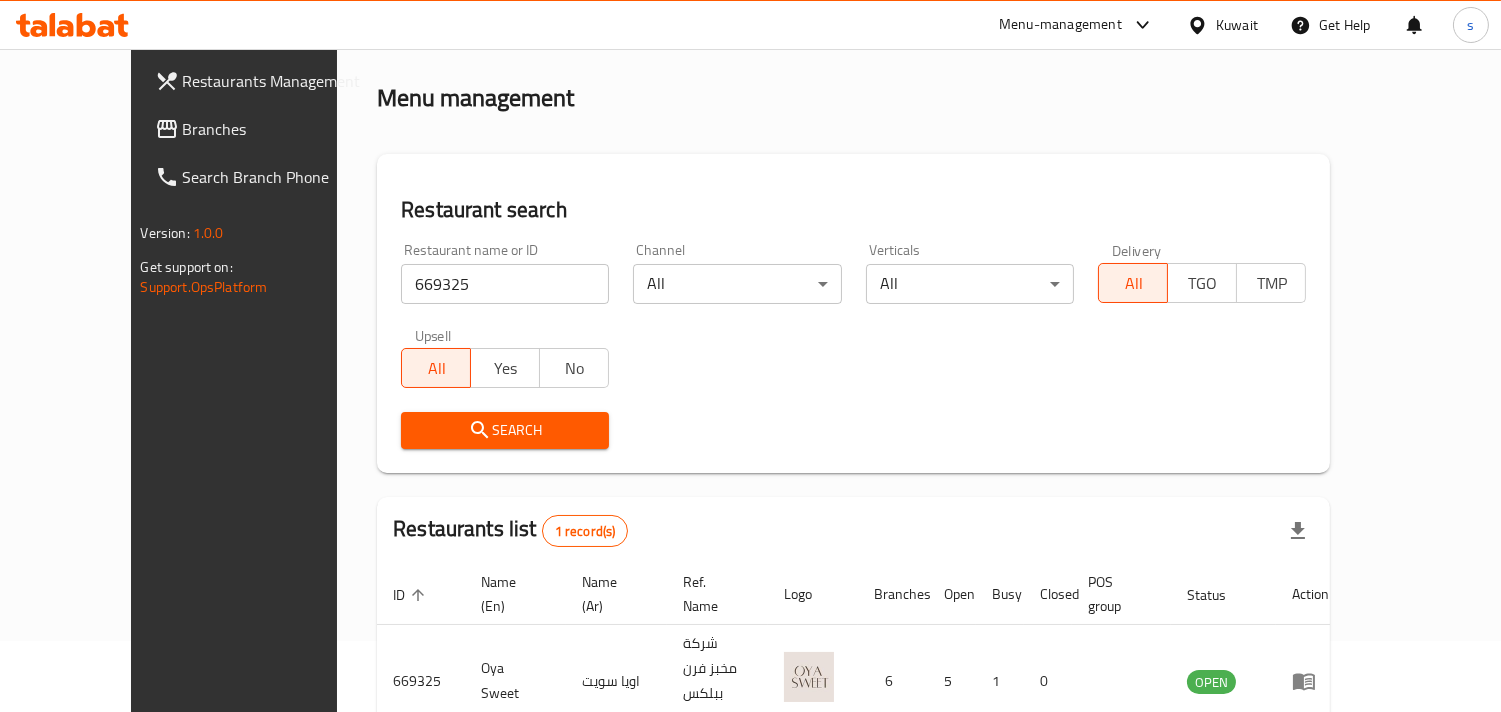 scroll, scrollTop: 141, scrollLeft: 0, axis: vertical 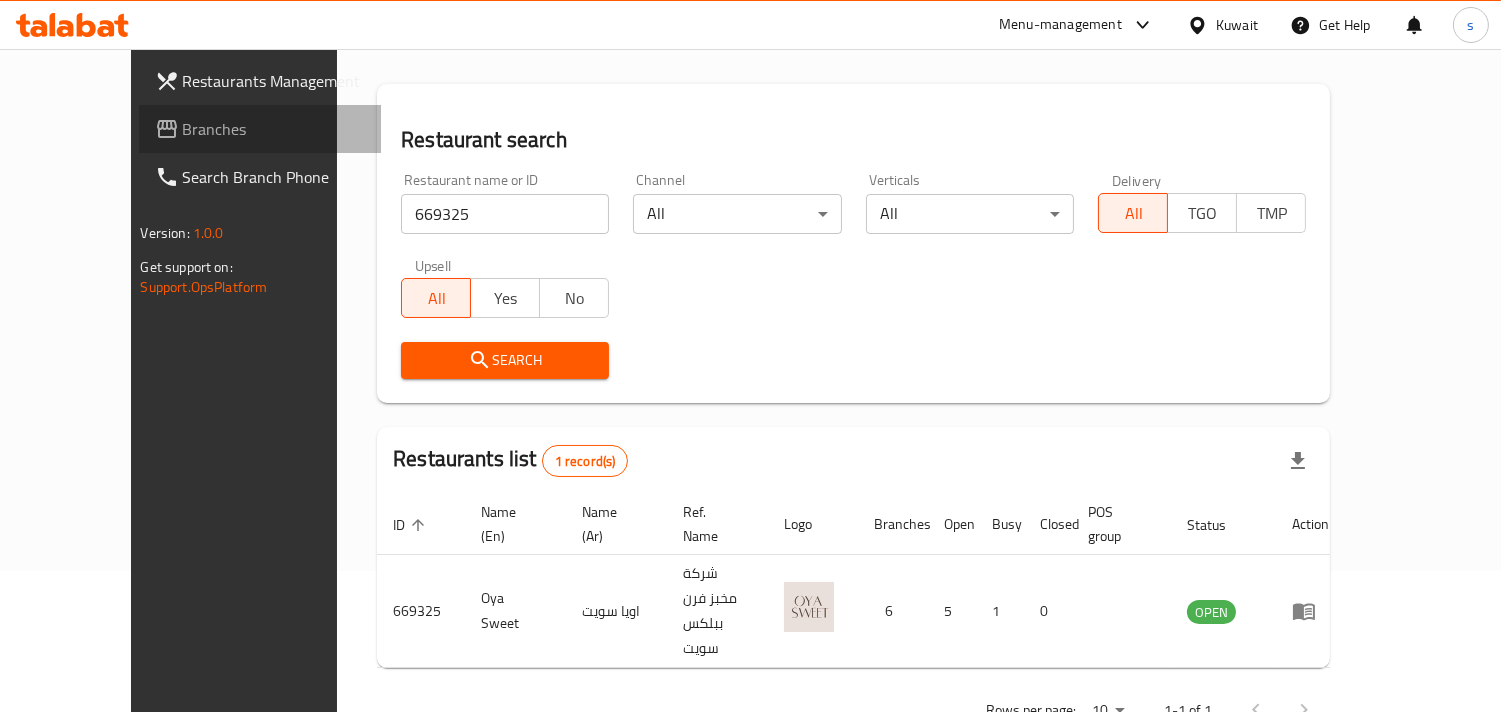 click on "Branches" at bounding box center [274, 129] 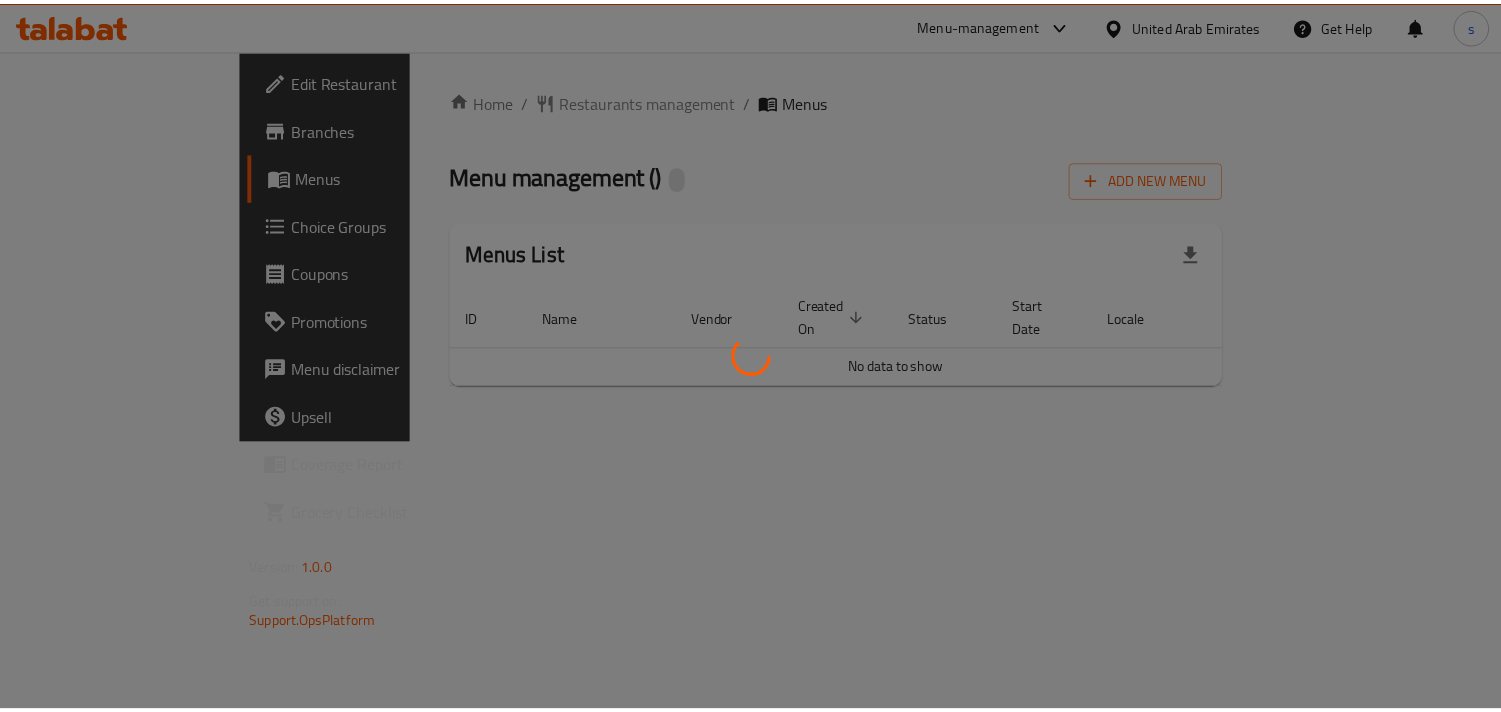 scroll, scrollTop: 0, scrollLeft: 0, axis: both 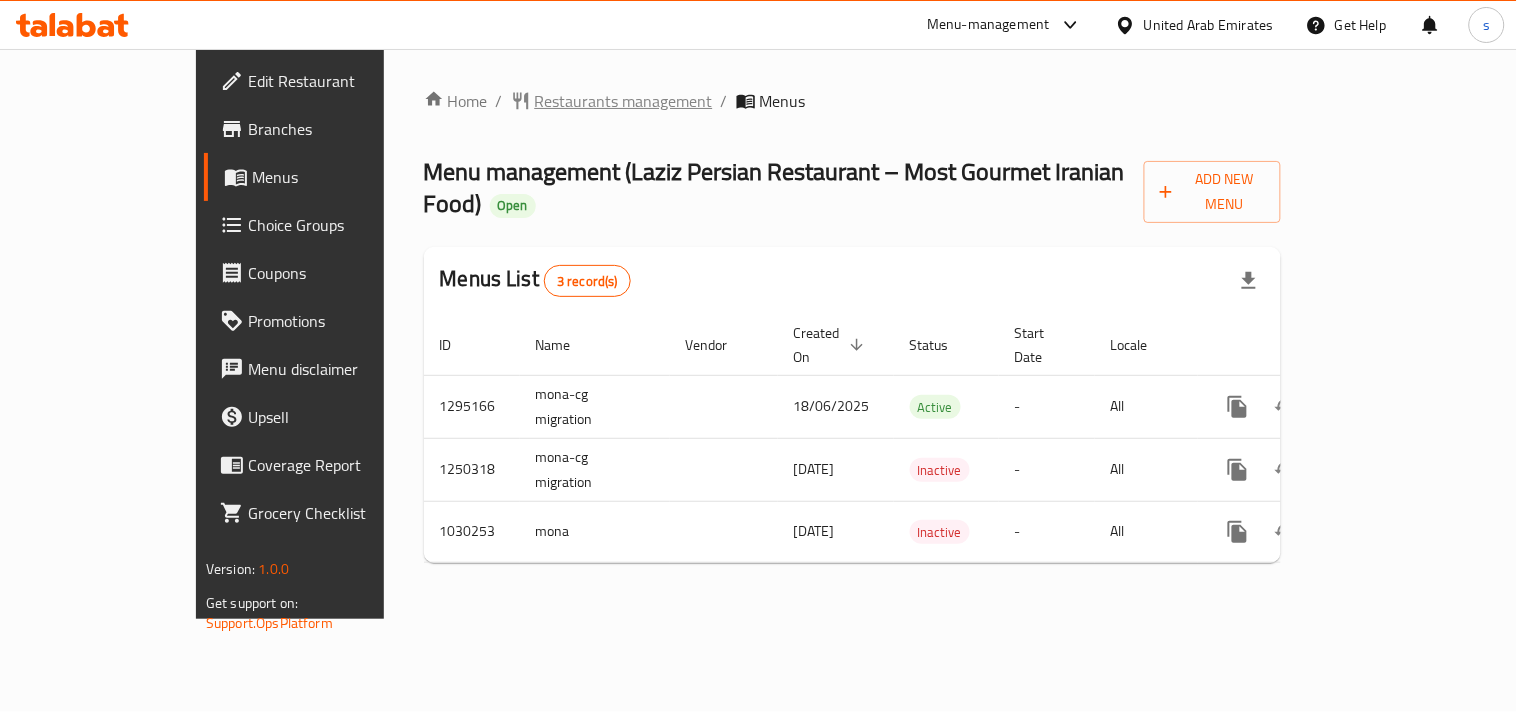 click on "Restaurants management" at bounding box center [624, 101] 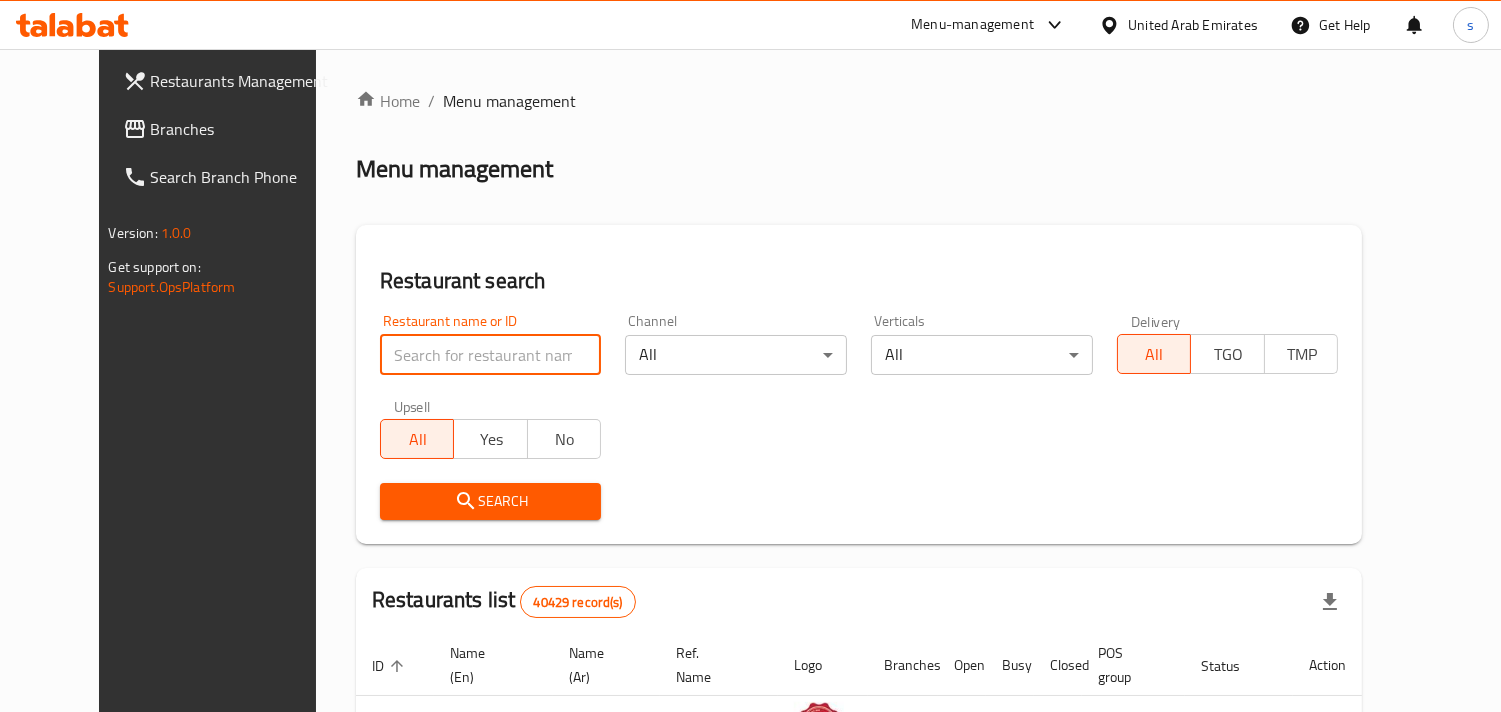 click at bounding box center (491, 355) 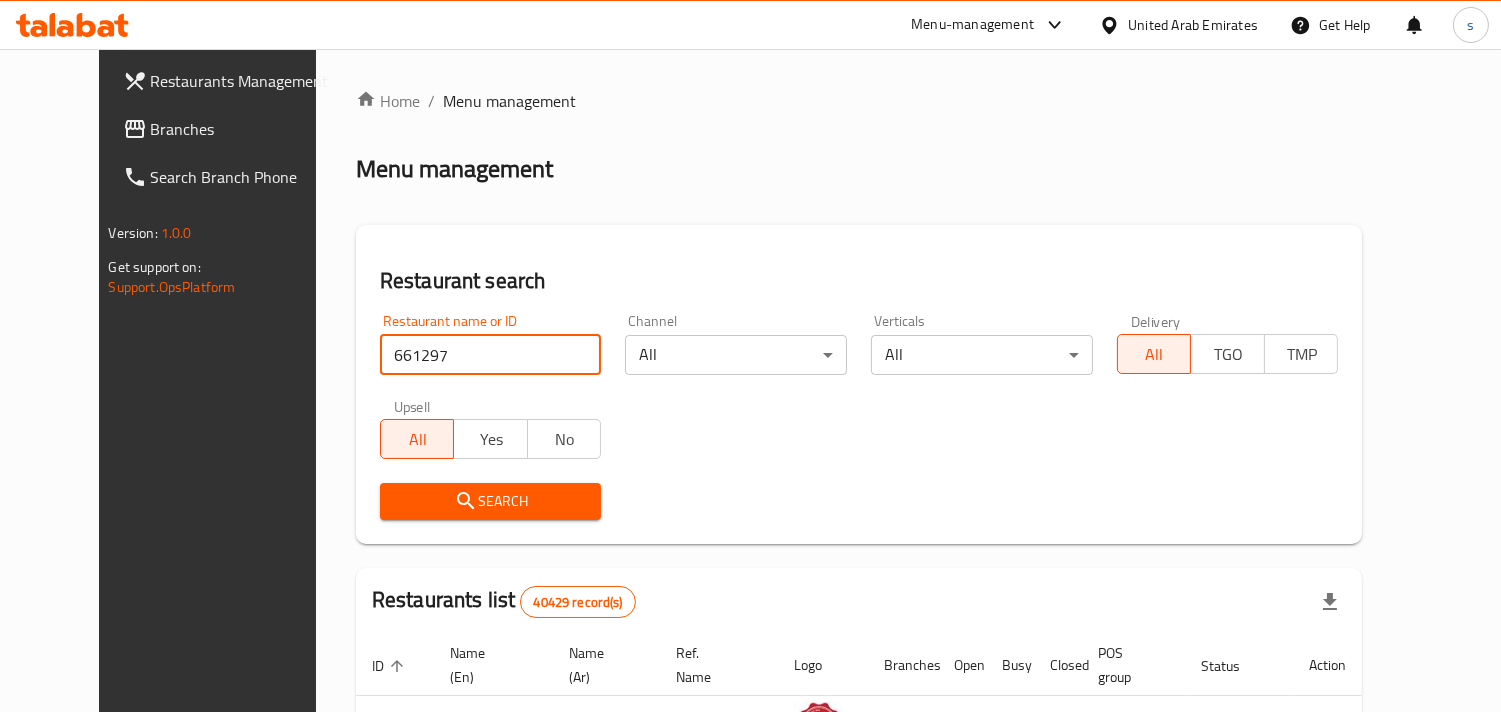 type on "661297" 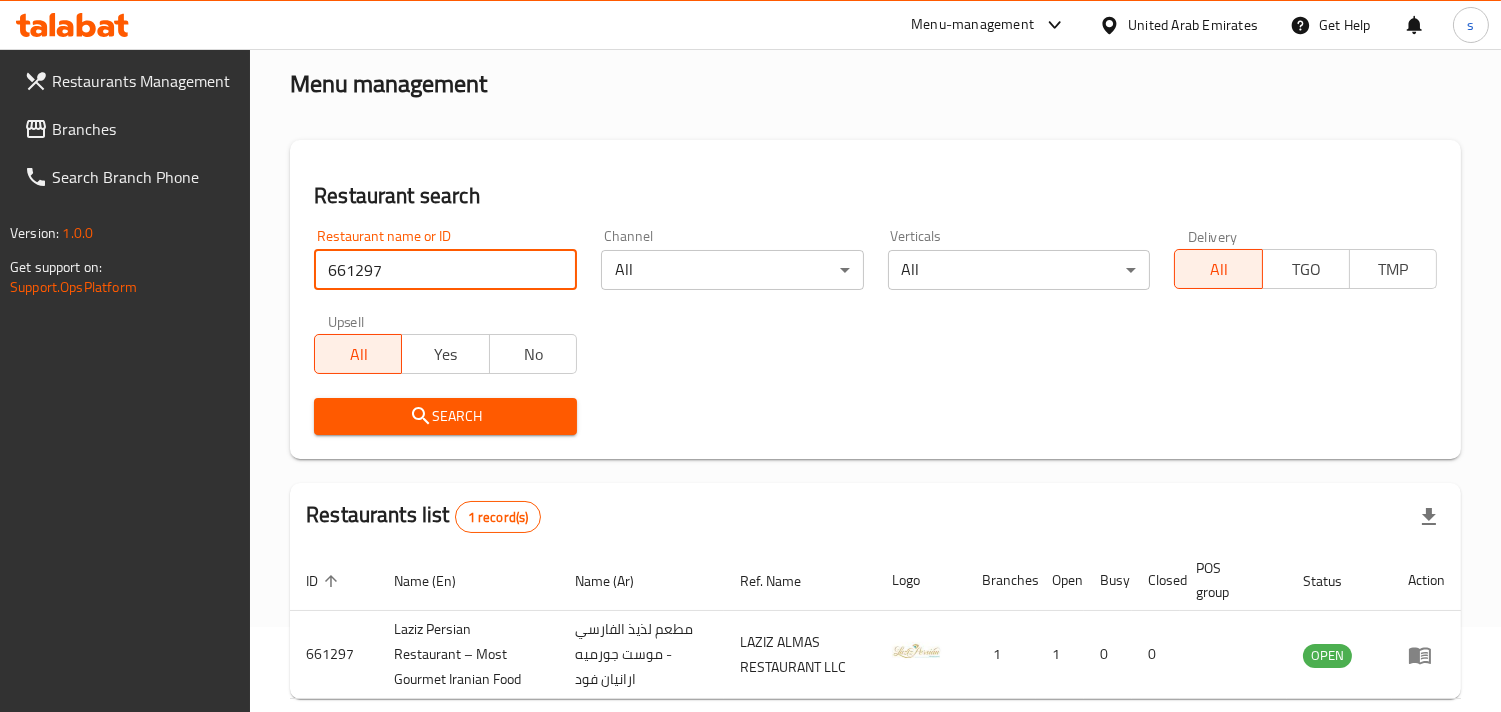 scroll, scrollTop: 180, scrollLeft: 0, axis: vertical 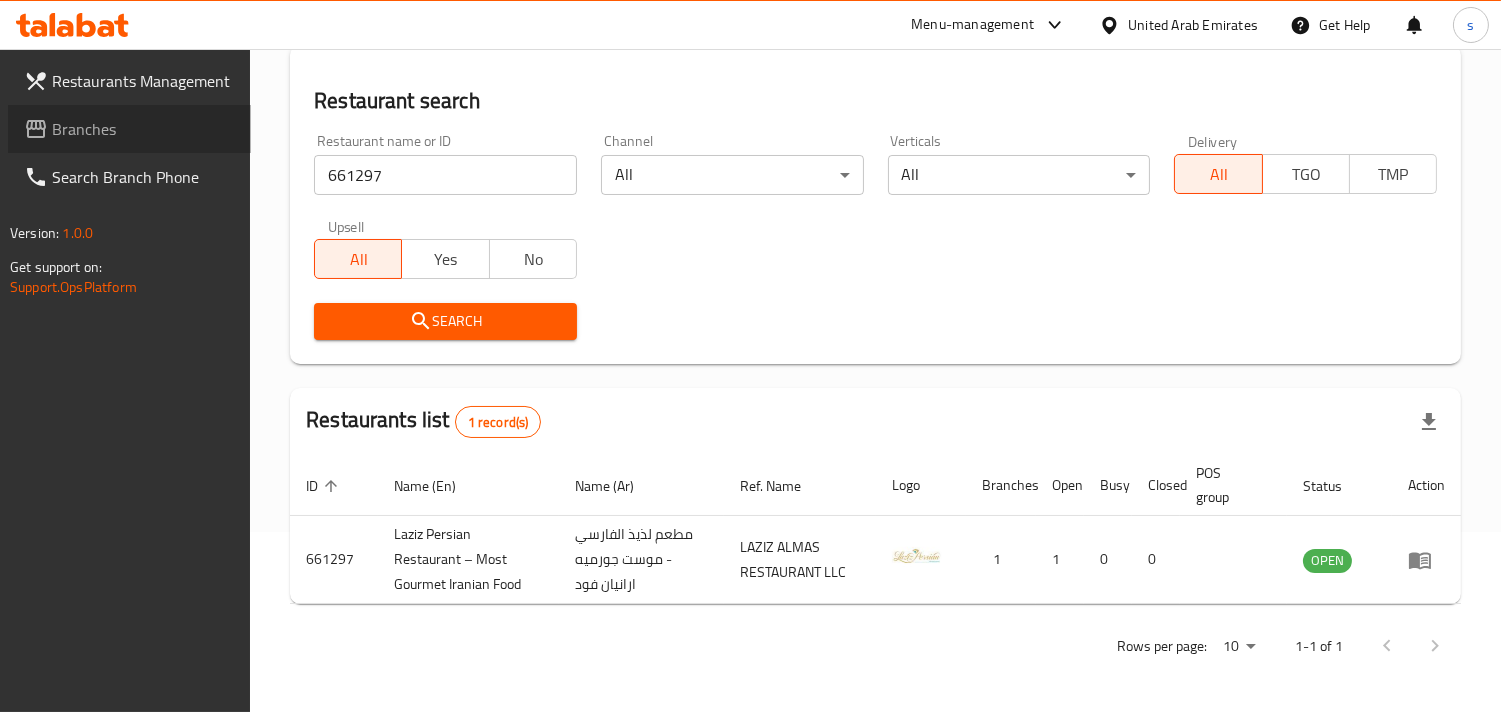 click on "Branches" at bounding box center [143, 129] 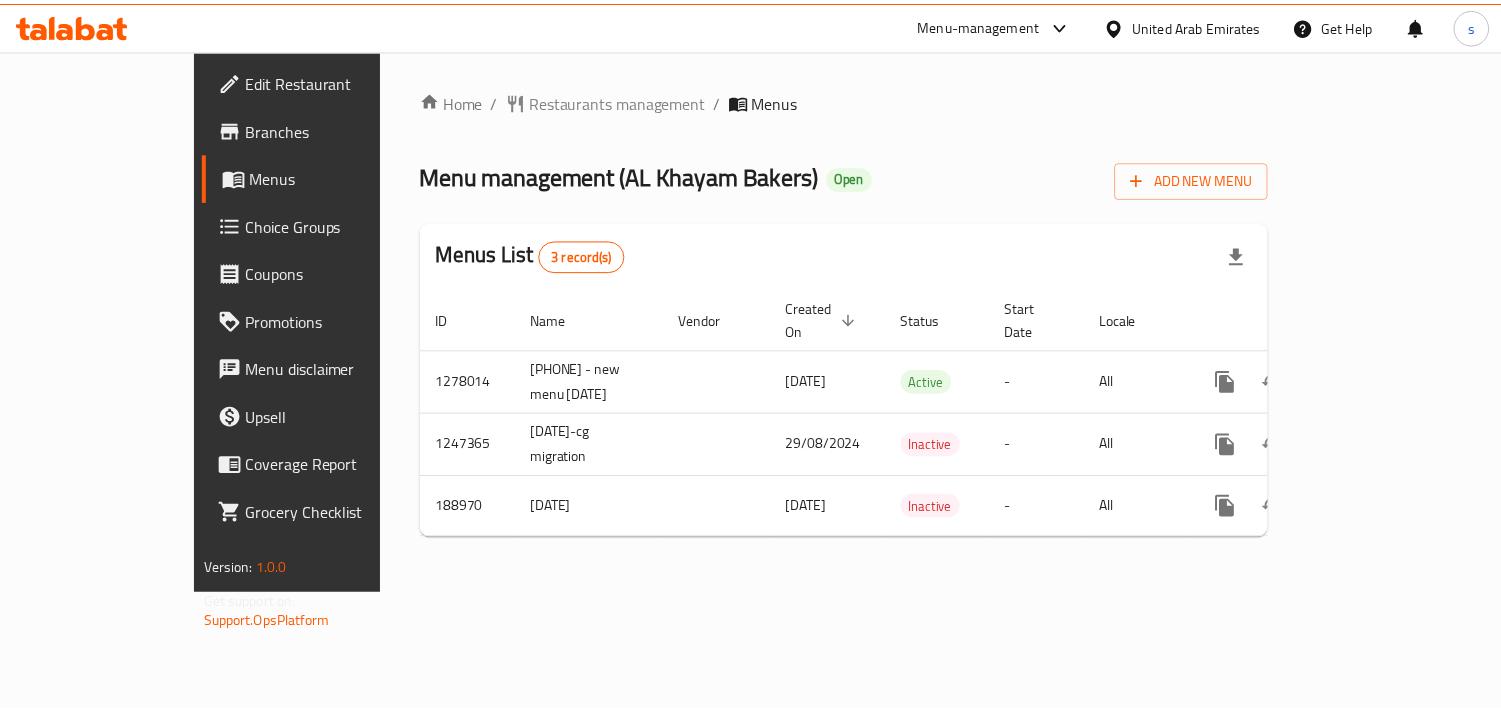 scroll, scrollTop: 0, scrollLeft: 0, axis: both 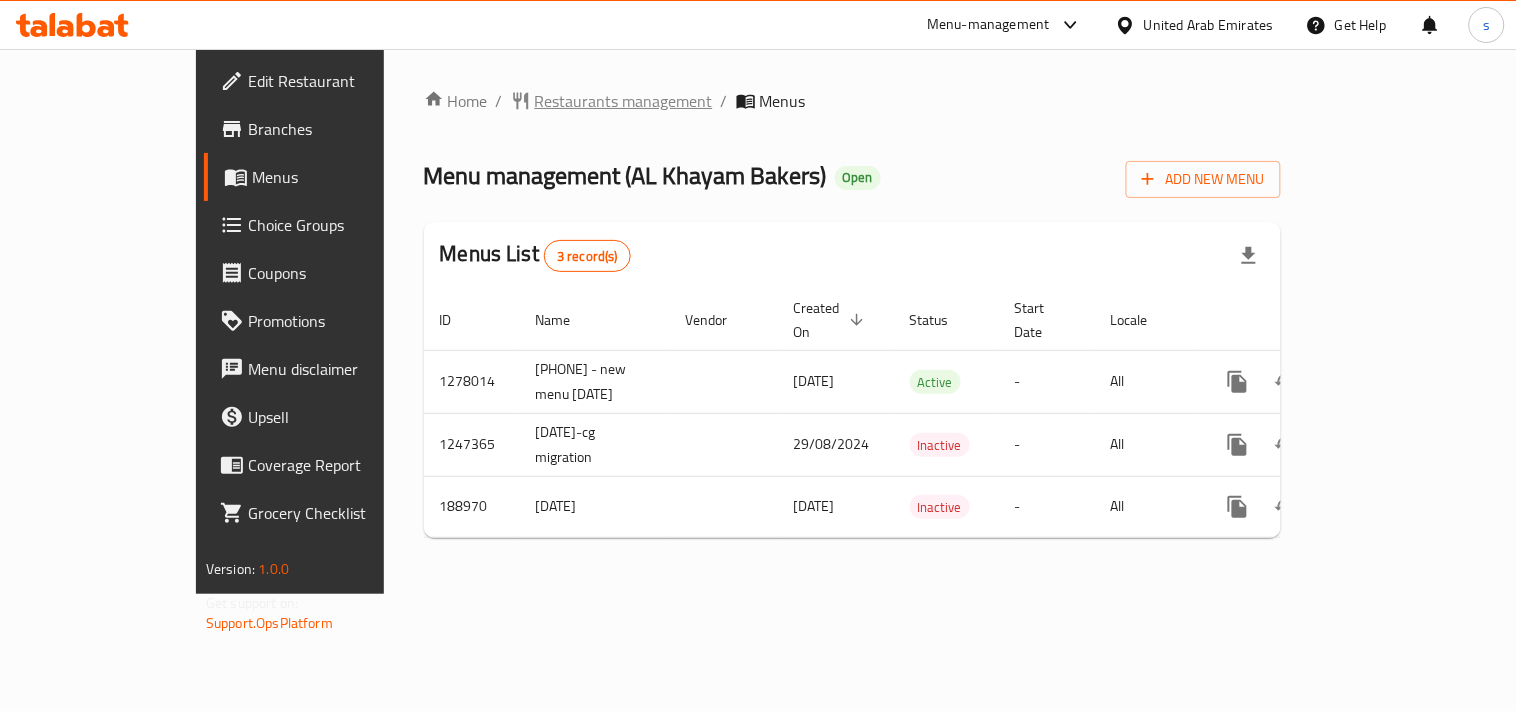 click on "Restaurants management" at bounding box center (624, 101) 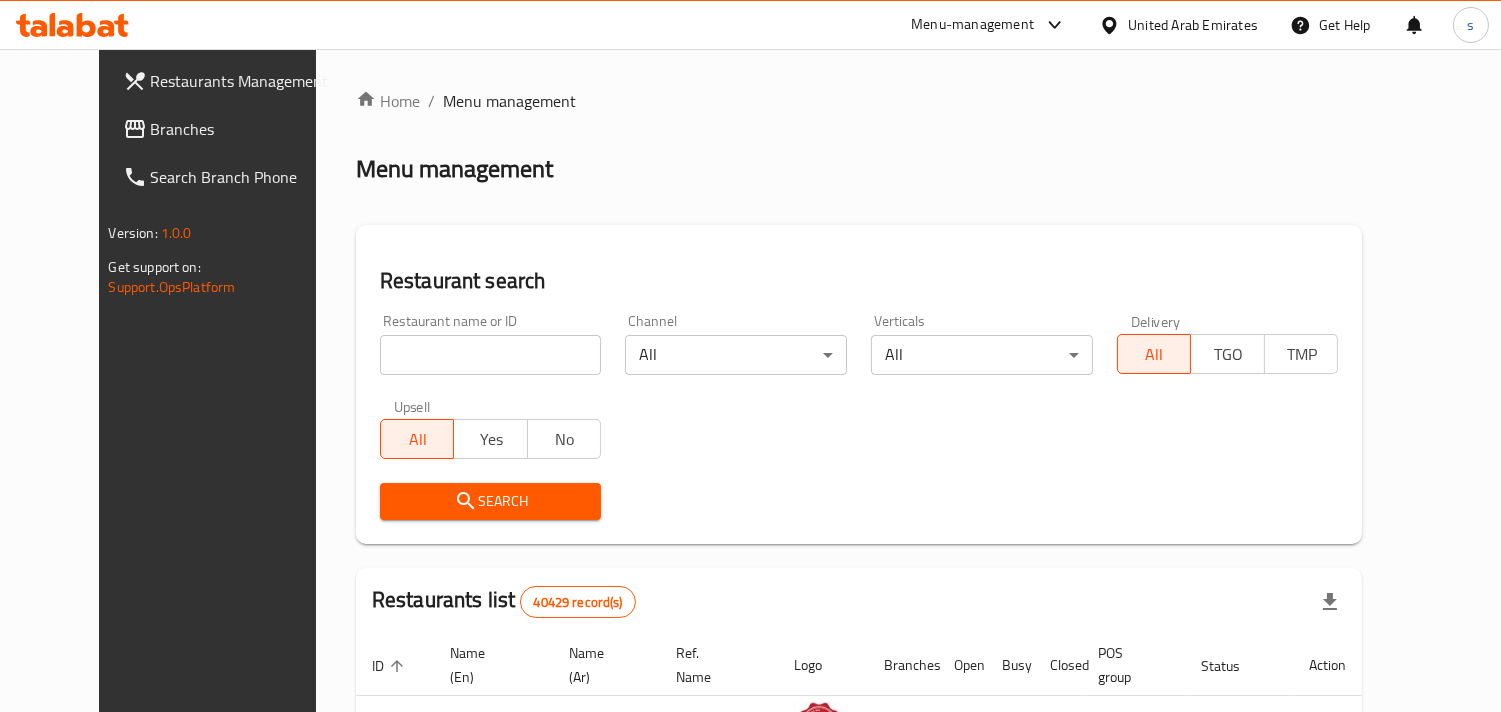 click at bounding box center [491, 355] 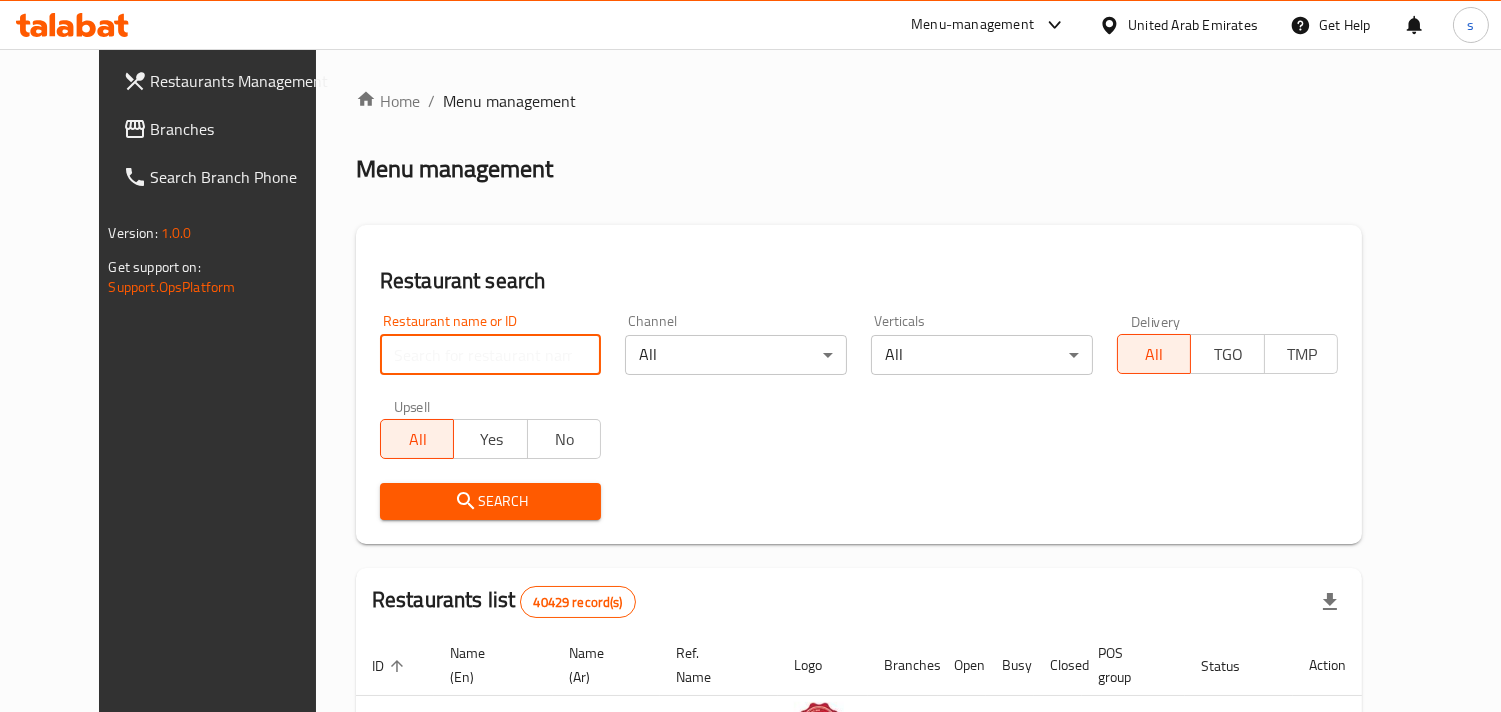 paste on "620352" 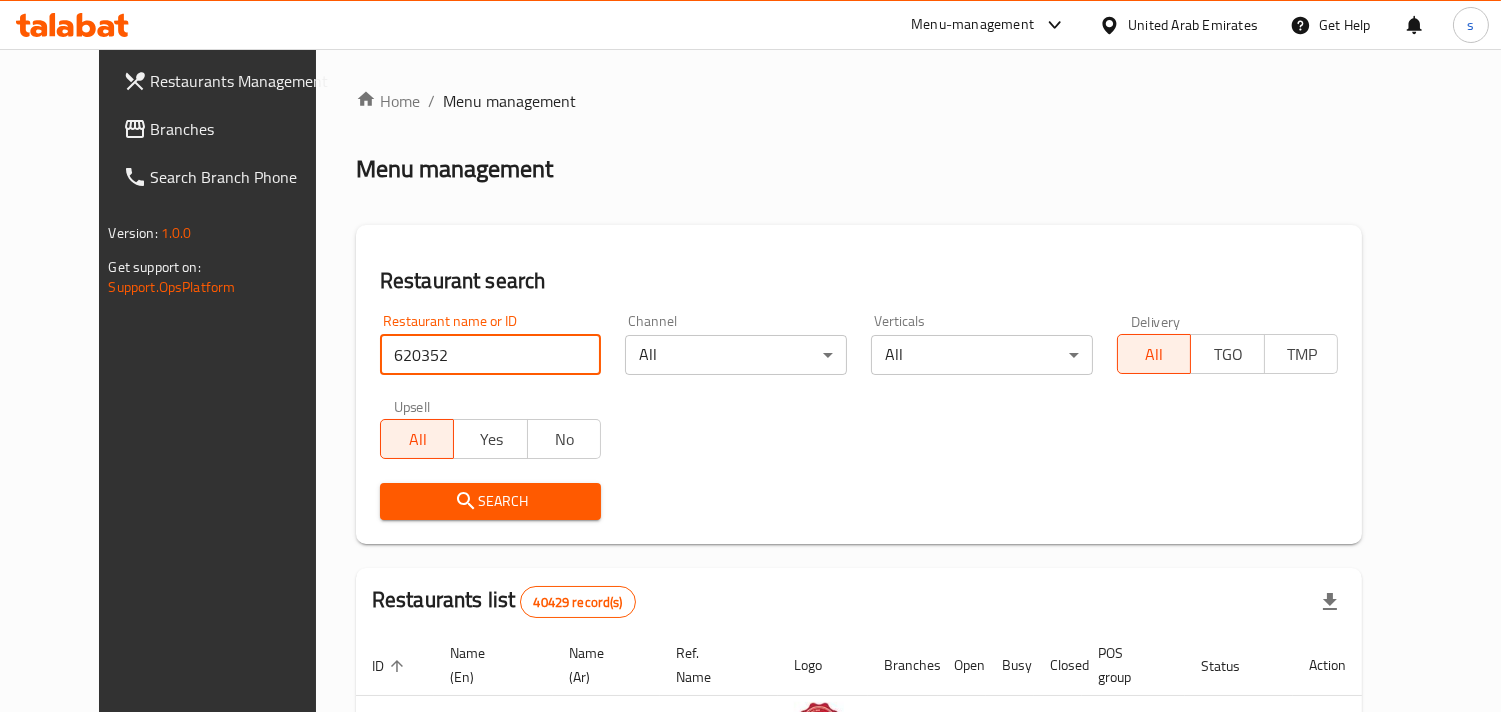 type on "620352" 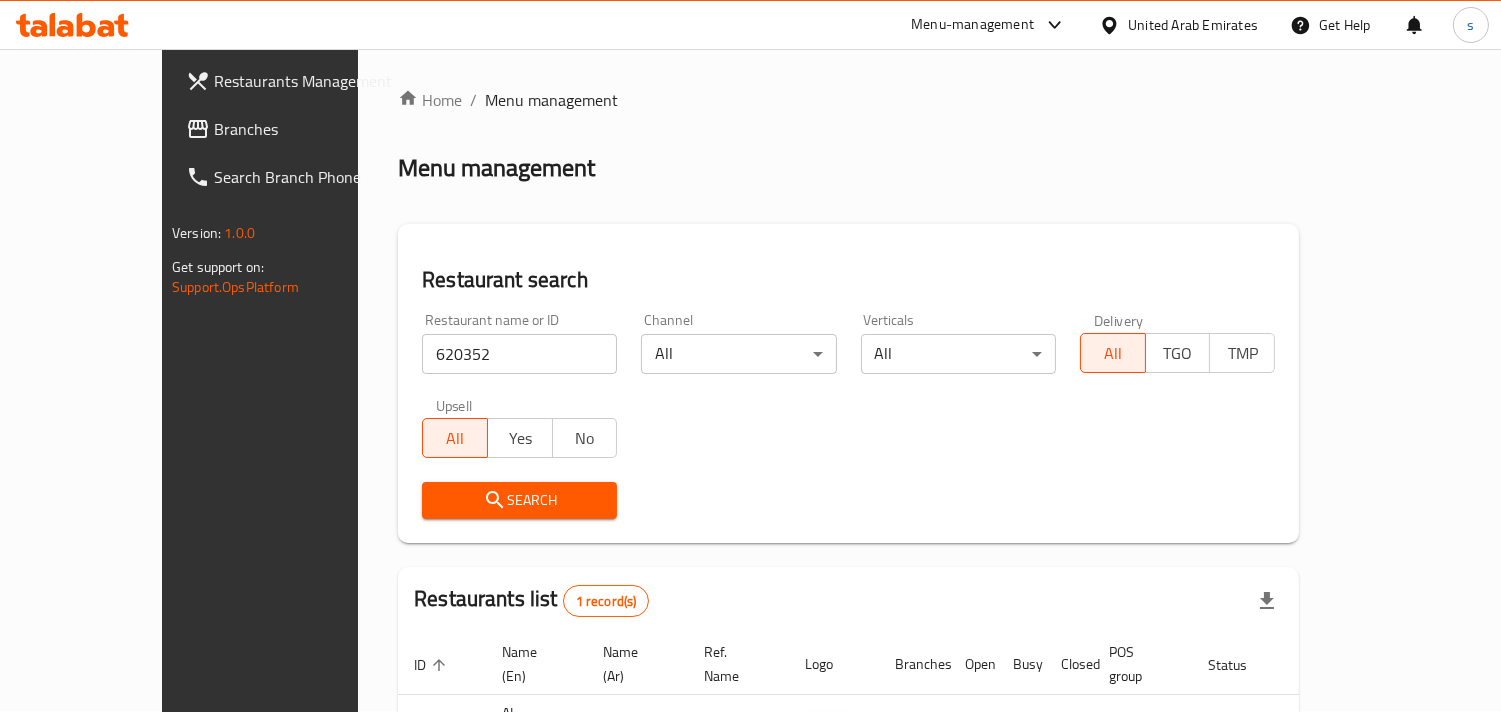 scroll, scrollTop: 0, scrollLeft: 0, axis: both 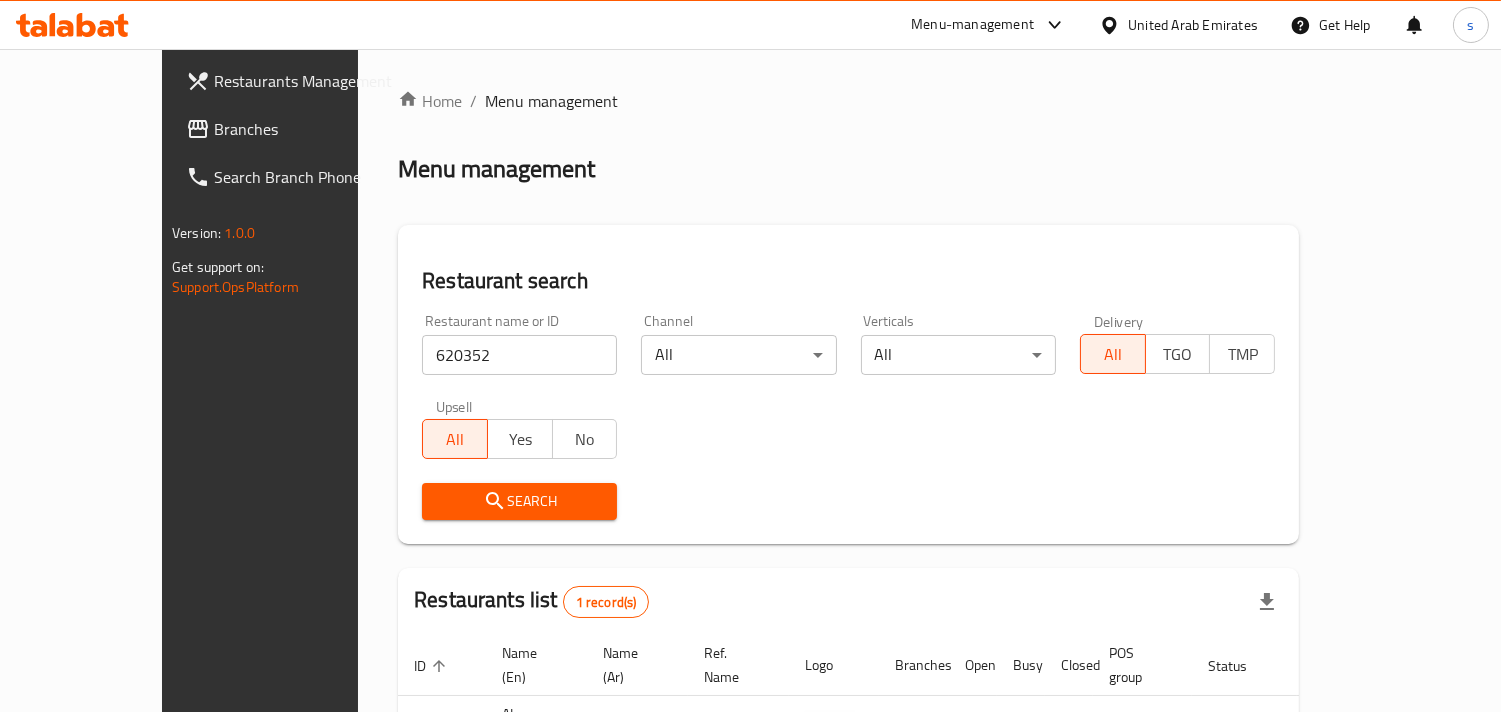 drag, startPoint x: 63, startPoint y: 130, endPoint x: 47, endPoint y: 134, distance: 16.492422 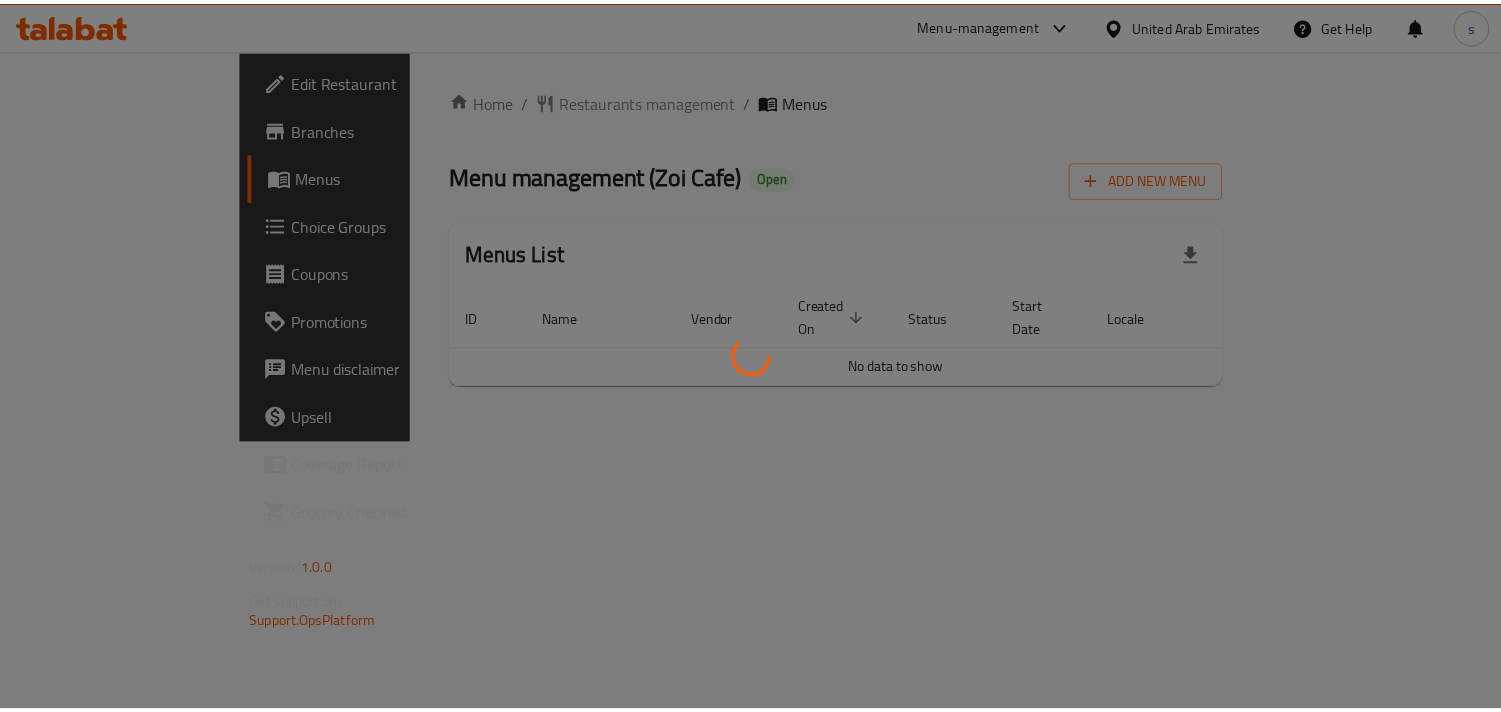 scroll, scrollTop: 0, scrollLeft: 0, axis: both 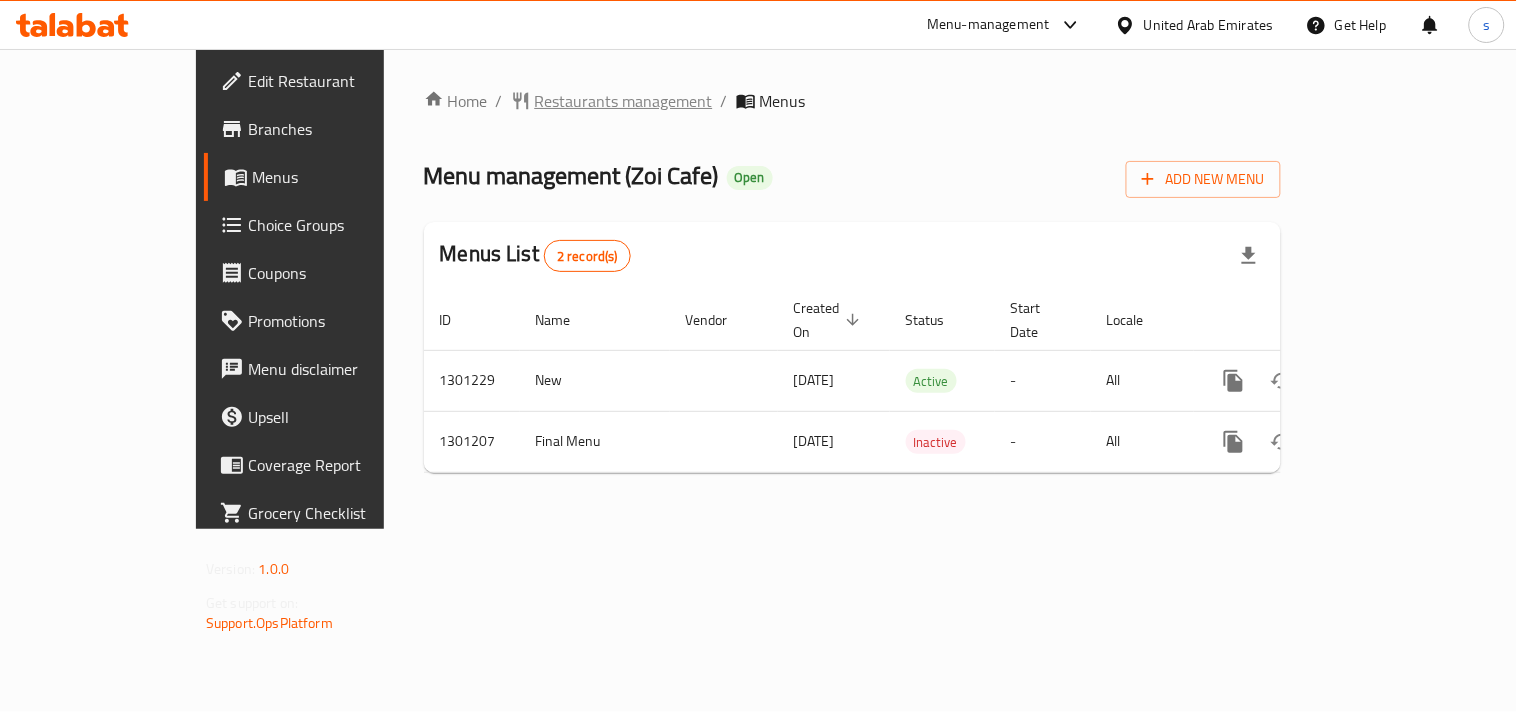 click on "Restaurants management" at bounding box center (624, 101) 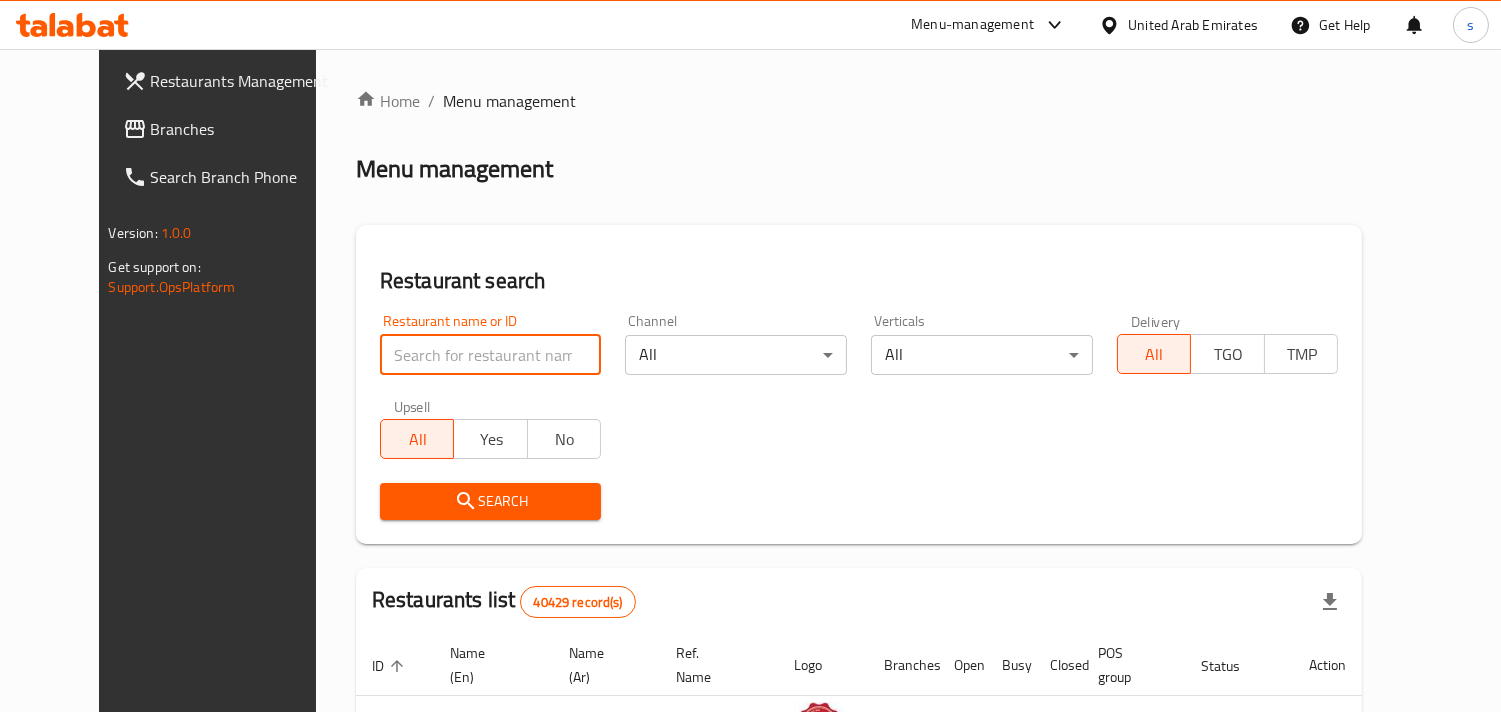 click at bounding box center (491, 355) 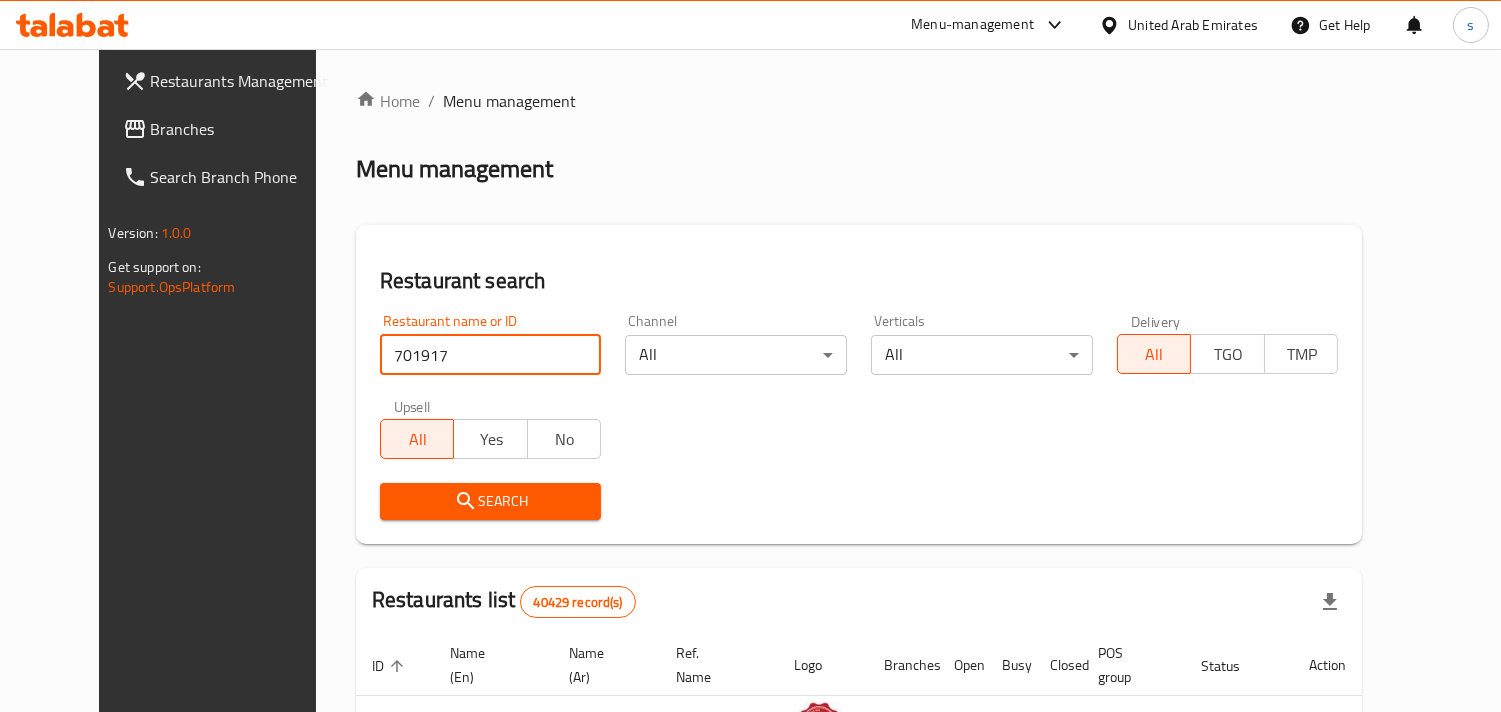 type on "701917" 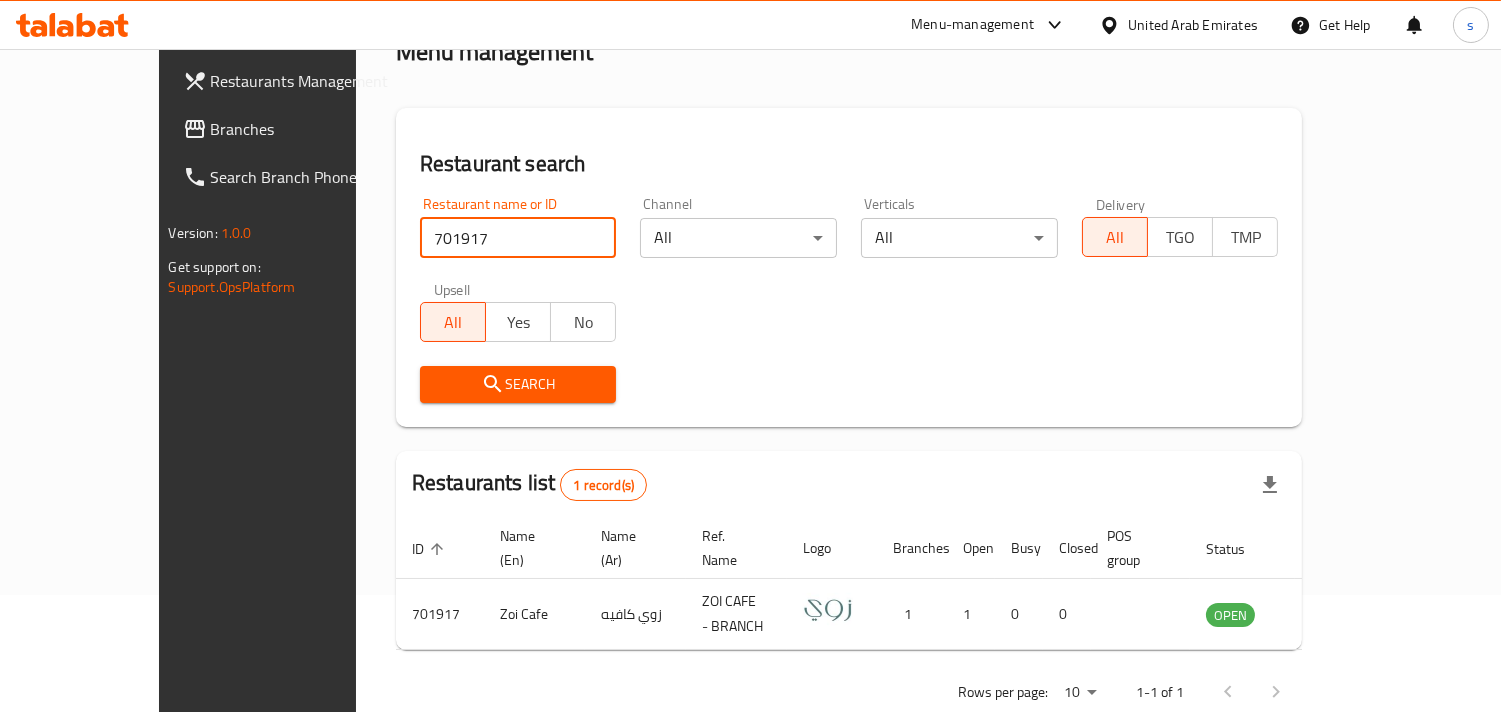 scroll, scrollTop: 141, scrollLeft: 0, axis: vertical 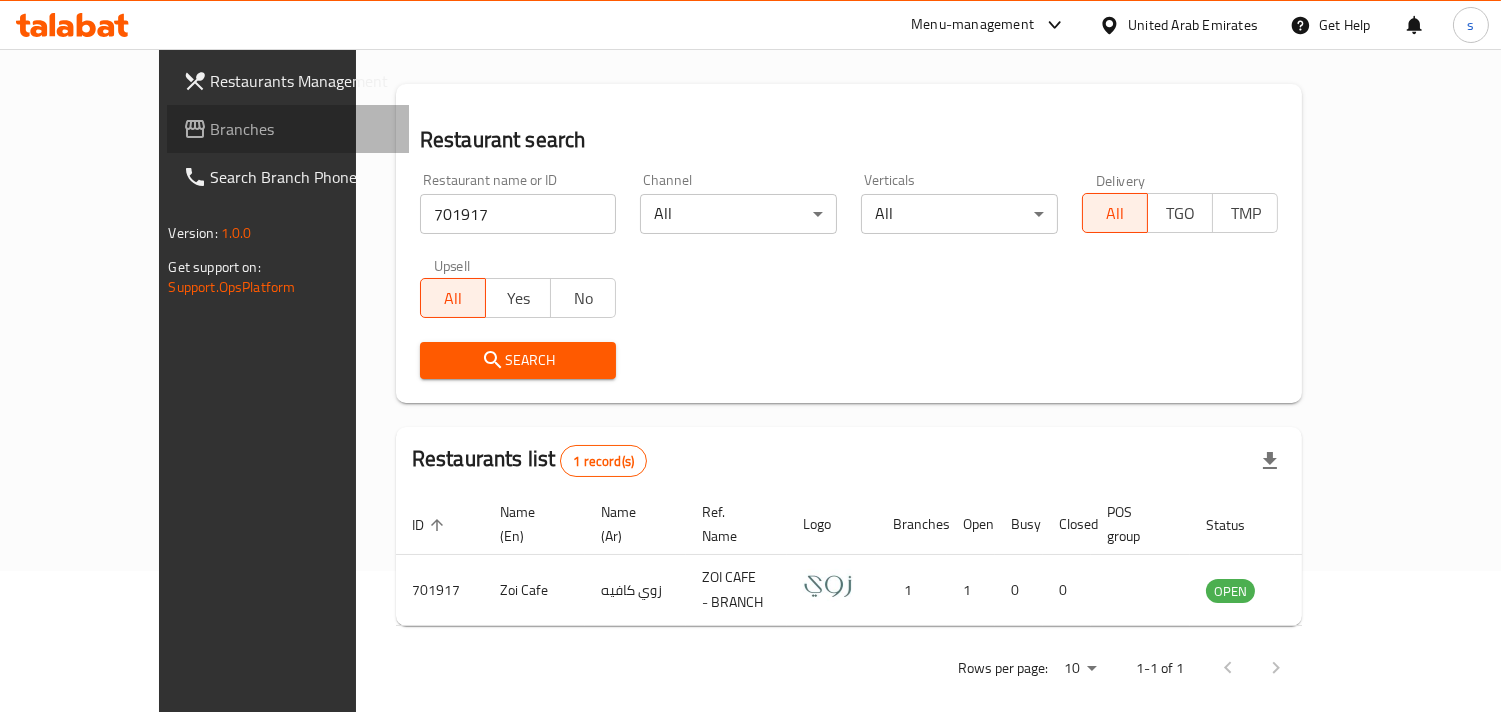 click on "Branches" at bounding box center (302, 129) 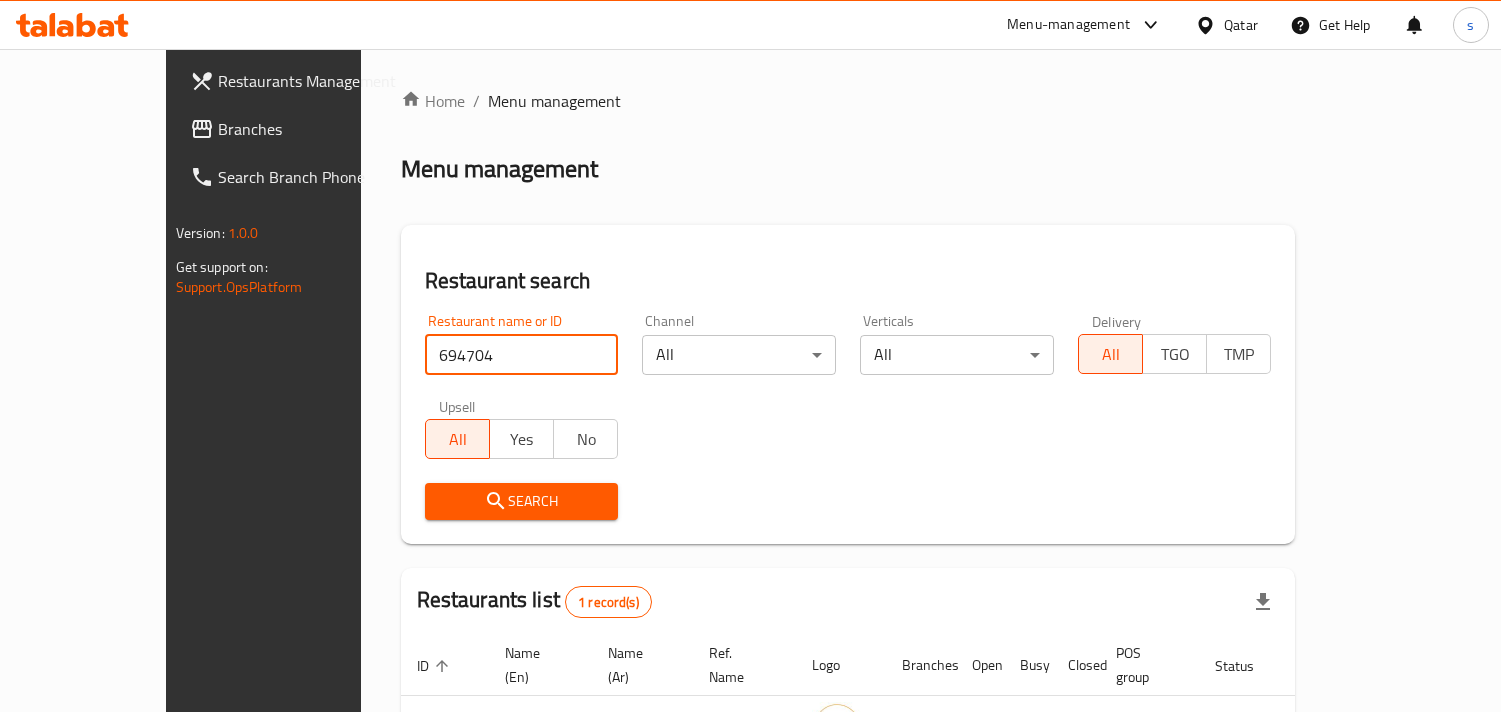 scroll, scrollTop: 0, scrollLeft: 0, axis: both 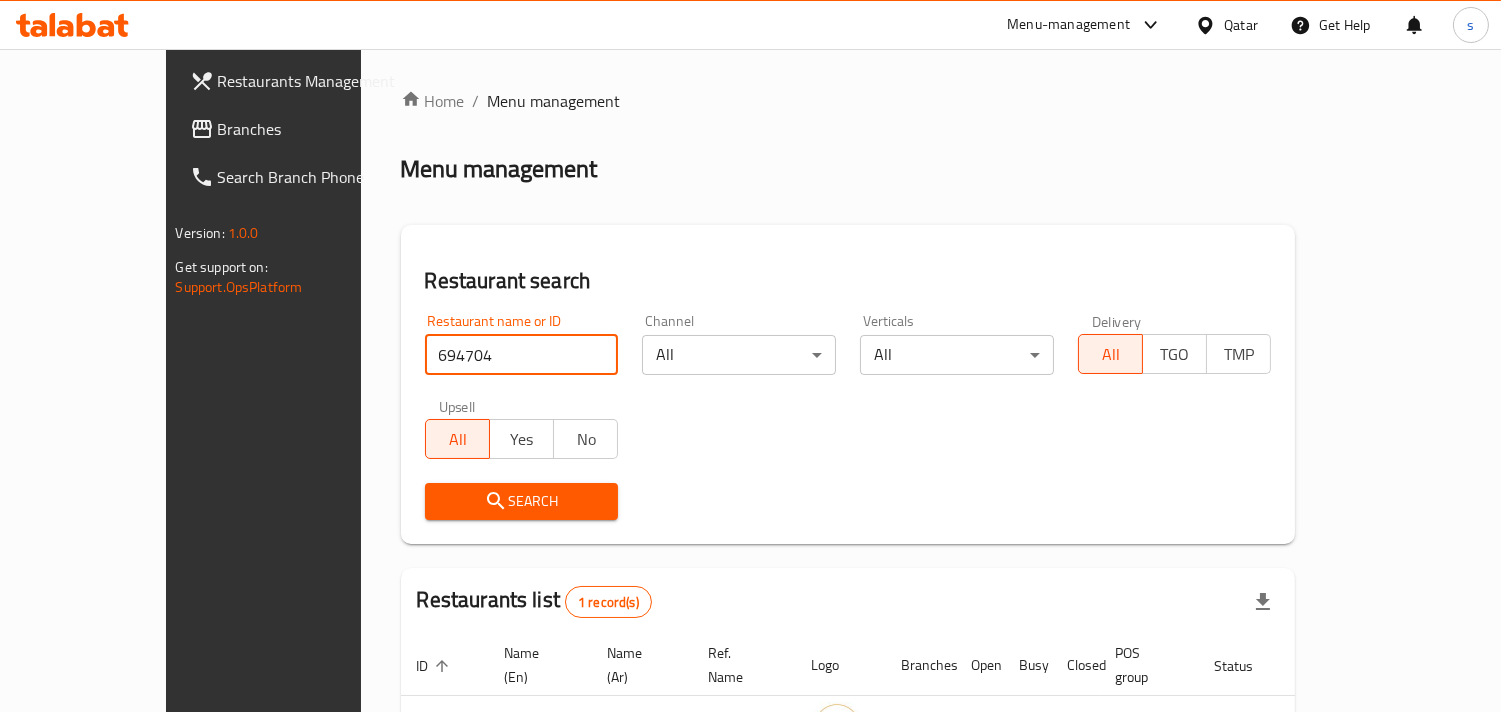 click on "Branches" at bounding box center [309, 129] 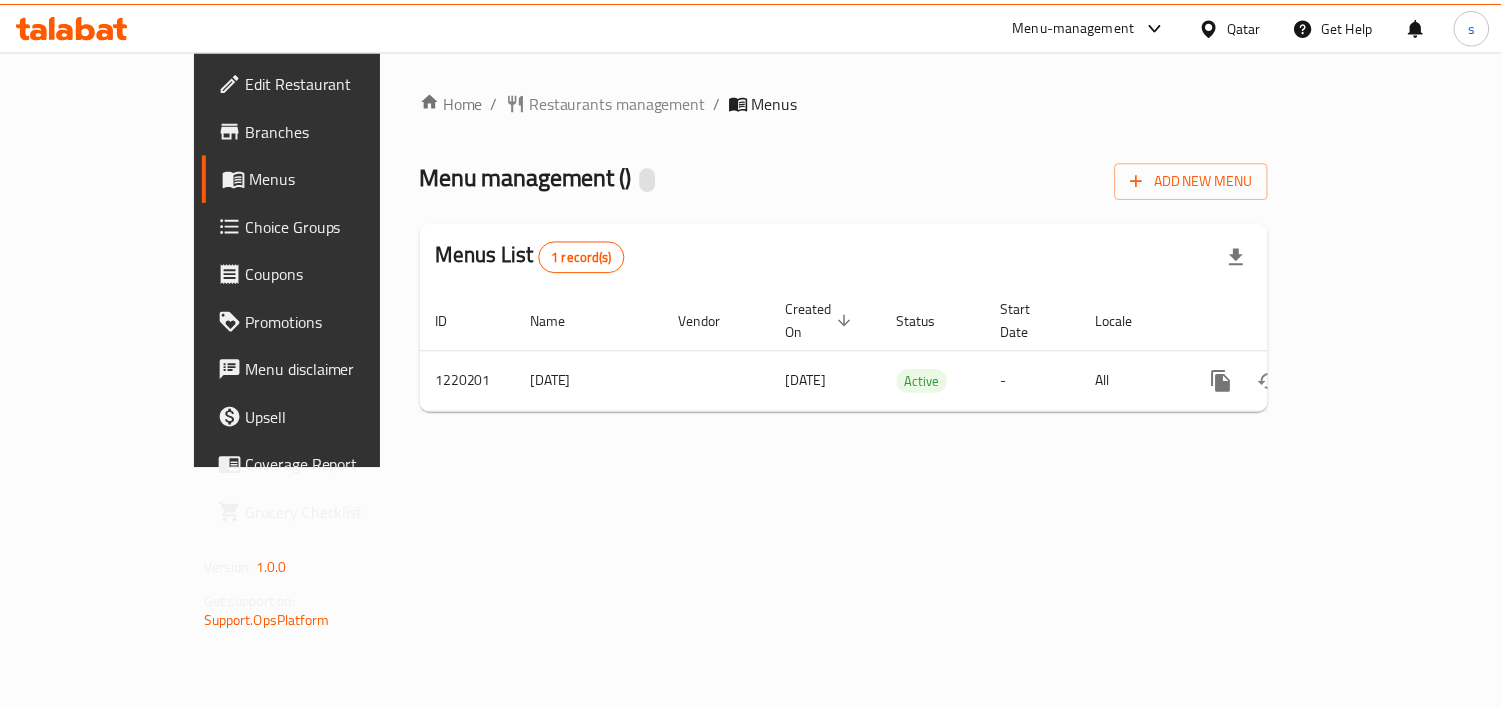 scroll, scrollTop: 0, scrollLeft: 0, axis: both 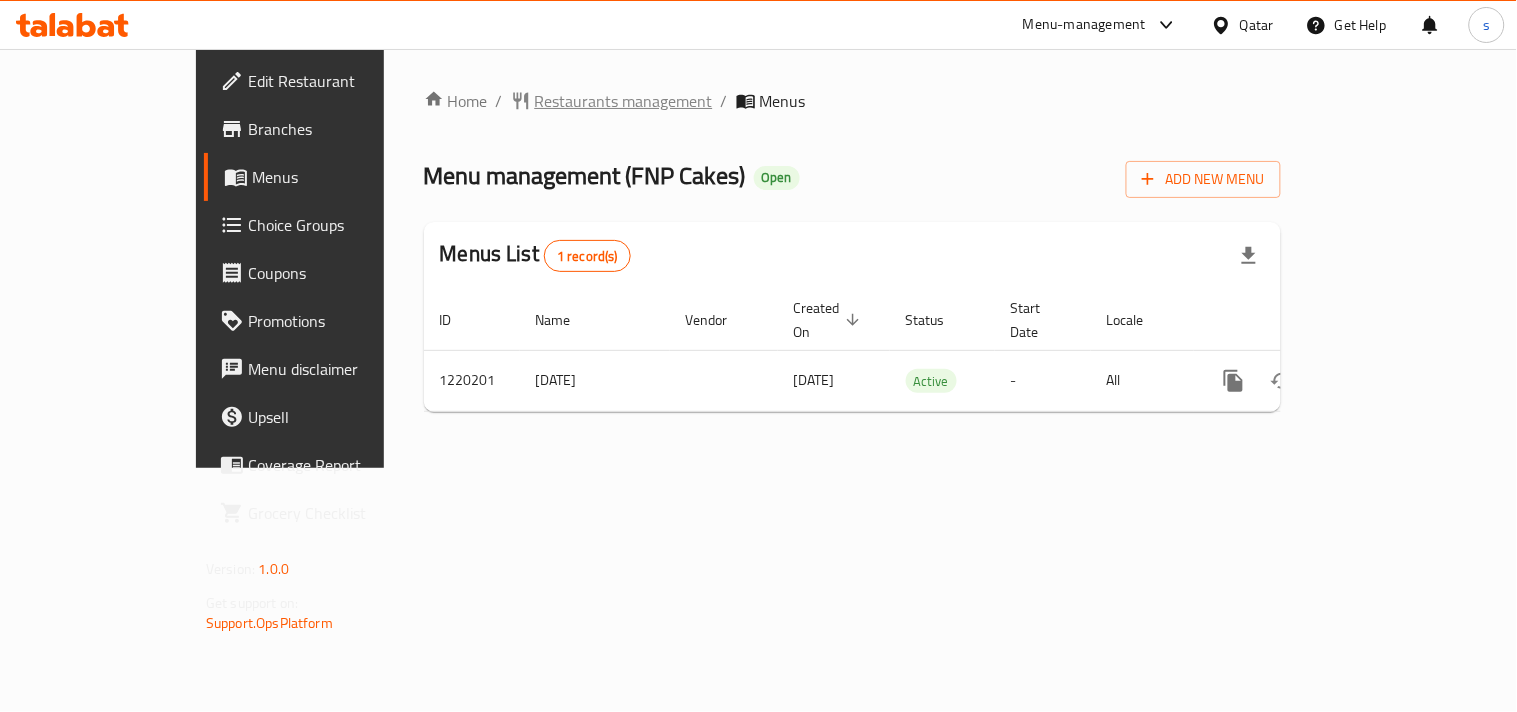 drag, startPoint x: 496, startPoint y: 80, endPoint x: 506, endPoint y: 98, distance: 20.59126 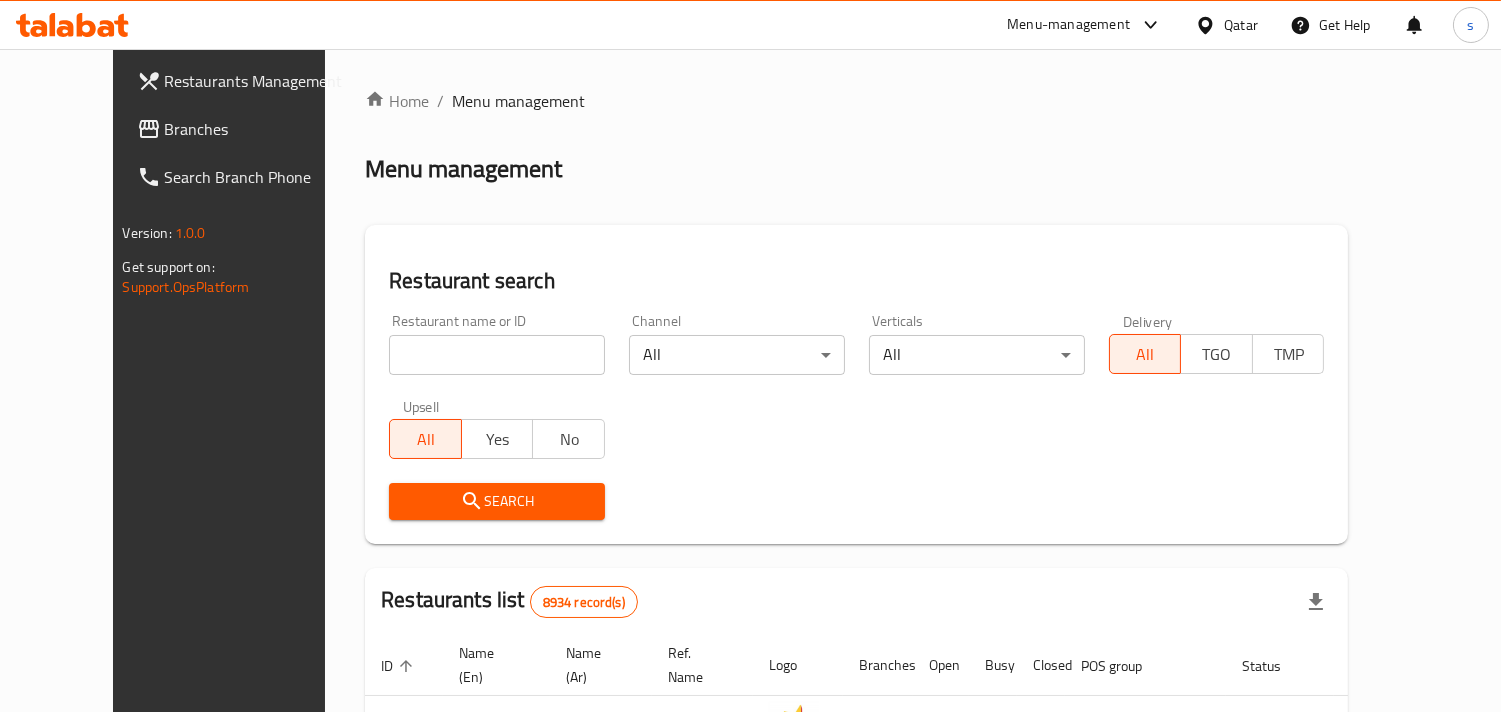 click at bounding box center [497, 355] 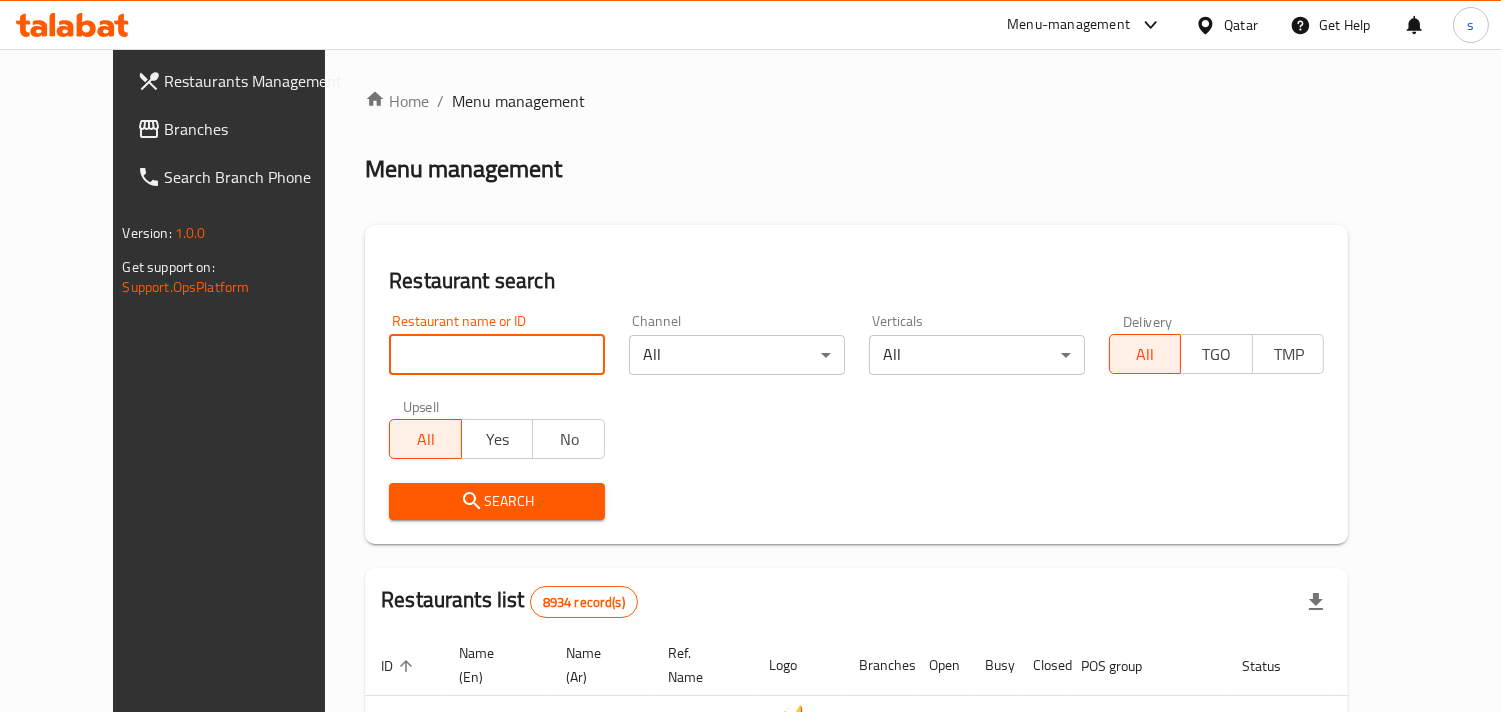 paste on "673248" 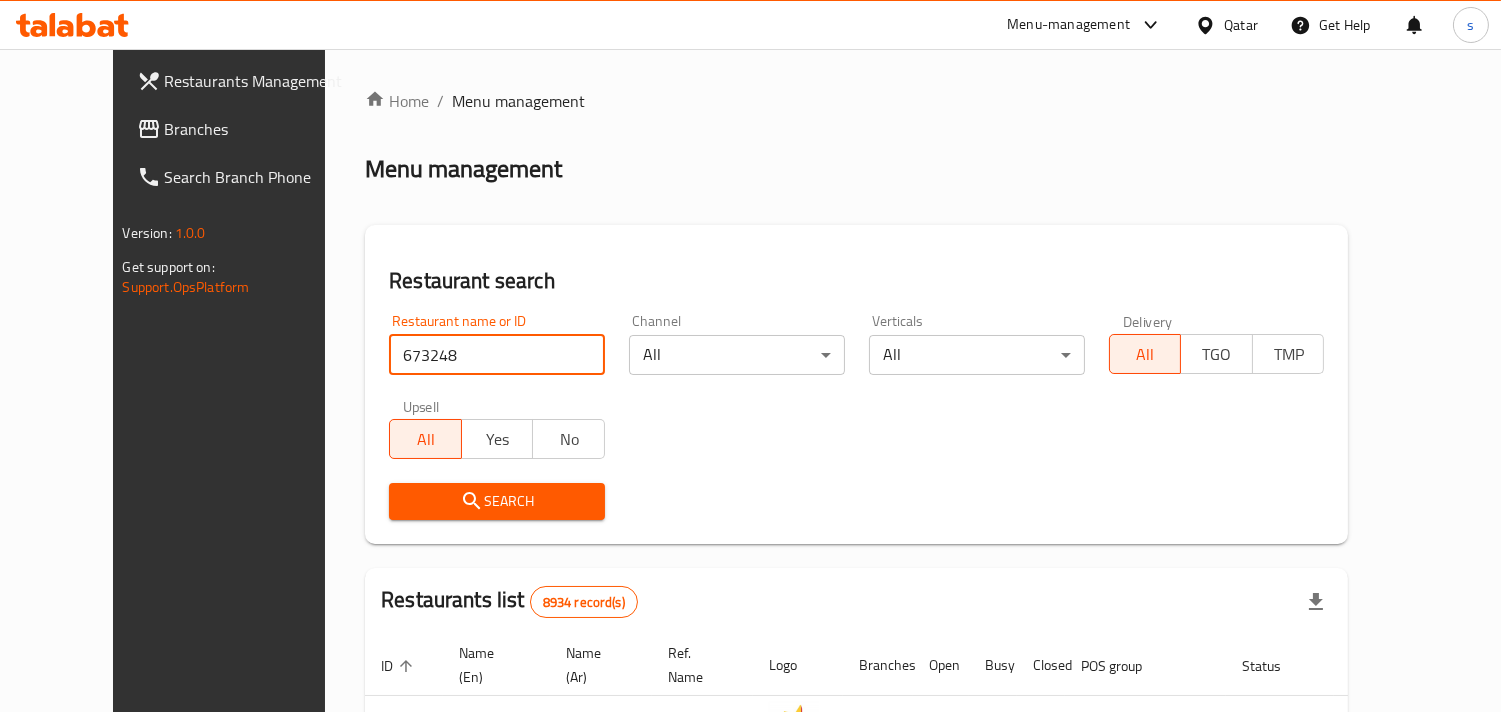 type on "673248" 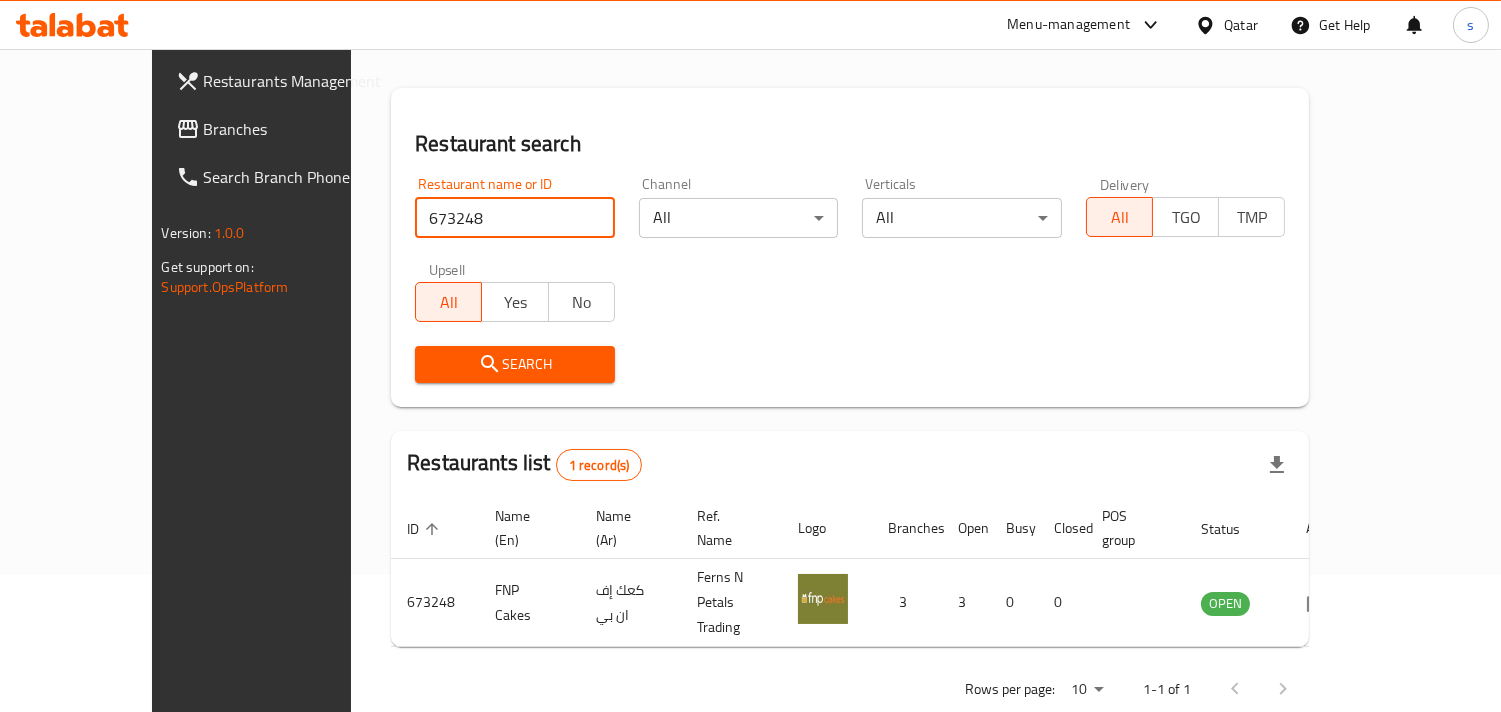 scroll, scrollTop: 141, scrollLeft: 0, axis: vertical 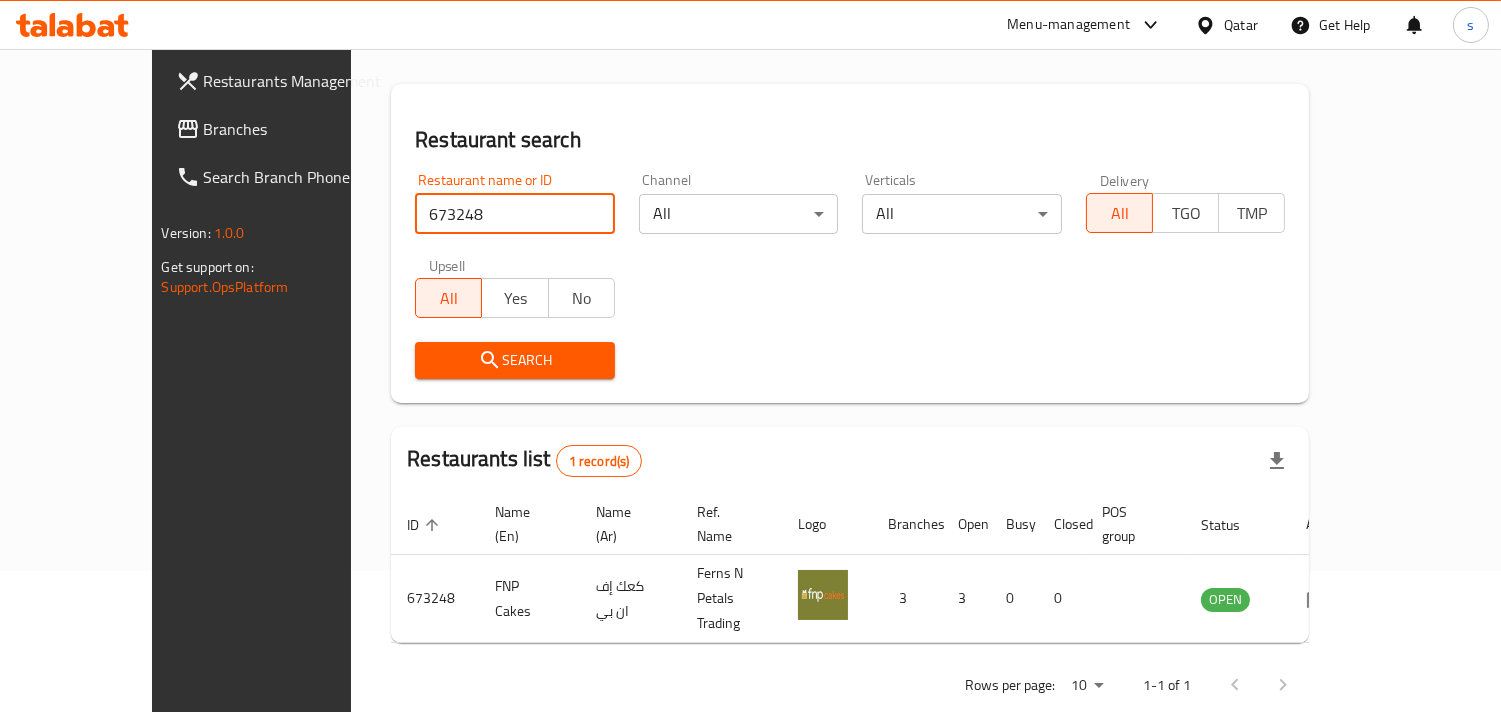 click on "Branches" at bounding box center (281, 129) 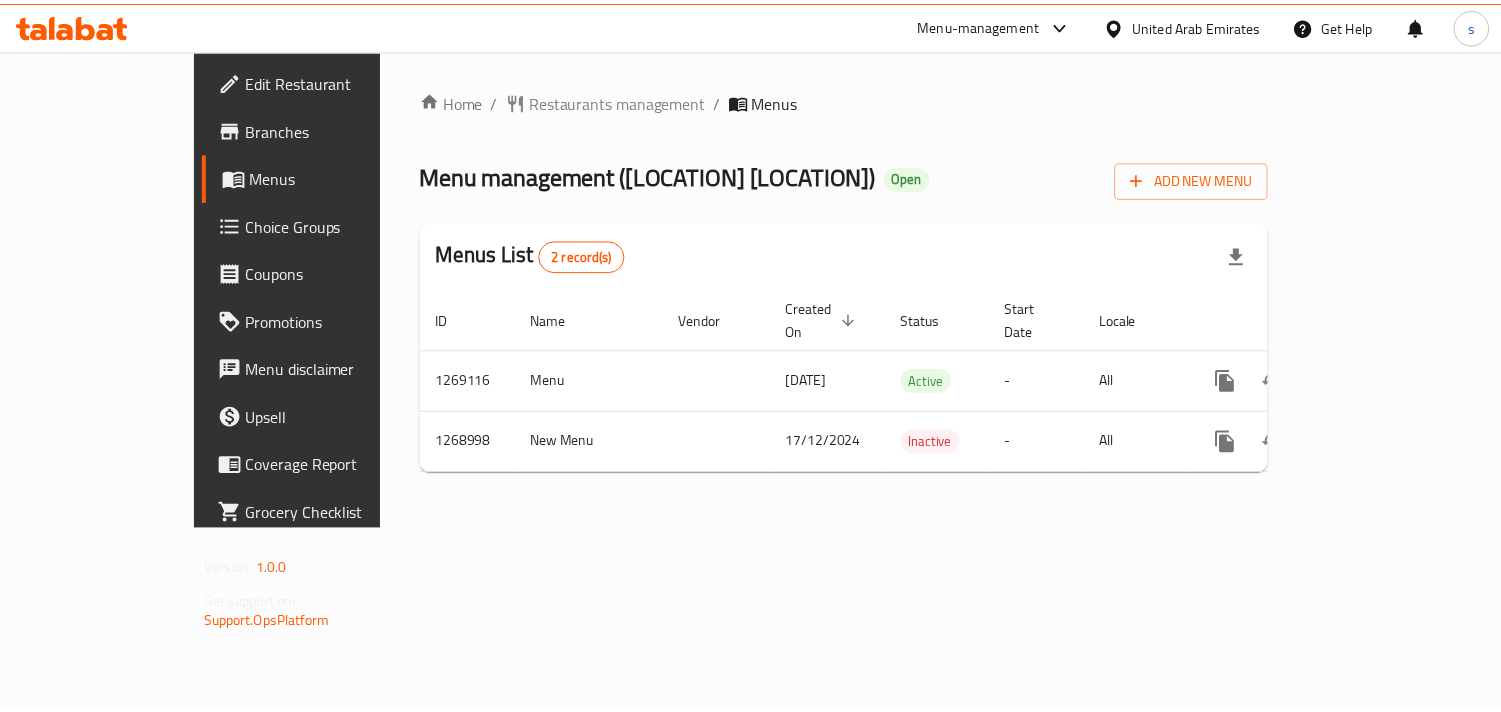 scroll, scrollTop: 0, scrollLeft: 0, axis: both 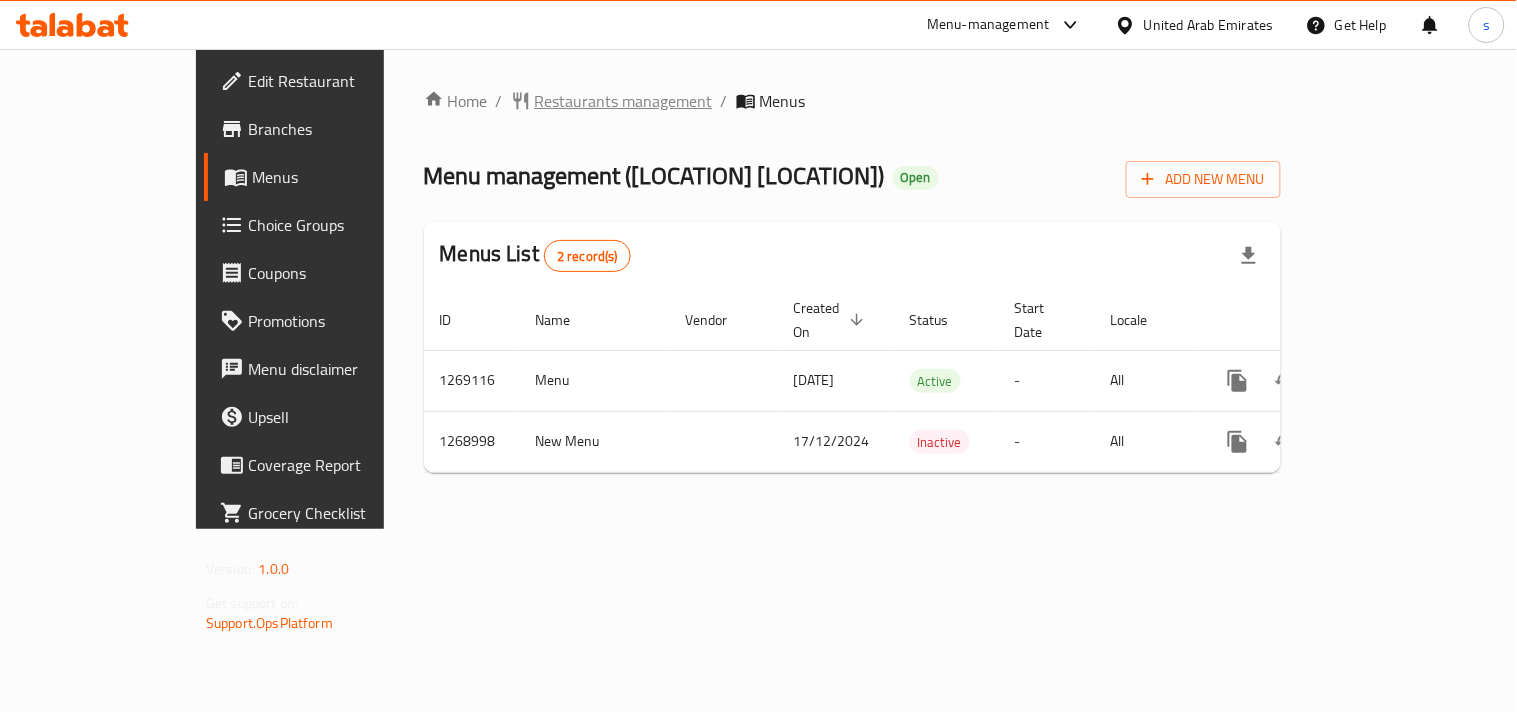 click on "Restaurants management" at bounding box center (624, 101) 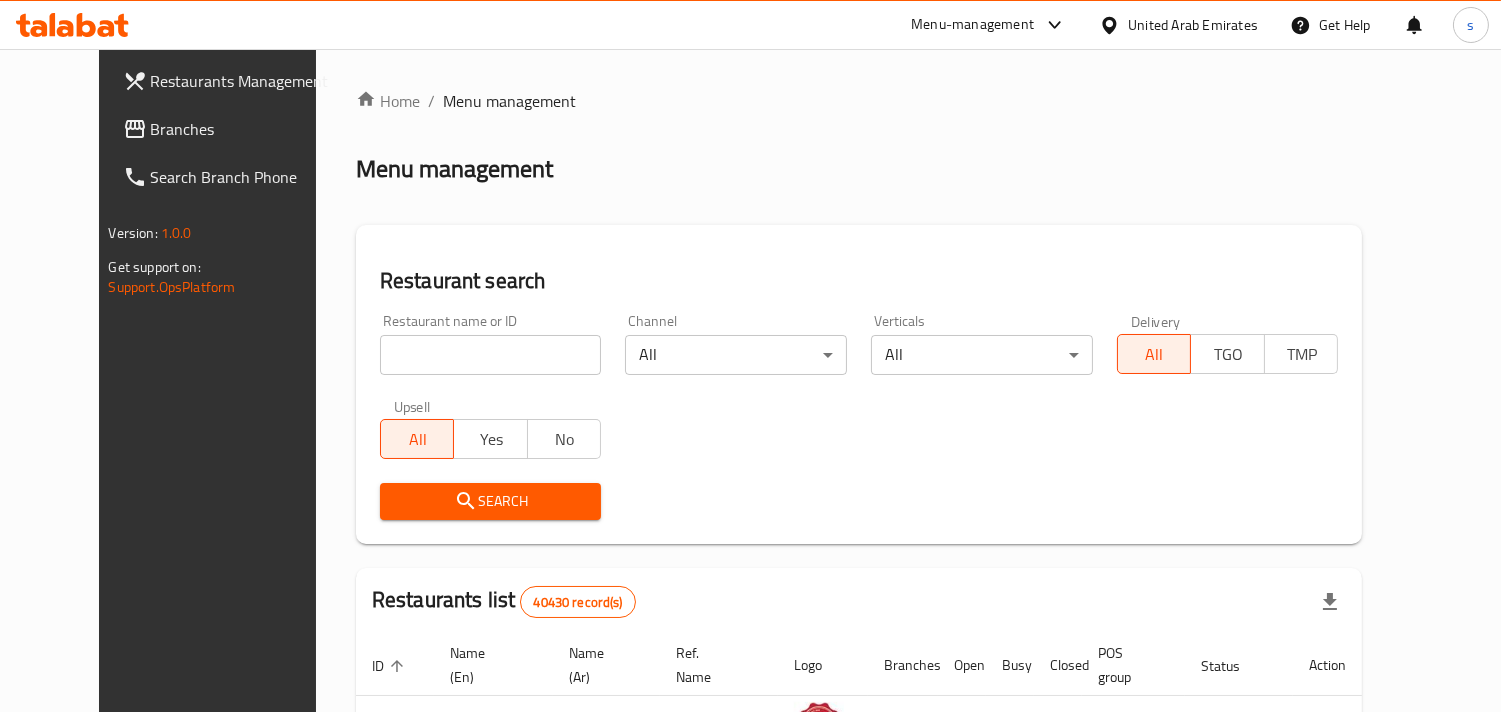 click at bounding box center (491, 355) 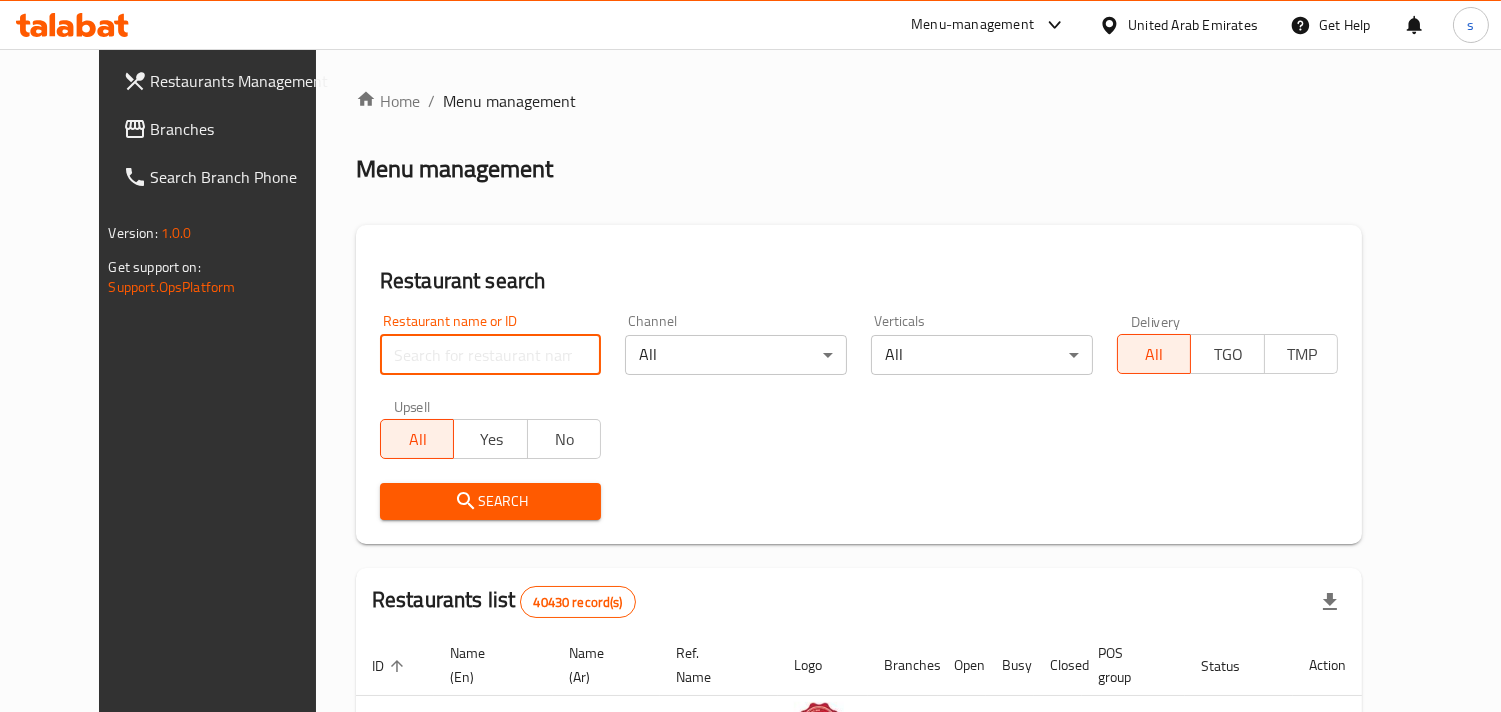 paste on "688290" 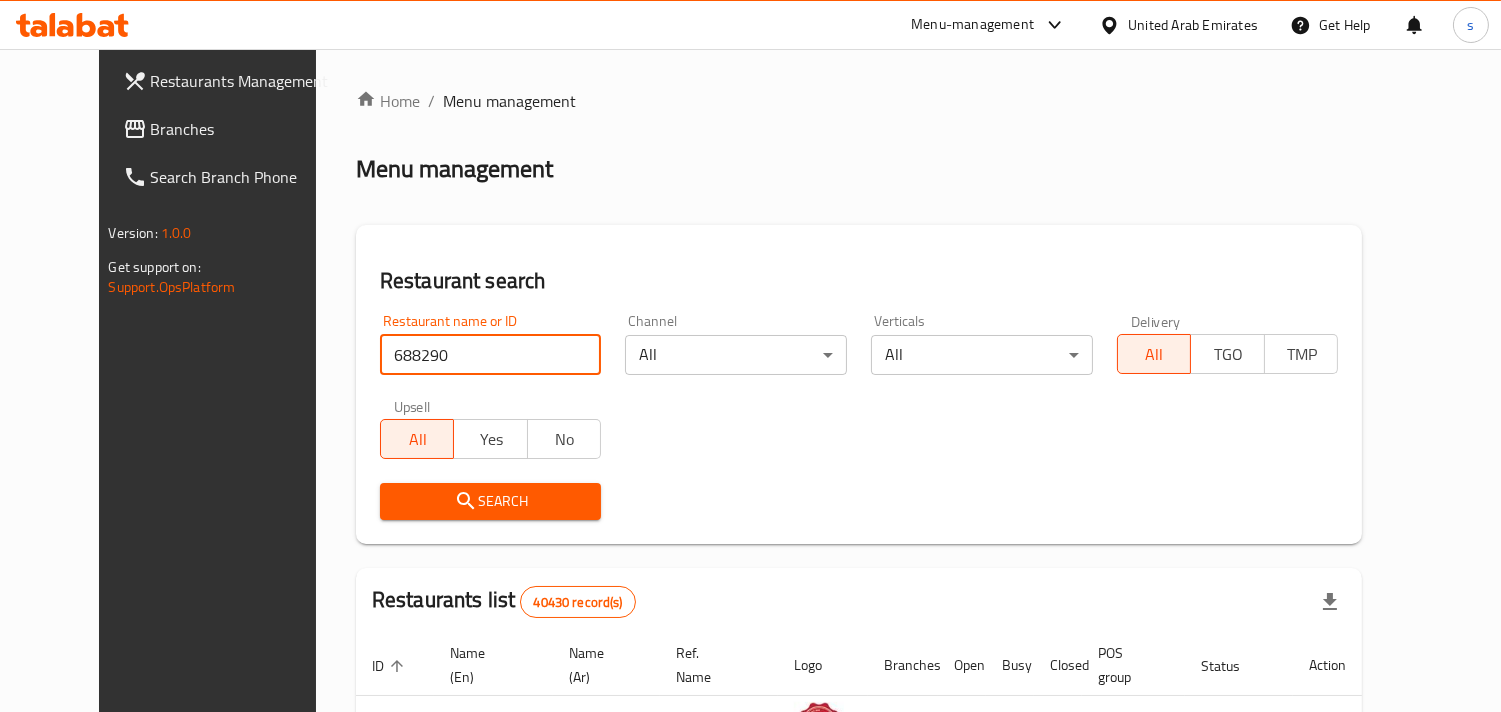 type on "688290" 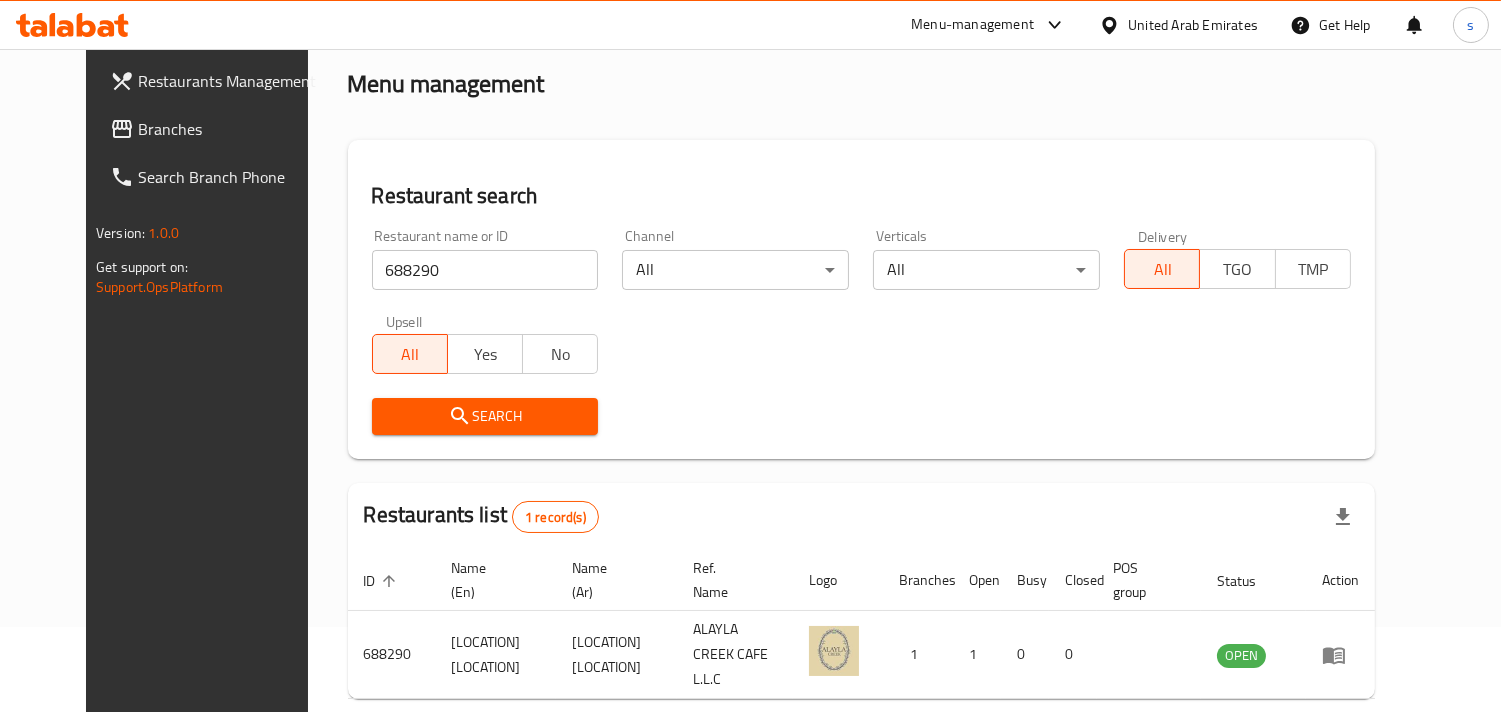 scroll, scrollTop: 0, scrollLeft: 0, axis: both 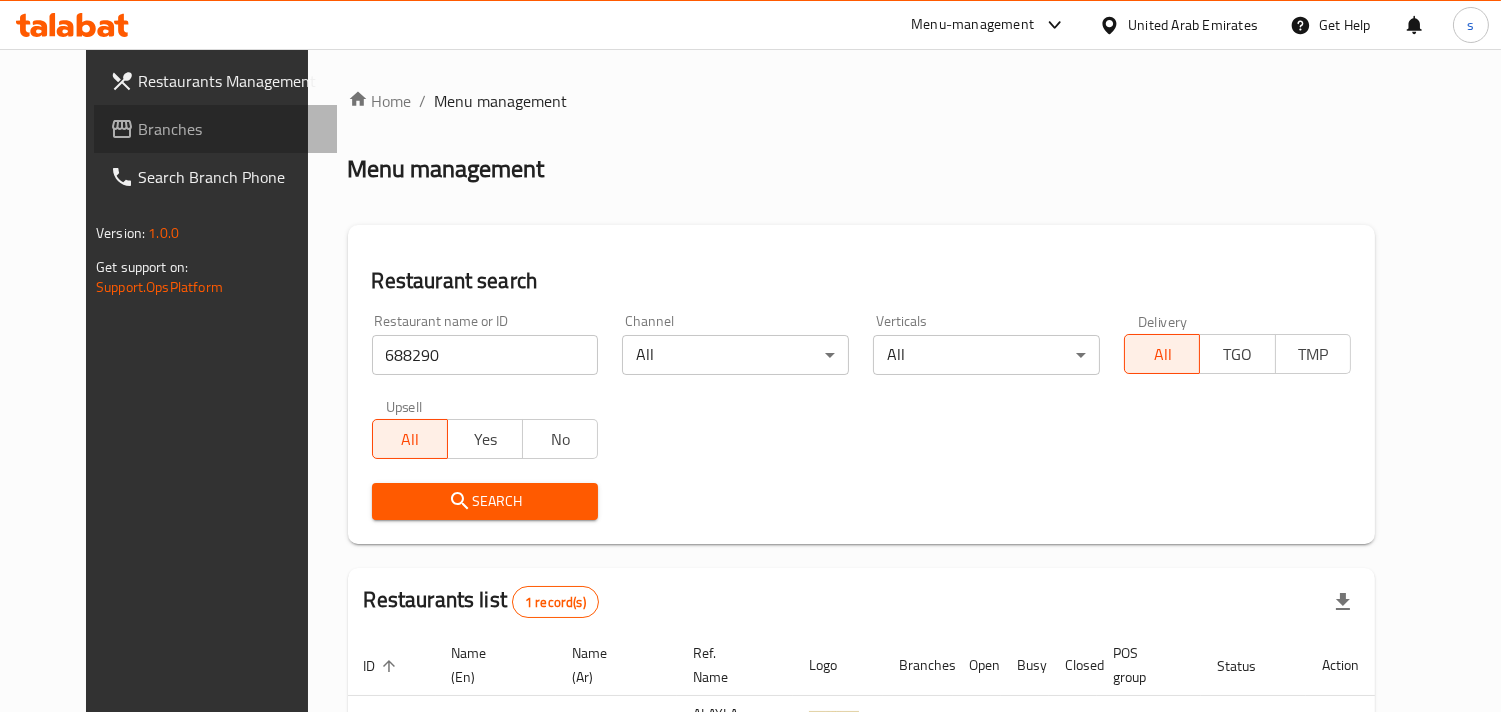 drag, startPoint x: 90, startPoint y: 128, endPoint x: 18, endPoint y: 161, distance: 79.20227 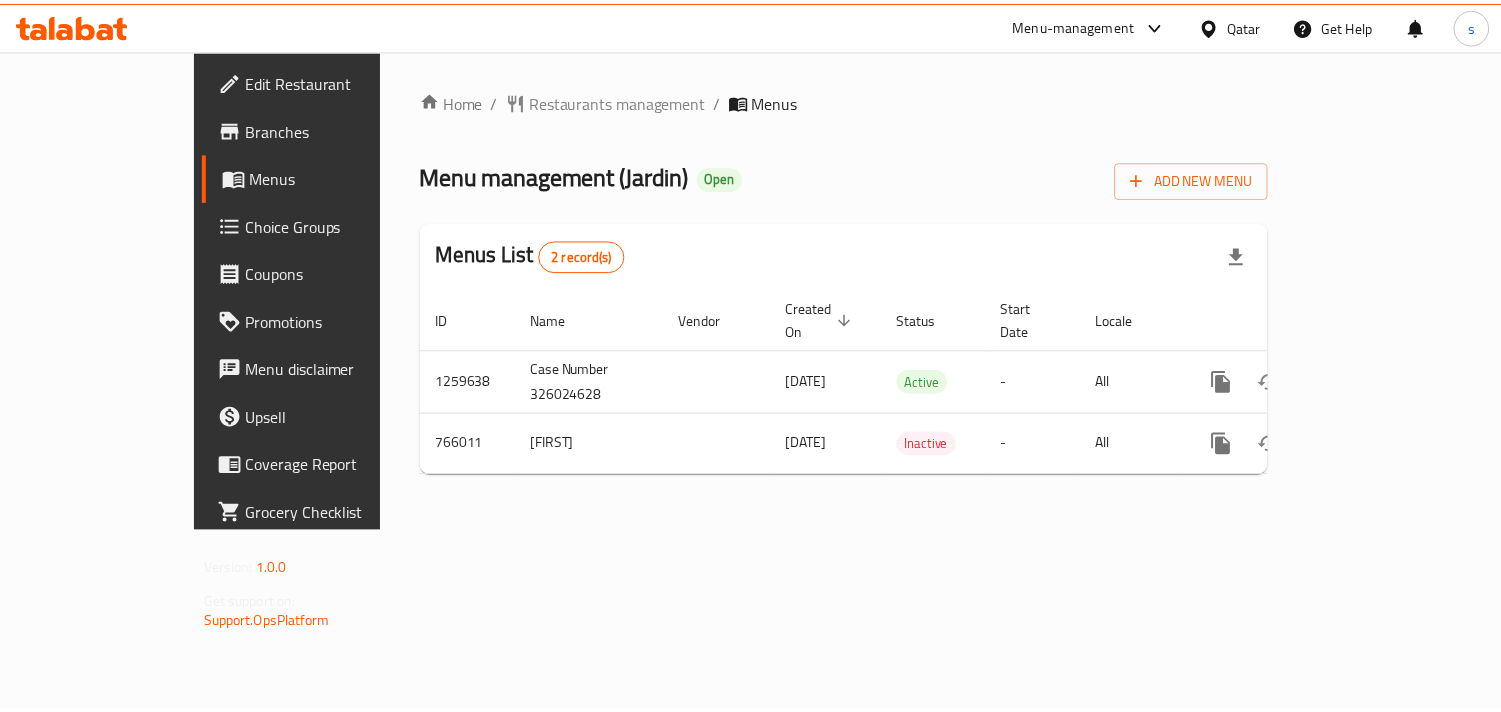 scroll, scrollTop: 0, scrollLeft: 0, axis: both 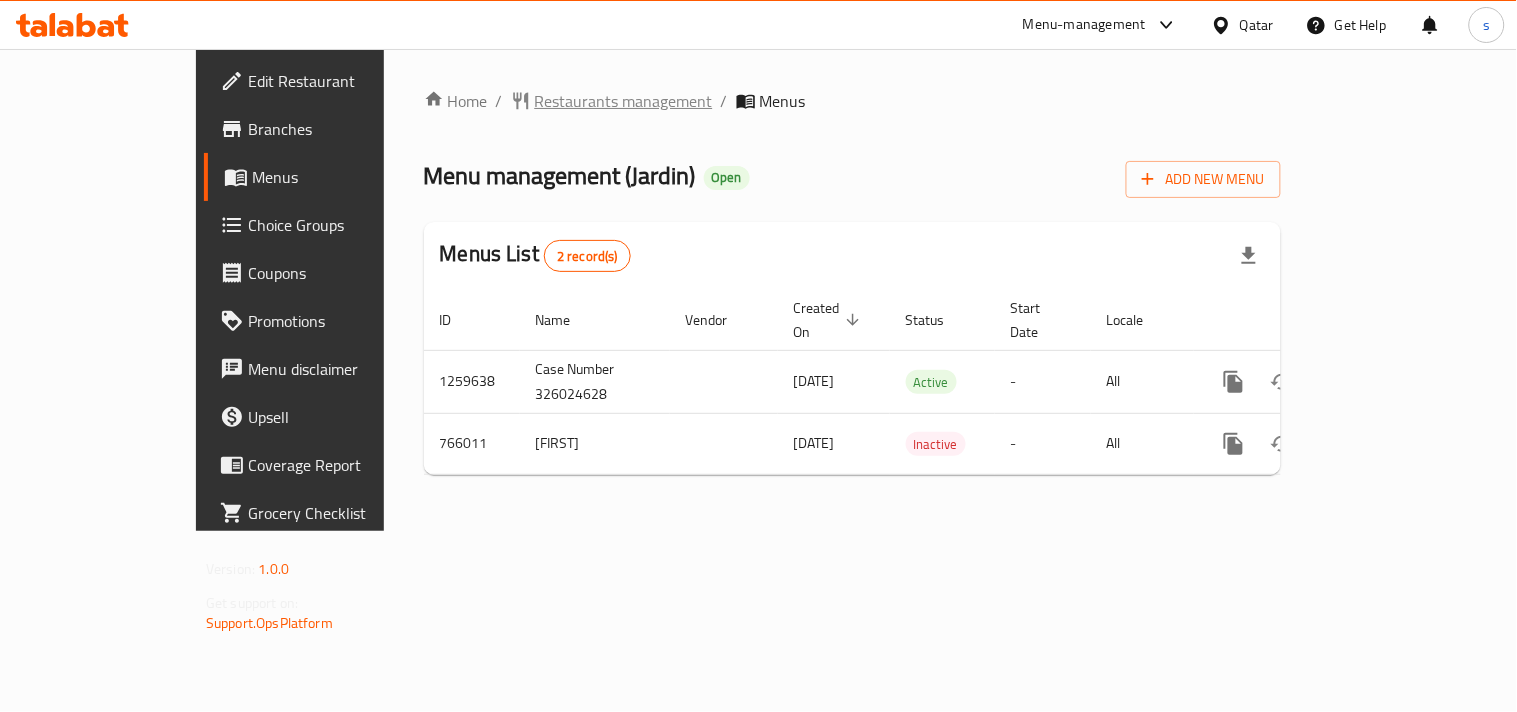 click on "Restaurants management" at bounding box center [624, 101] 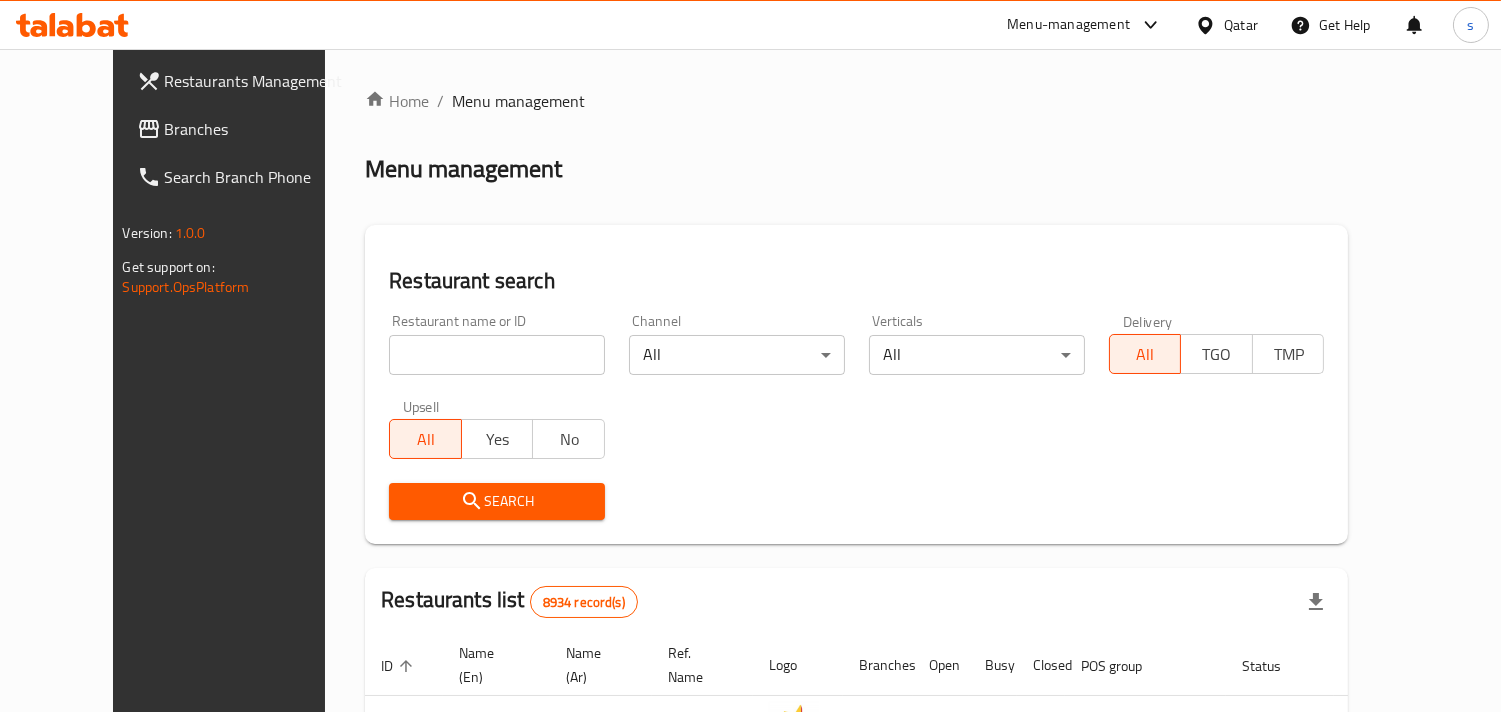 click at bounding box center [497, 355] 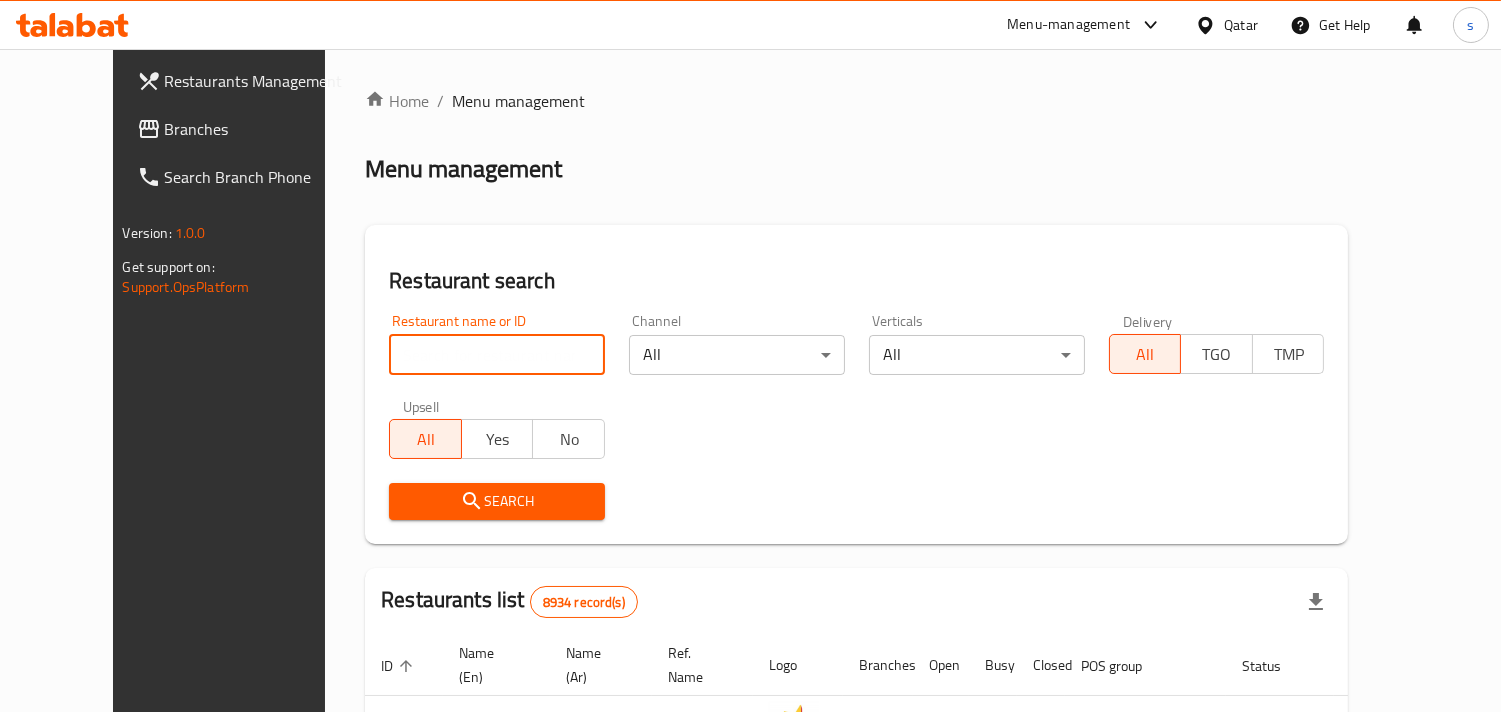 paste on "650620" 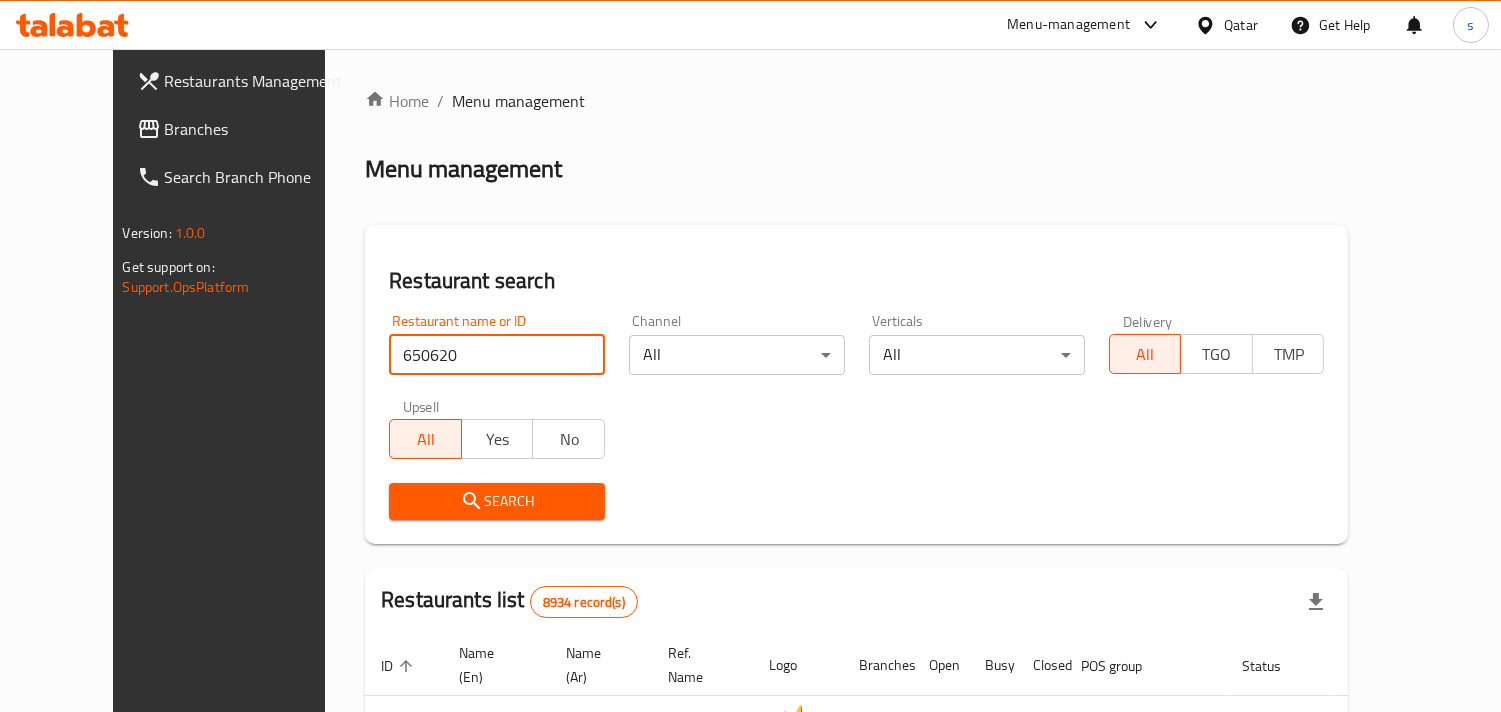 type on "650620" 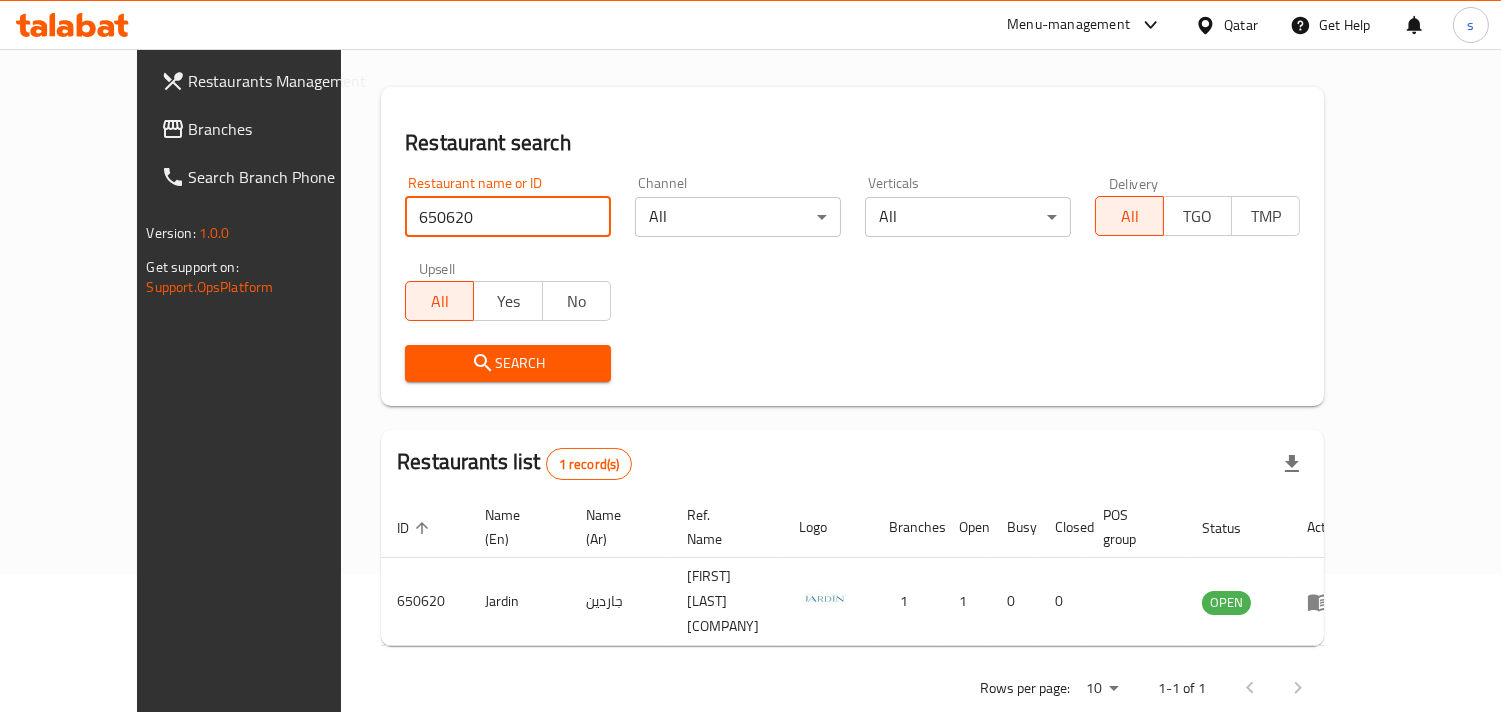 scroll, scrollTop: 163, scrollLeft: 0, axis: vertical 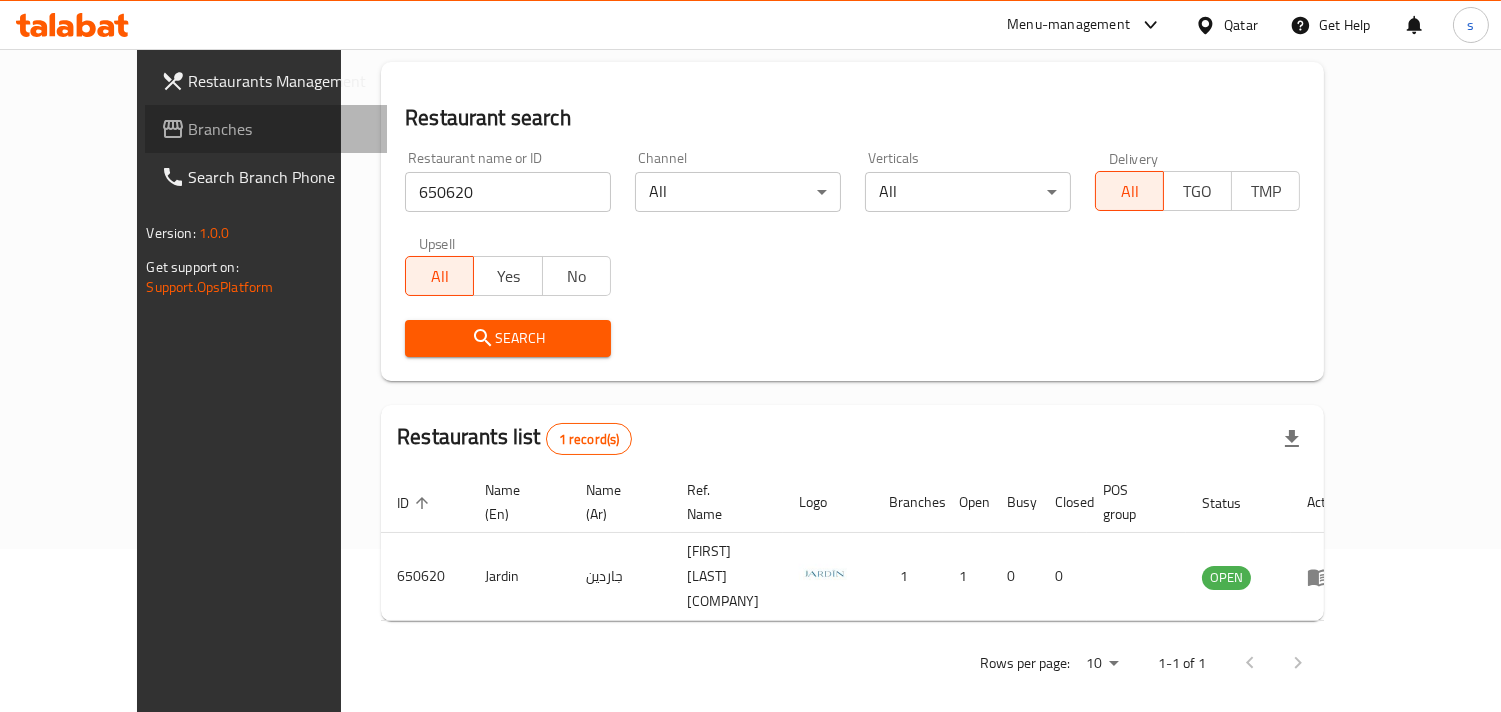 click on "Branches" at bounding box center [280, 129] 